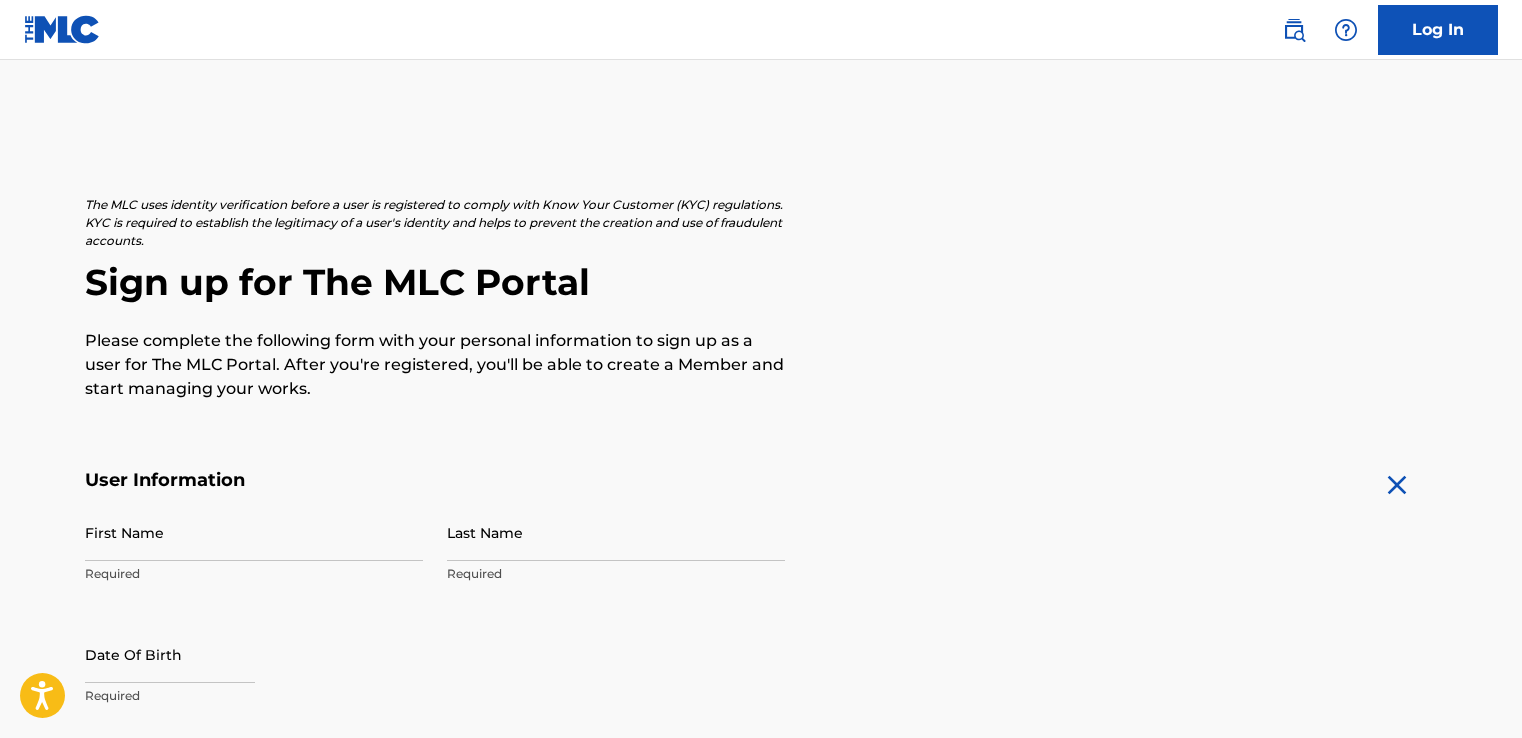 scroll, scrollTop: 0, scrollLeft: 0, axis: both 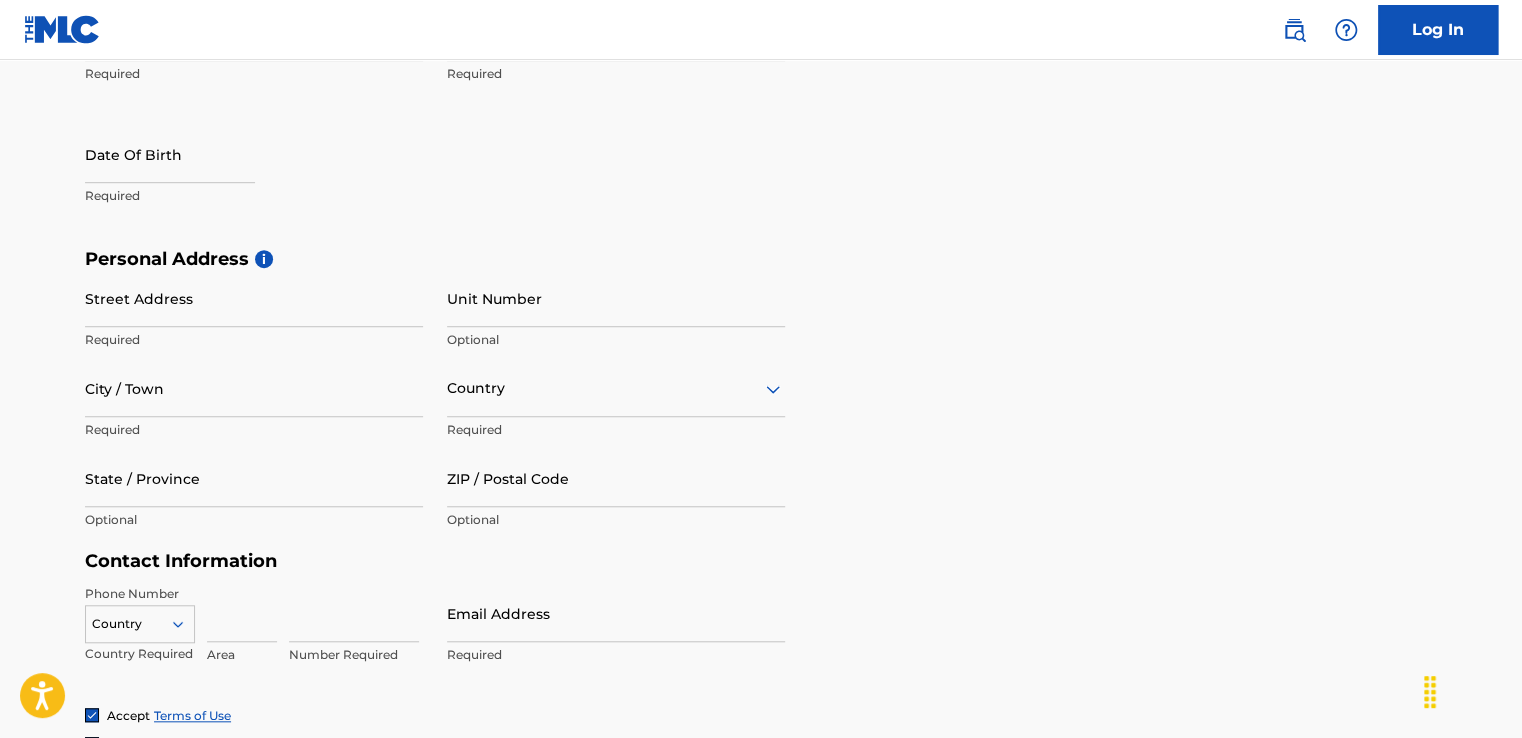 click on "Log In" at bounding box center (1438, 30) 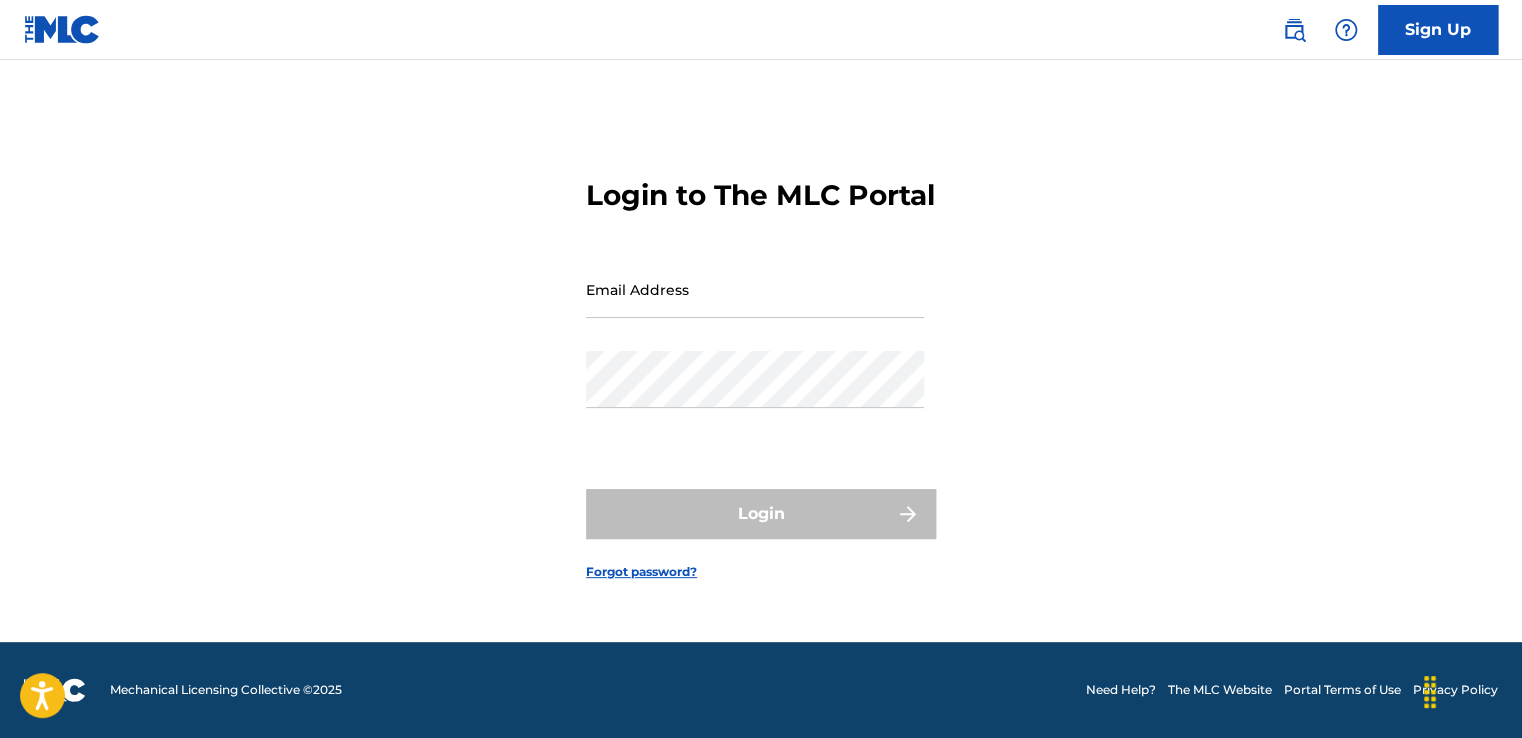 scroll, scrollTop: 0, scrollLeft: 0, axis: both 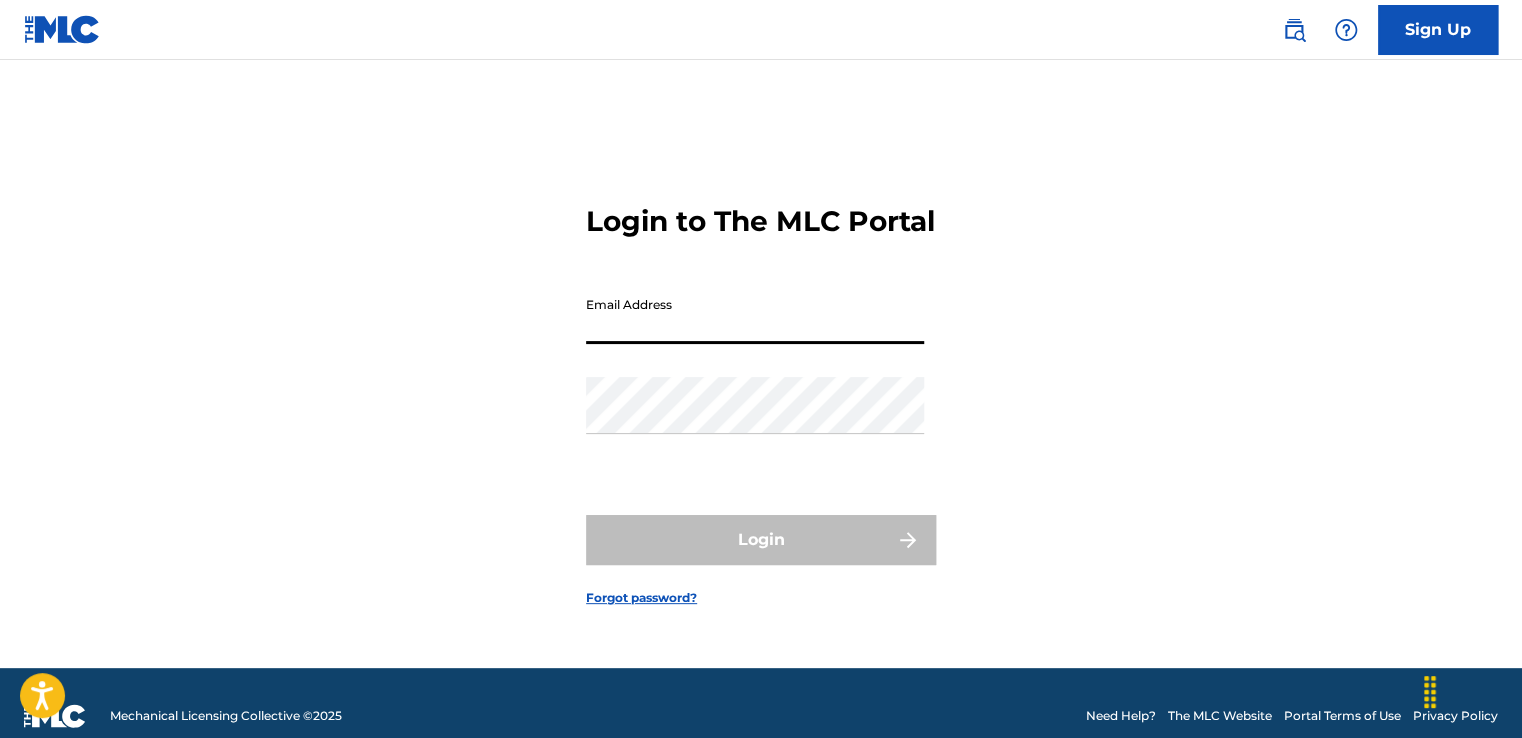 click on "Email Address" at bounding box center (755, 315) 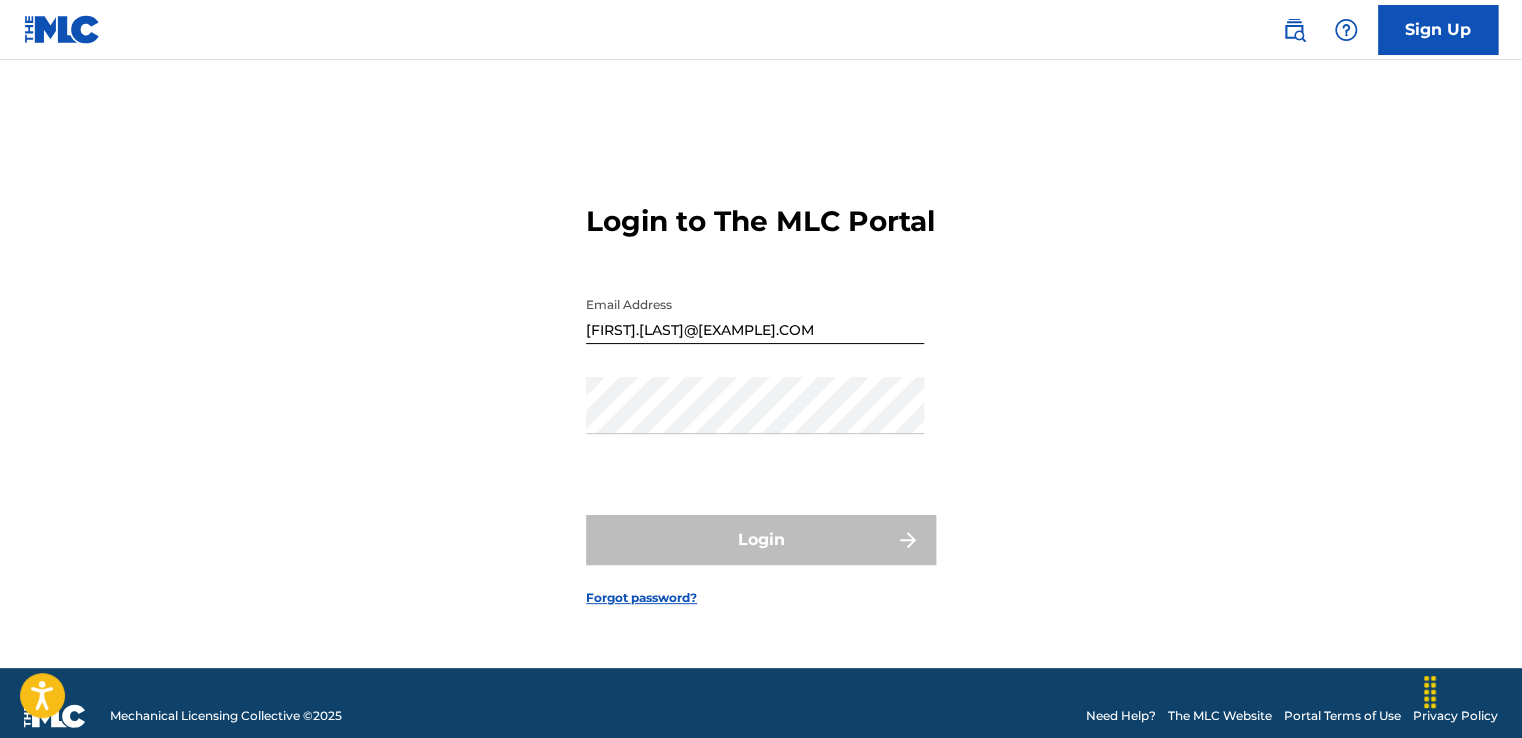 click on "Forgot password?" at bounding box center [641, 598] 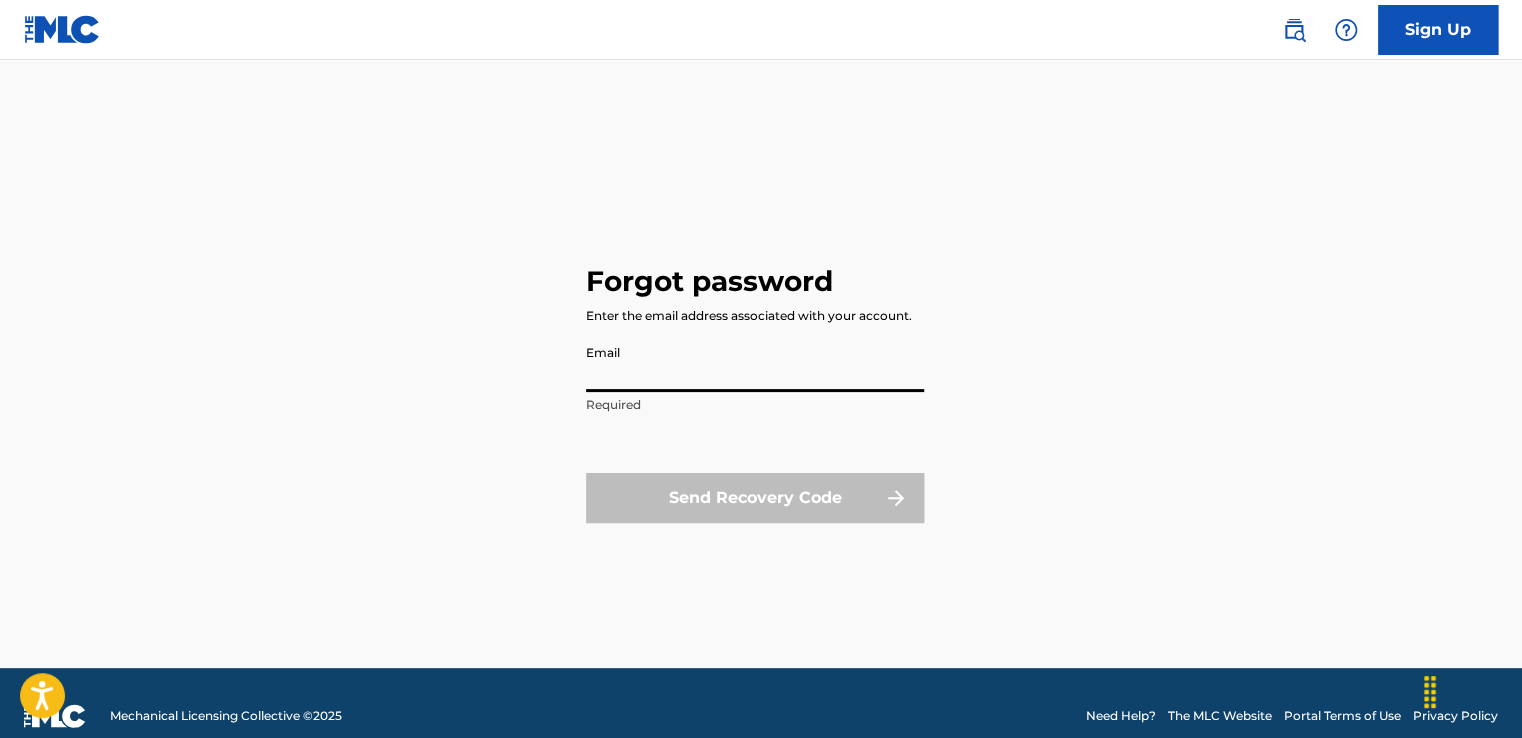 click on "Email" at bounding box center [755, 363] 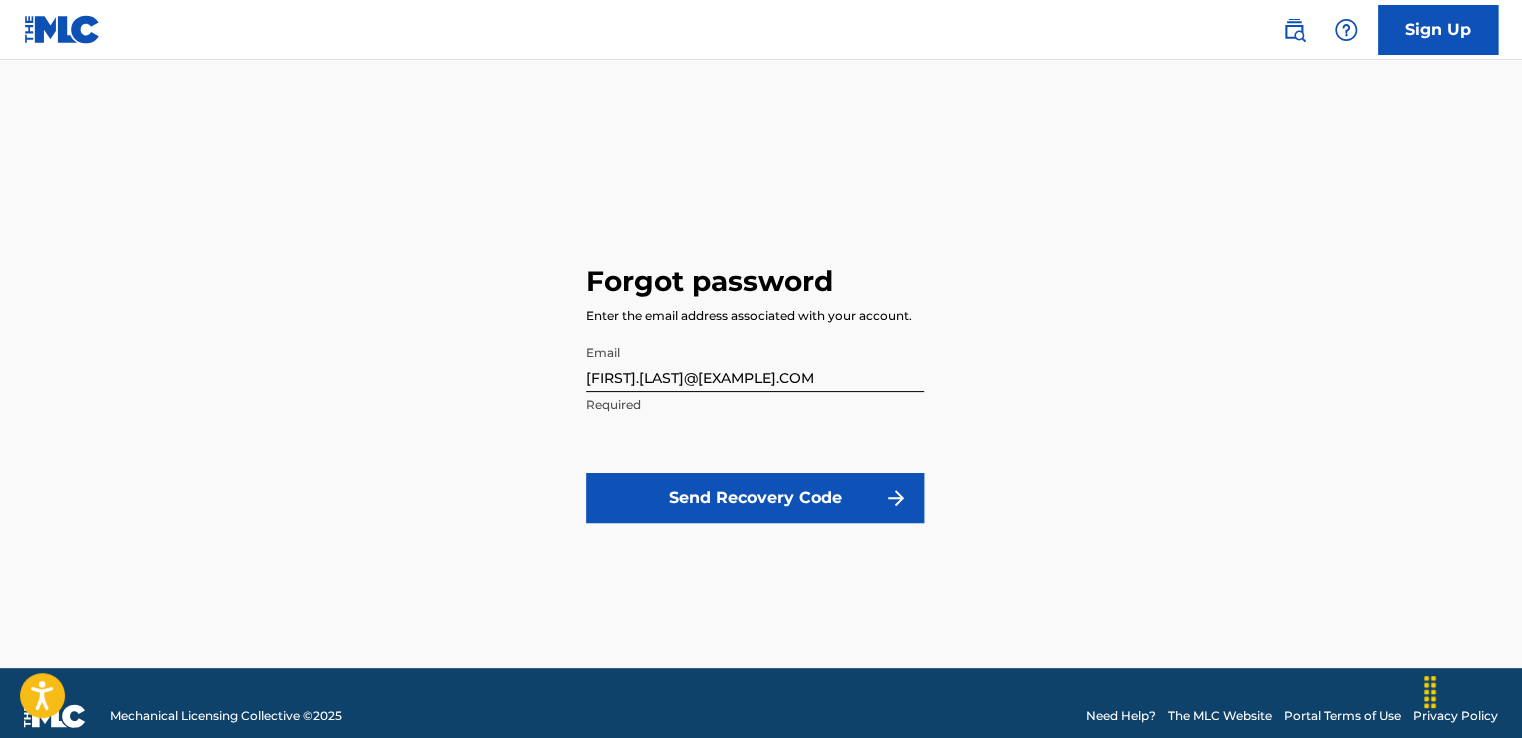 click on "Sign Up" at bounding box center (1438, 30) 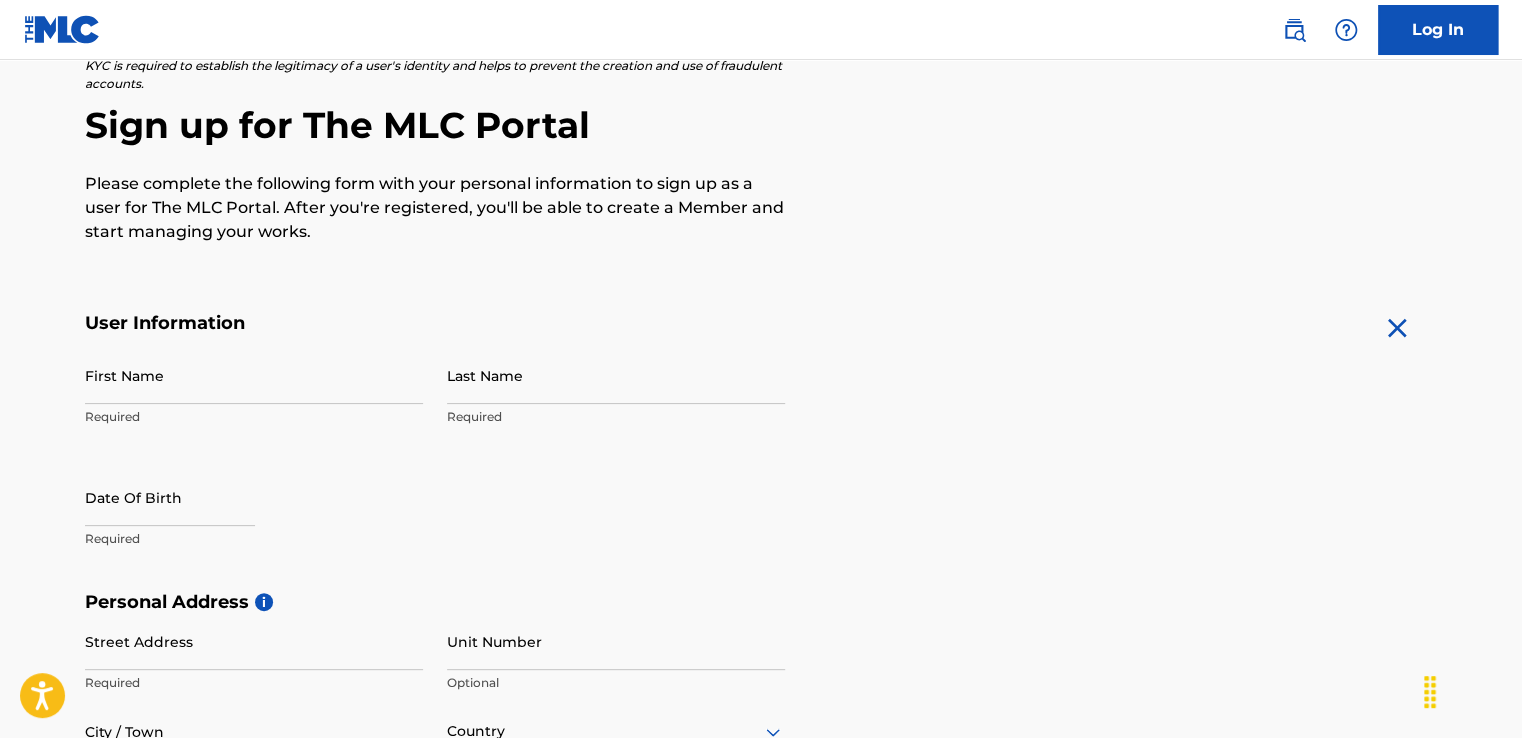 scroll, scrollTop: 200, scrollLeft: 0, axis: vertical 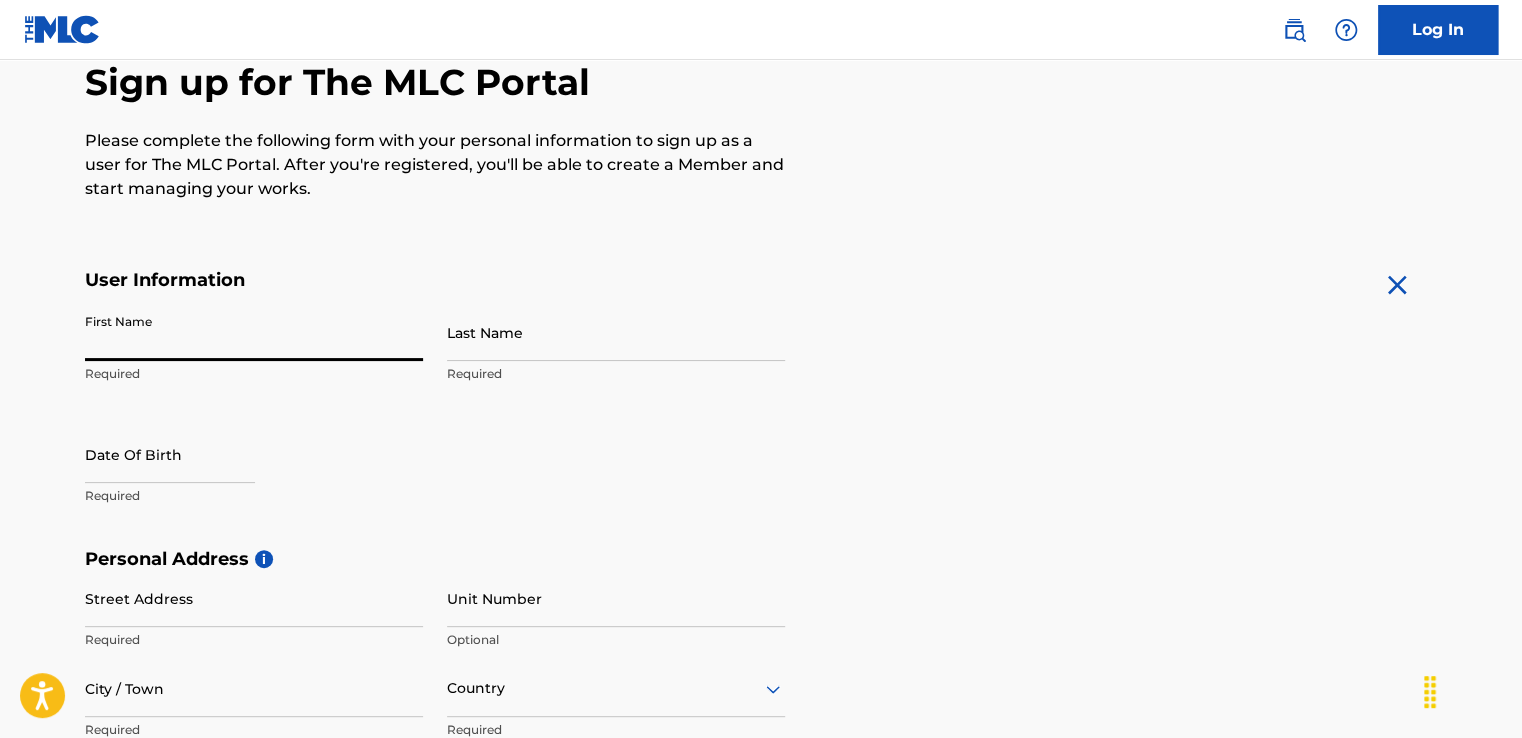 click on "First Name" at bounding box center [254, 332] 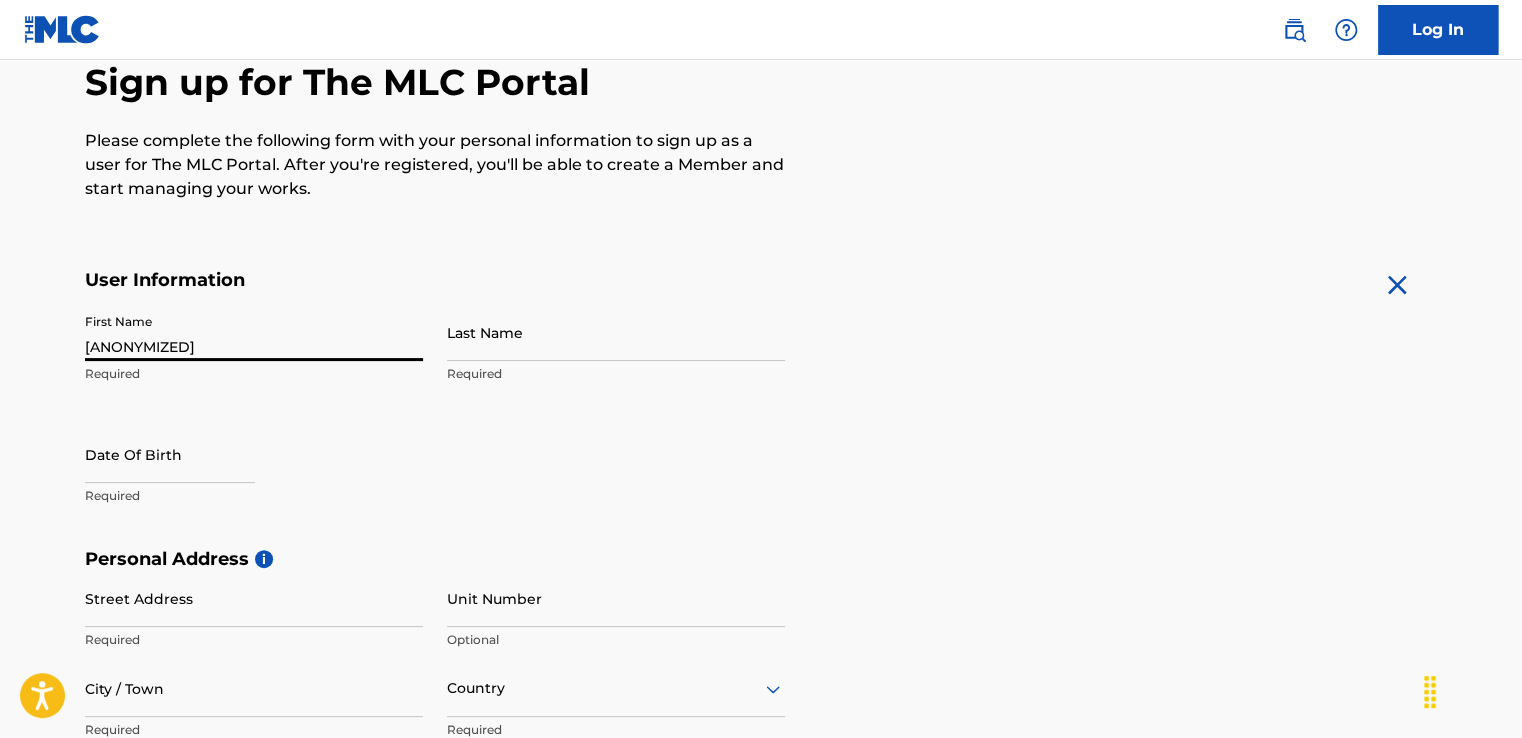 type on "[PERSON]" 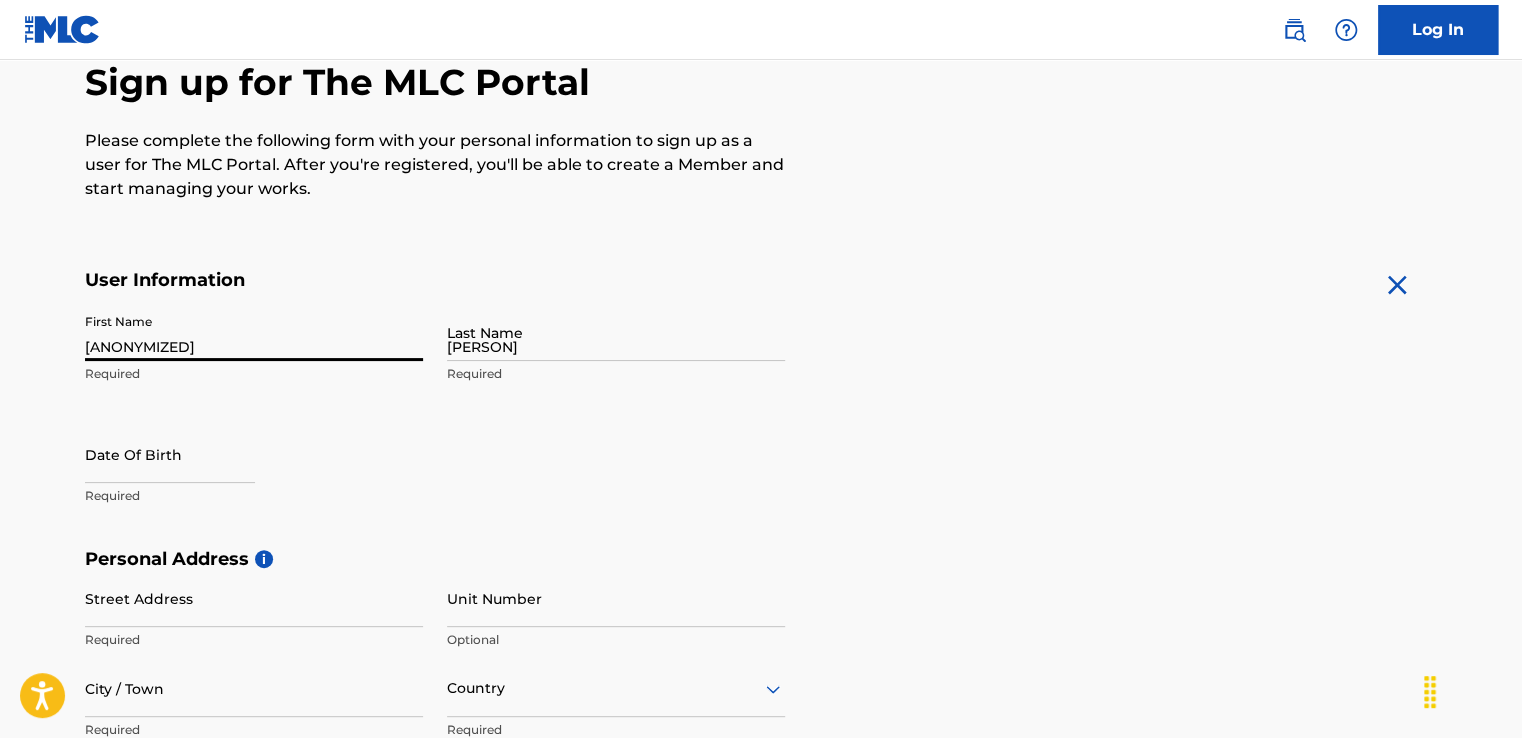 type on "[MONTH] [NUMBER] [YEAR]" 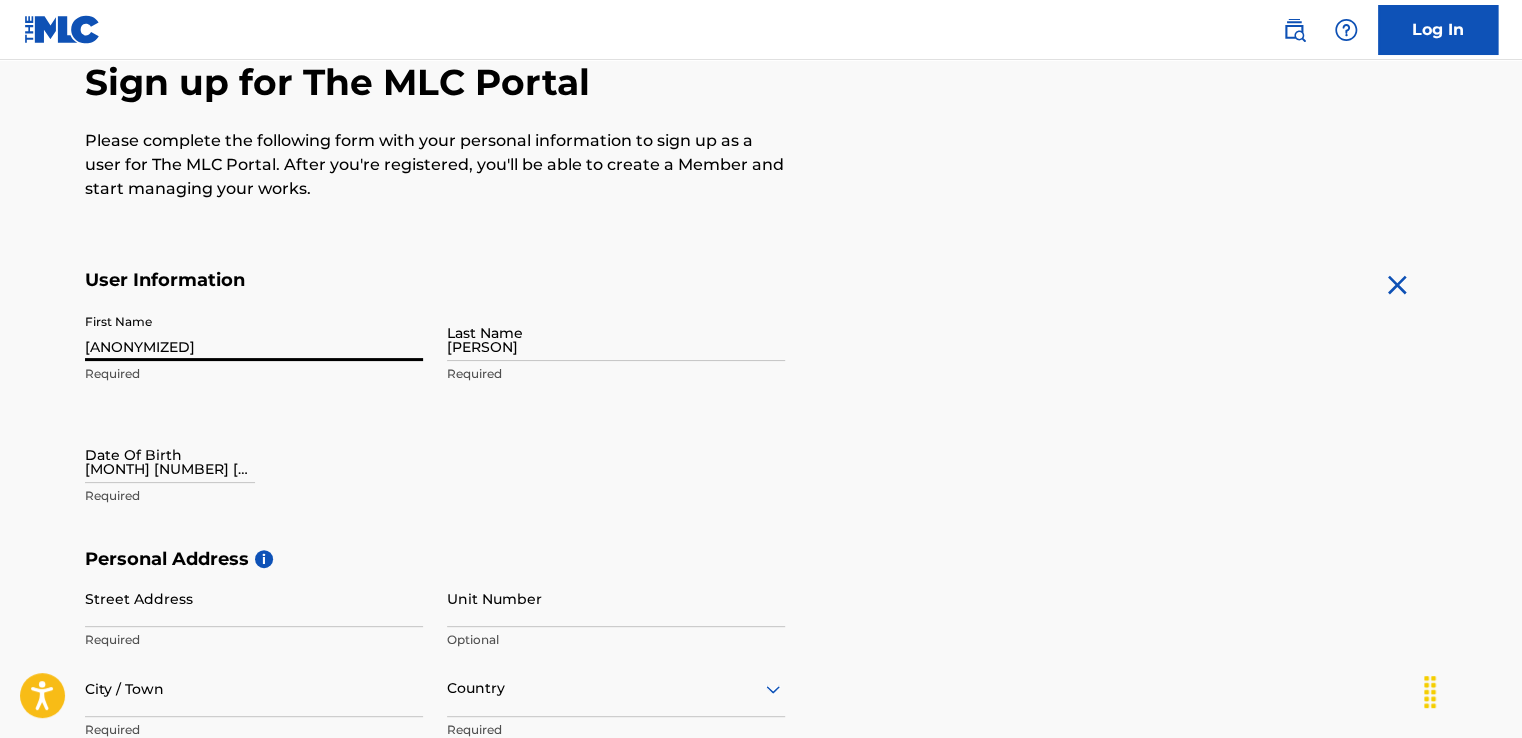 type on "[NUMBER] [STREET]" 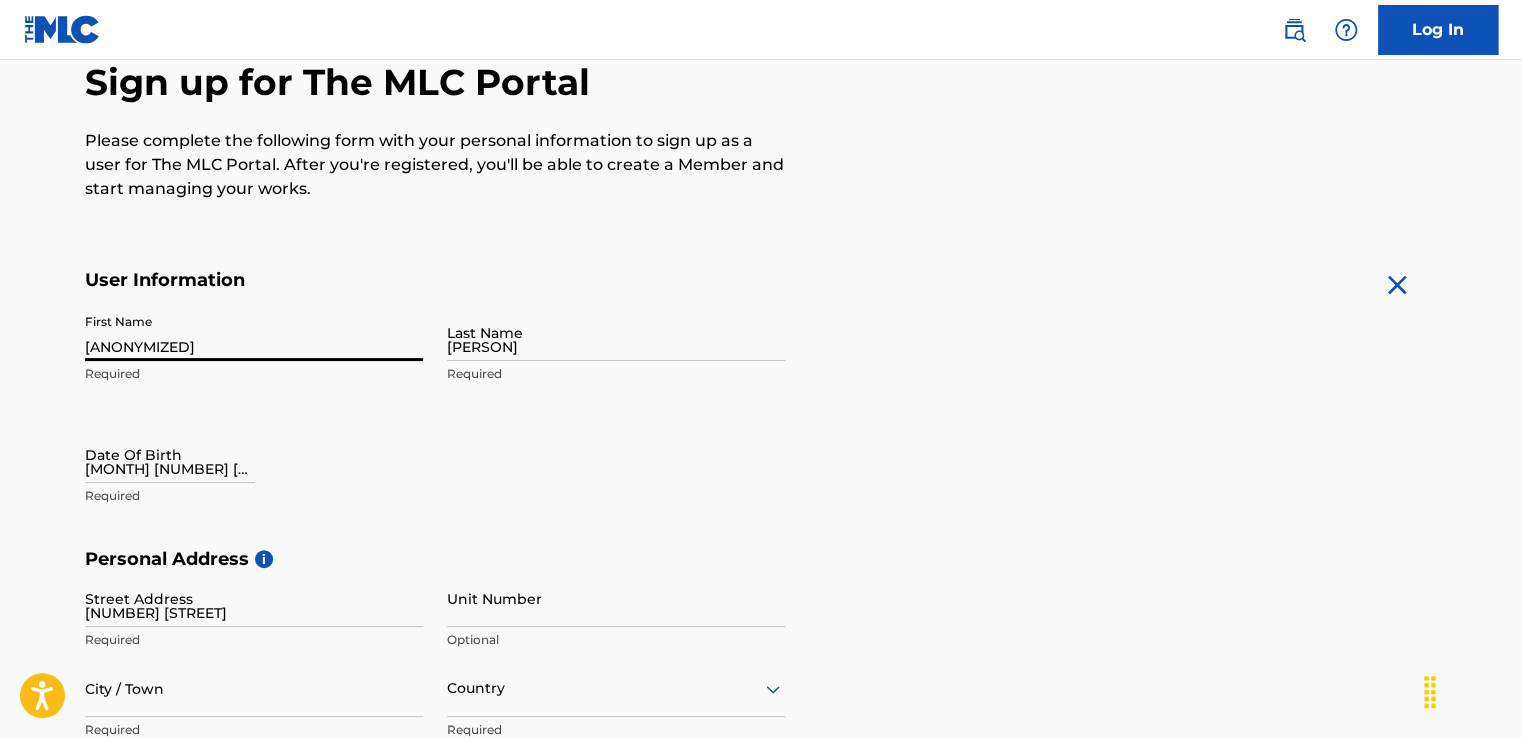 type on "[ANONYMIZED]" 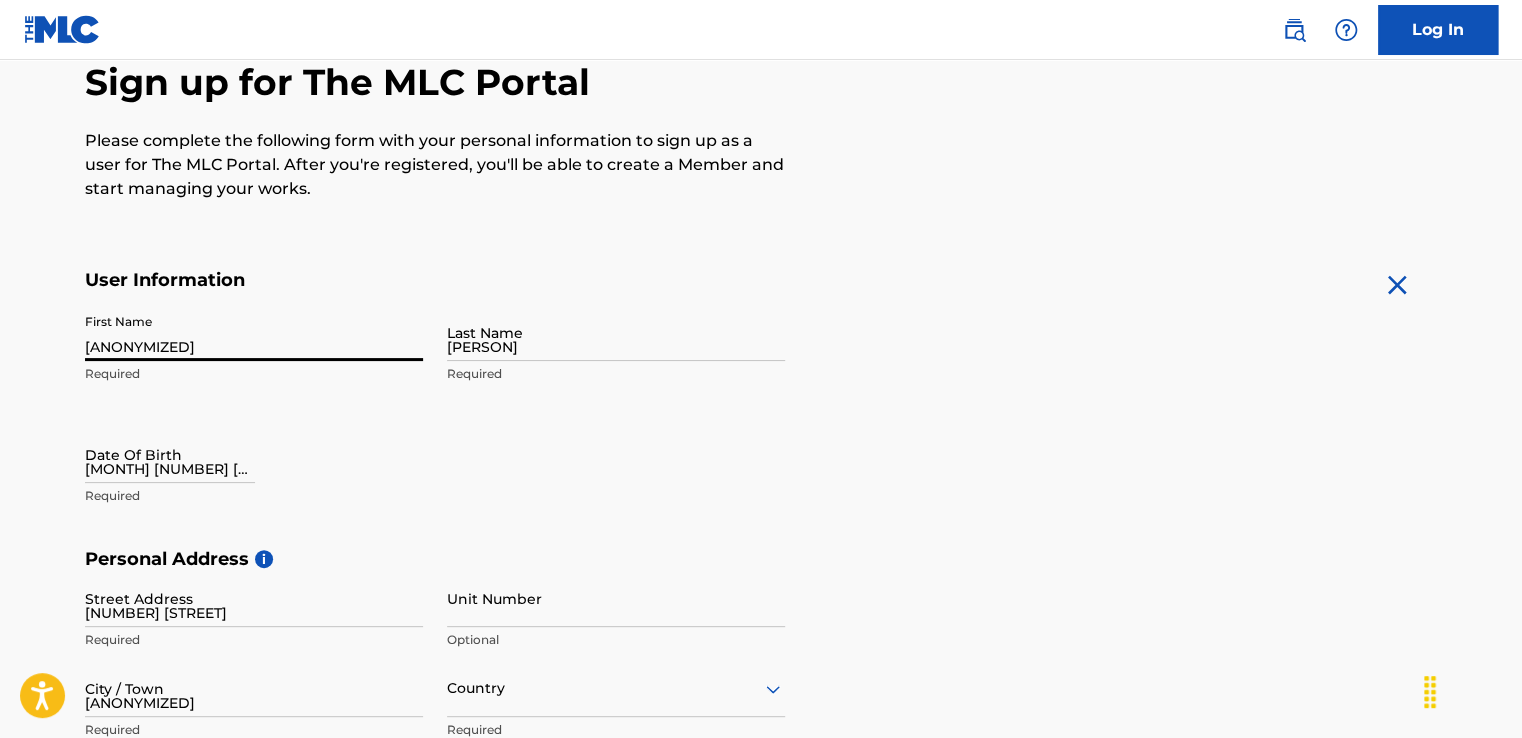 type on "United States" 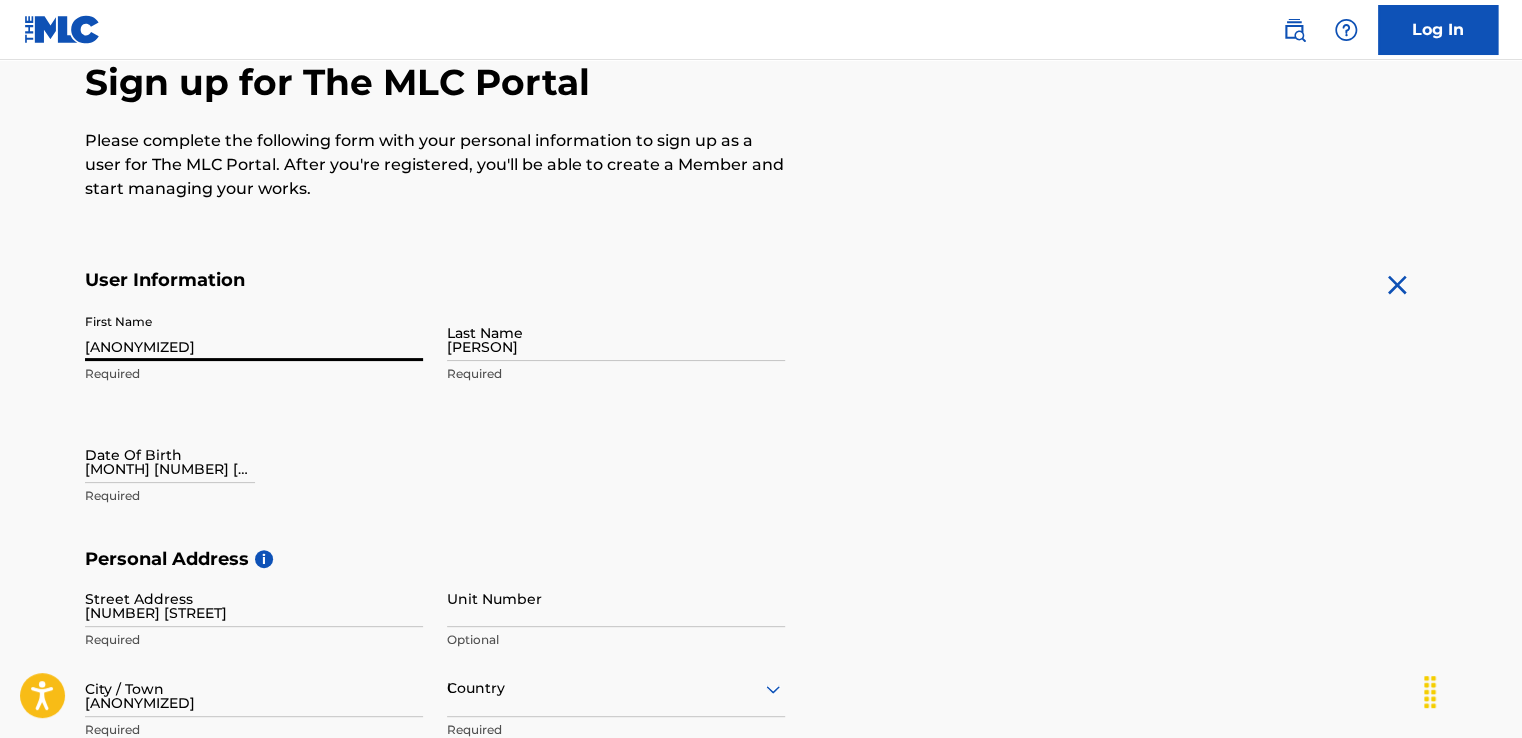 type on "LA" 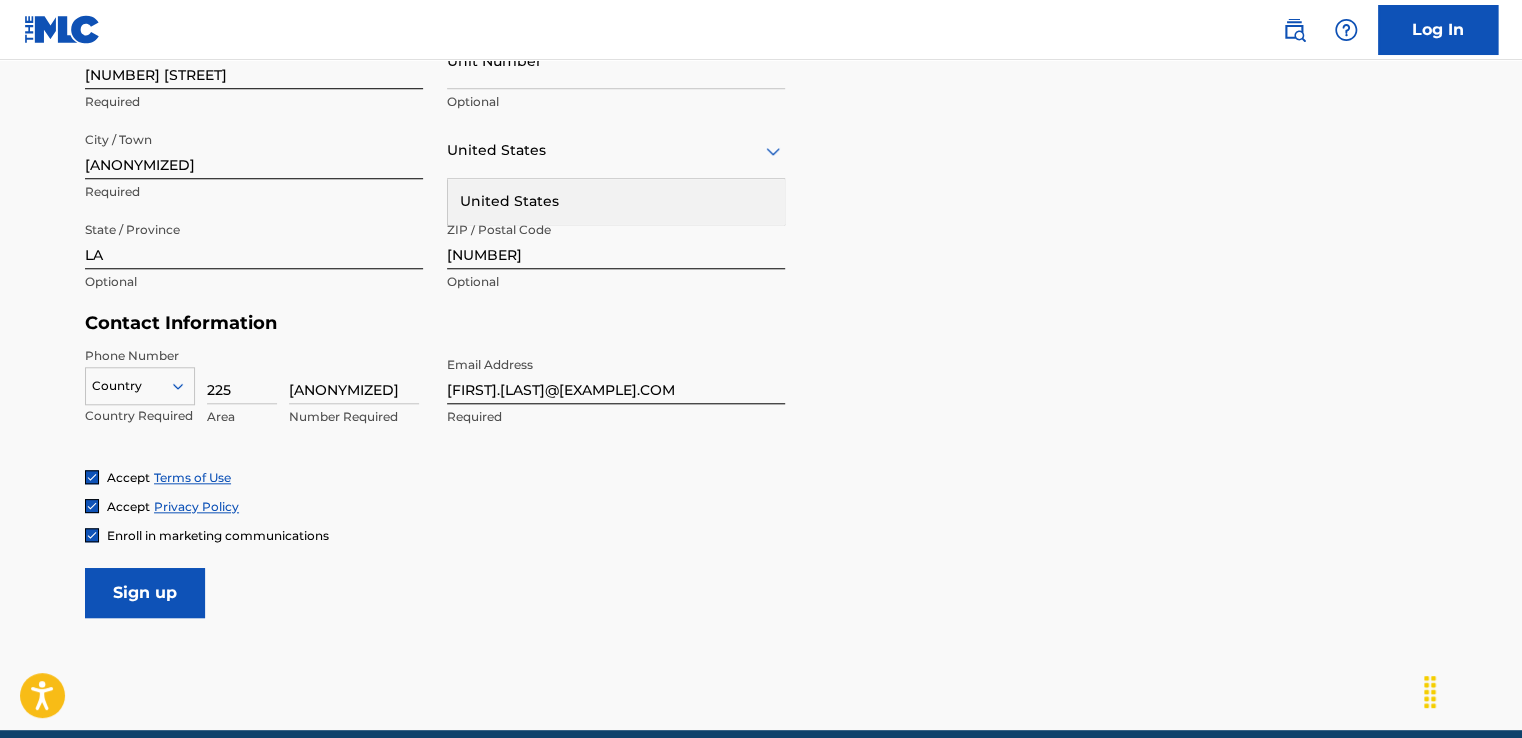 scroll, scrollTop: 824, scrollLeft: 0, axis: vertical 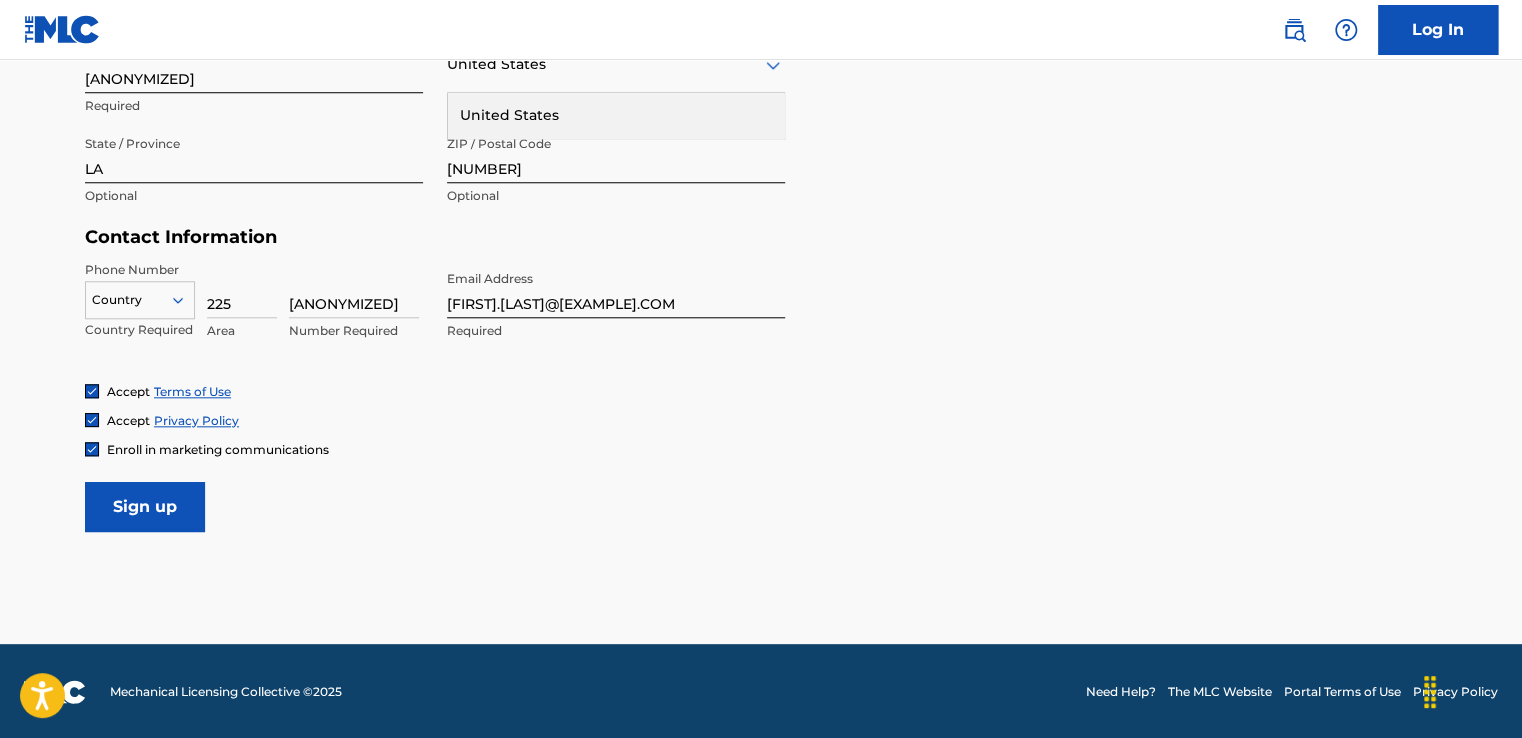 click on "Sign up" at bounding box center [145, 507] 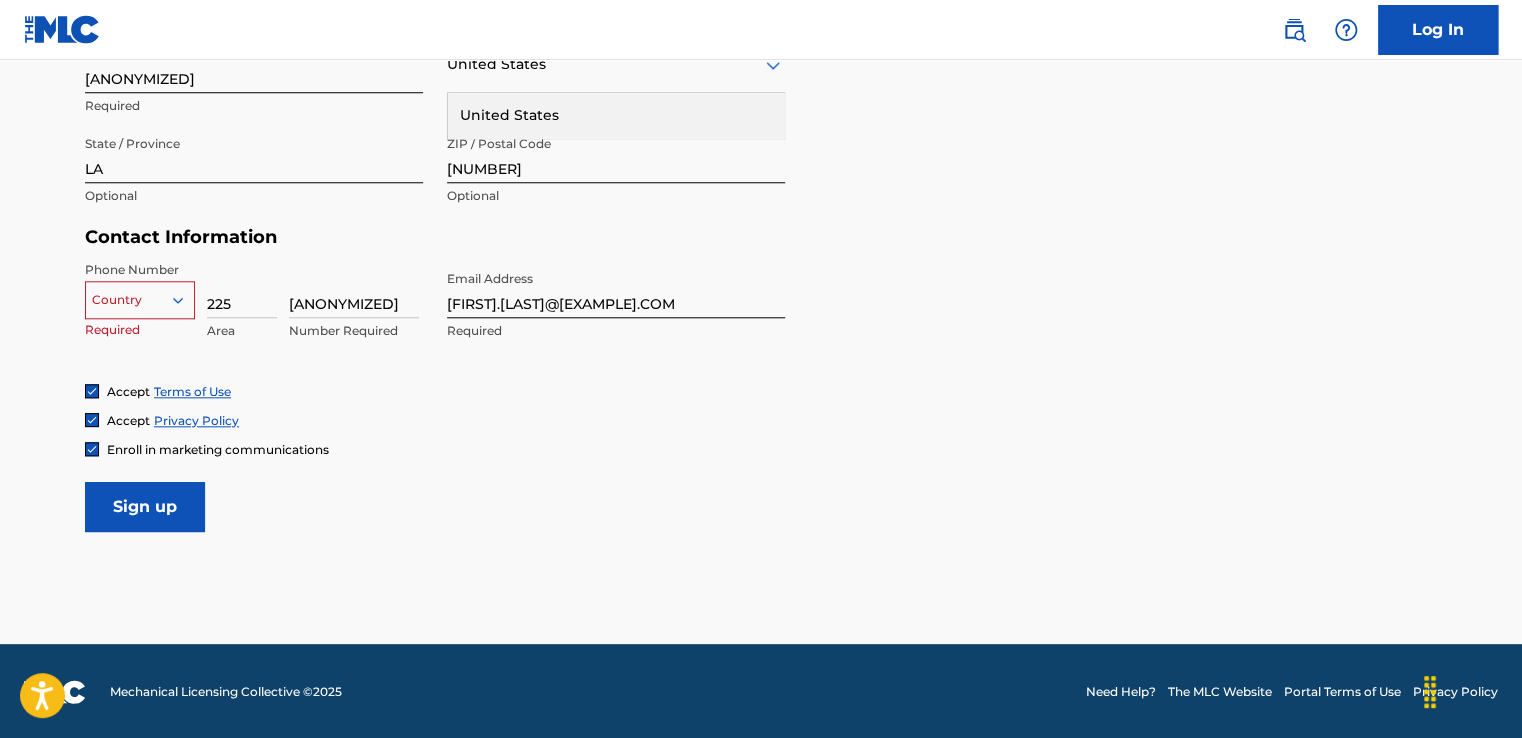 type 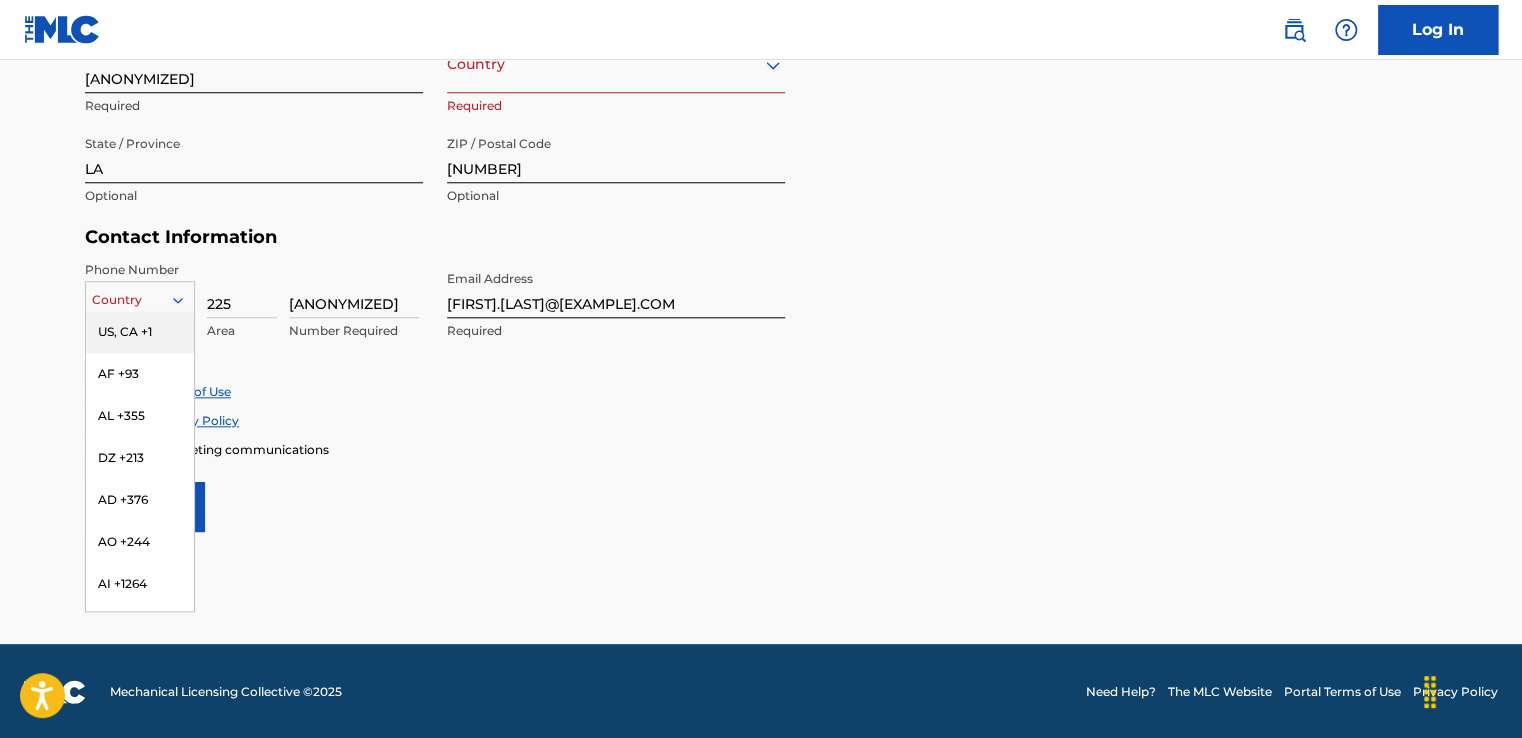 click 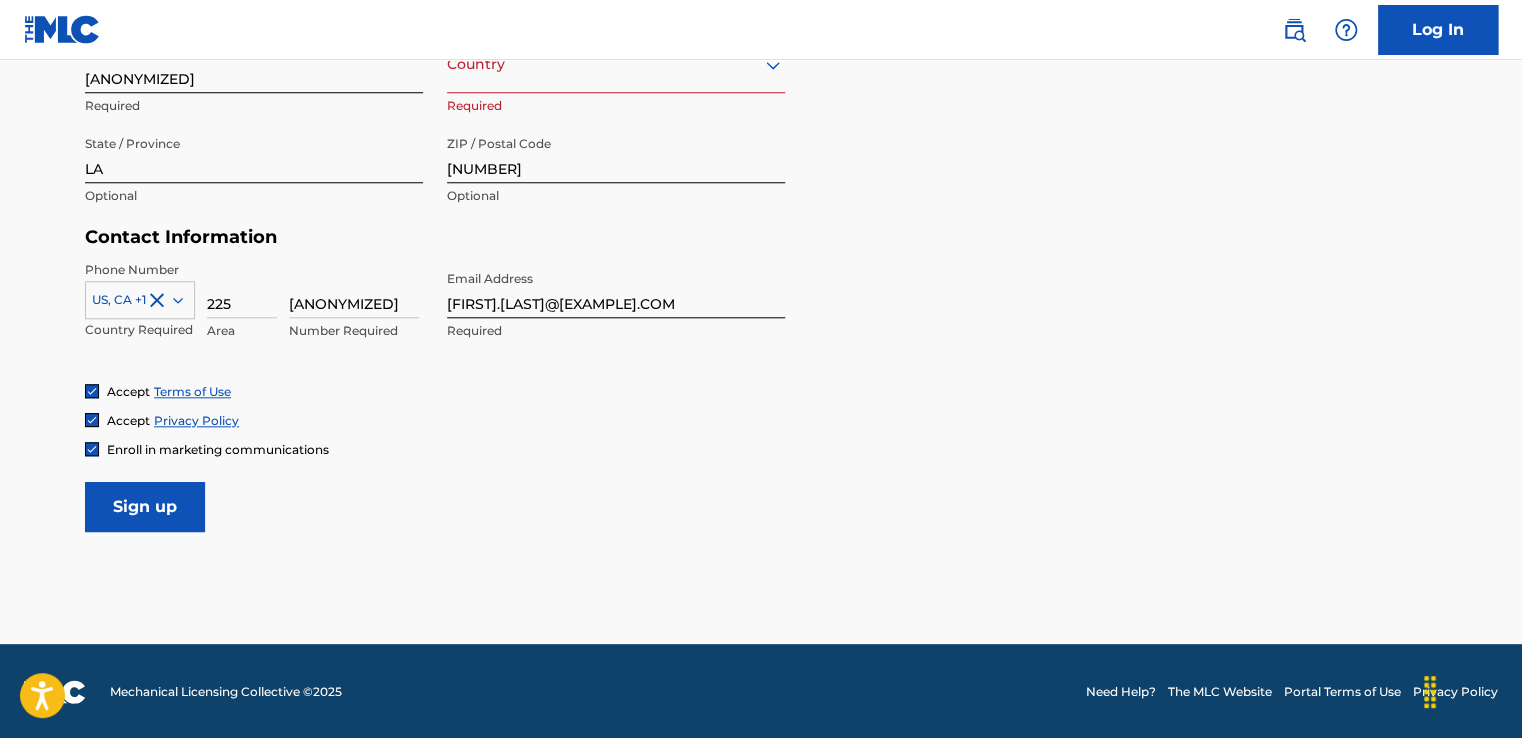 click on "Sign up" at bounding box center [145, 507] 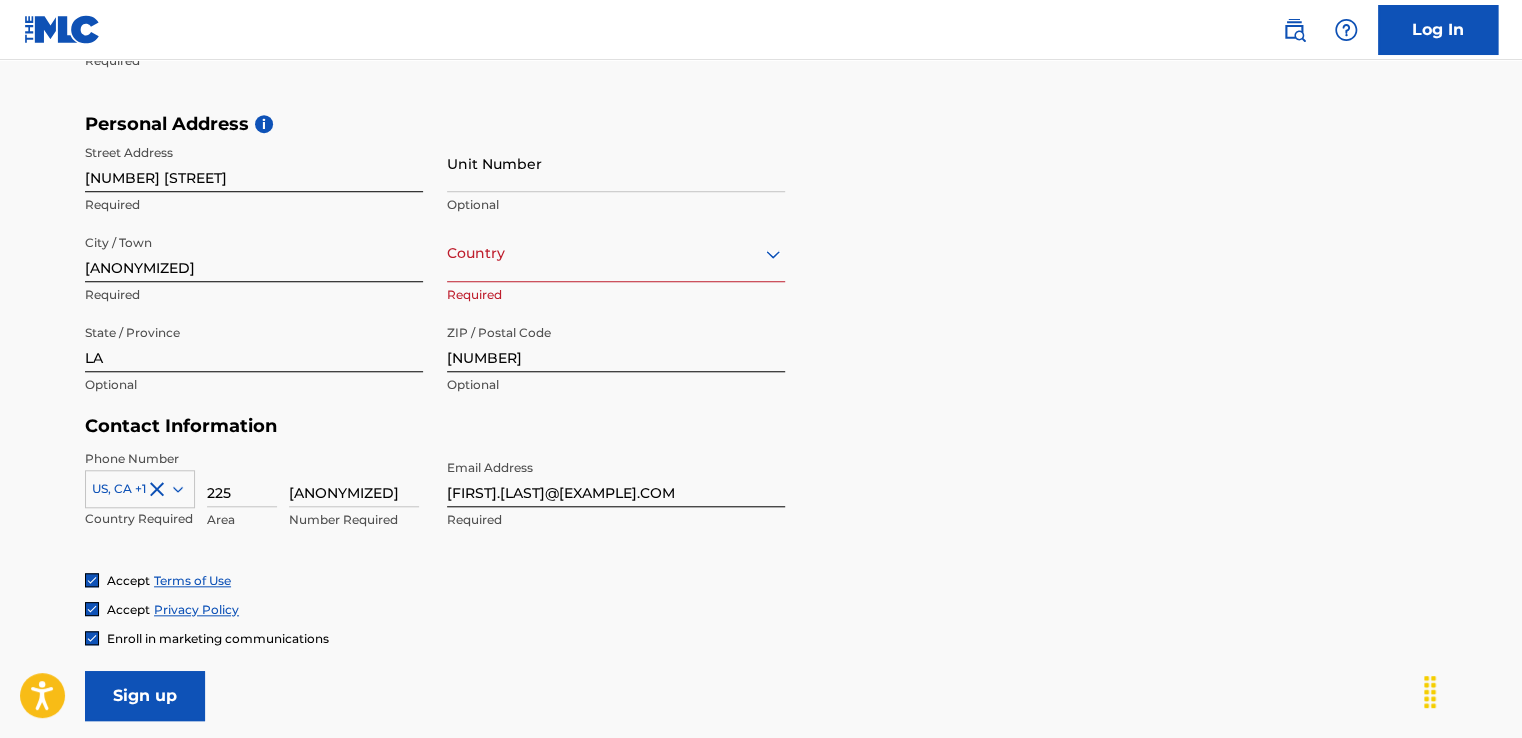scroll, scrollTop: 624, scrollLeft: 0, axis: vertical 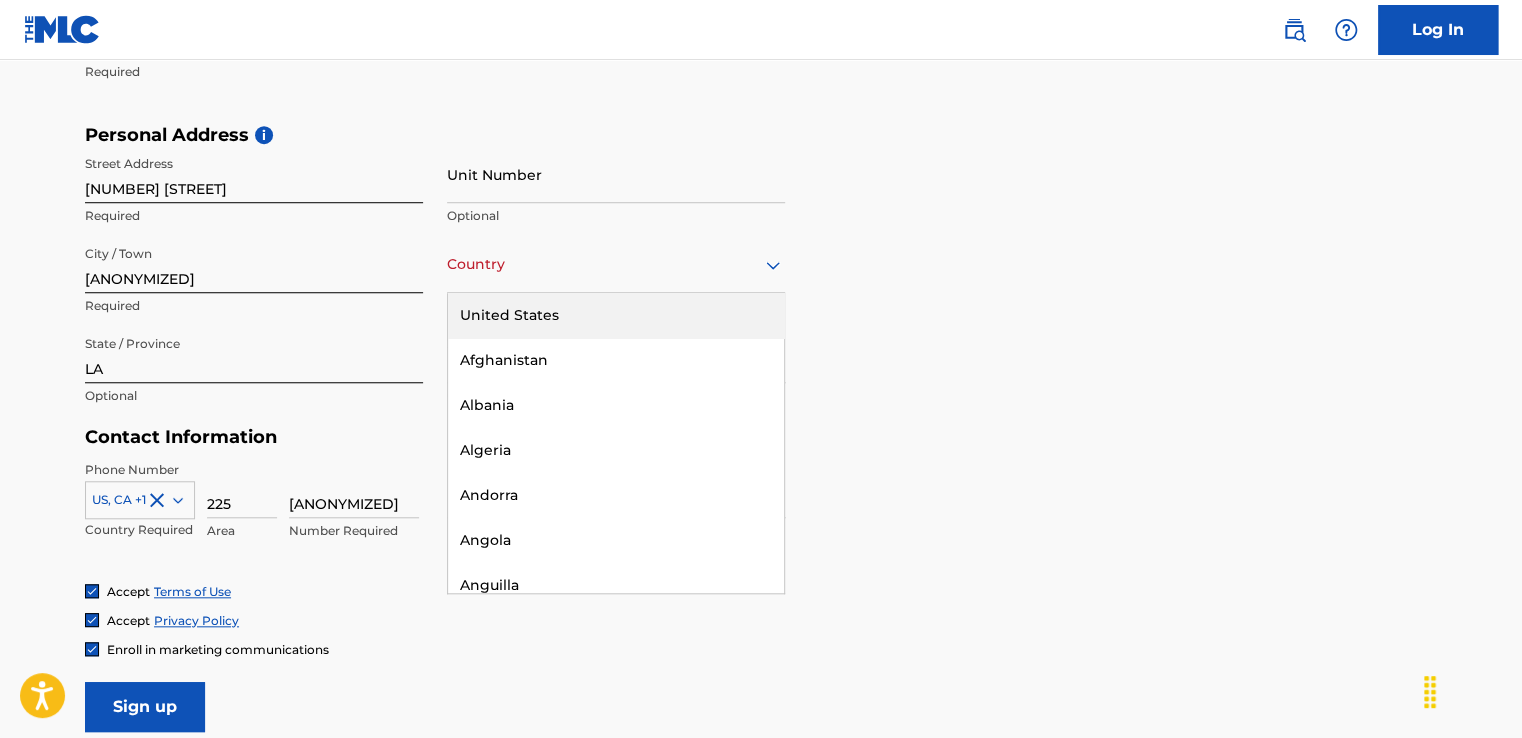 click 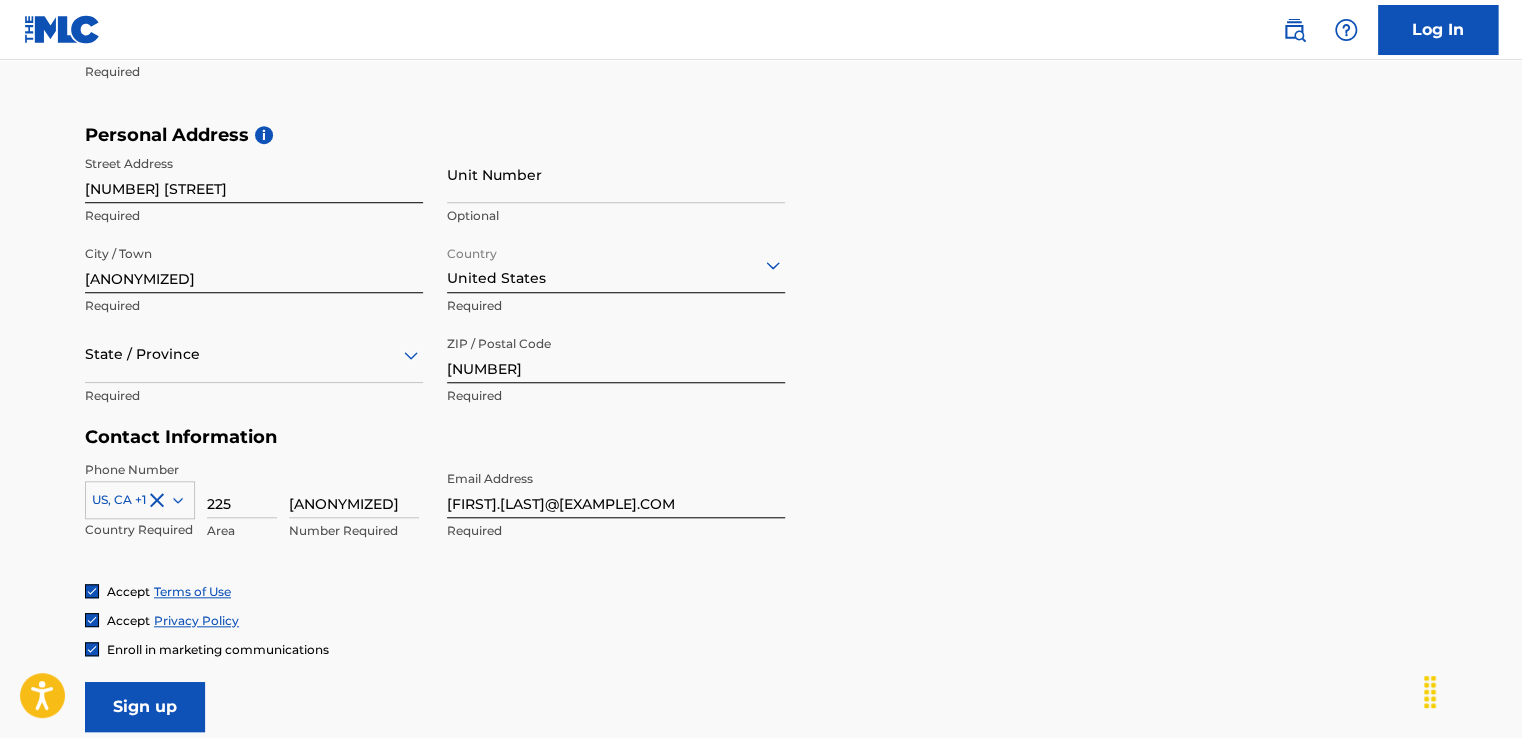 click on "Sign up" at bounding box center (145, 707) 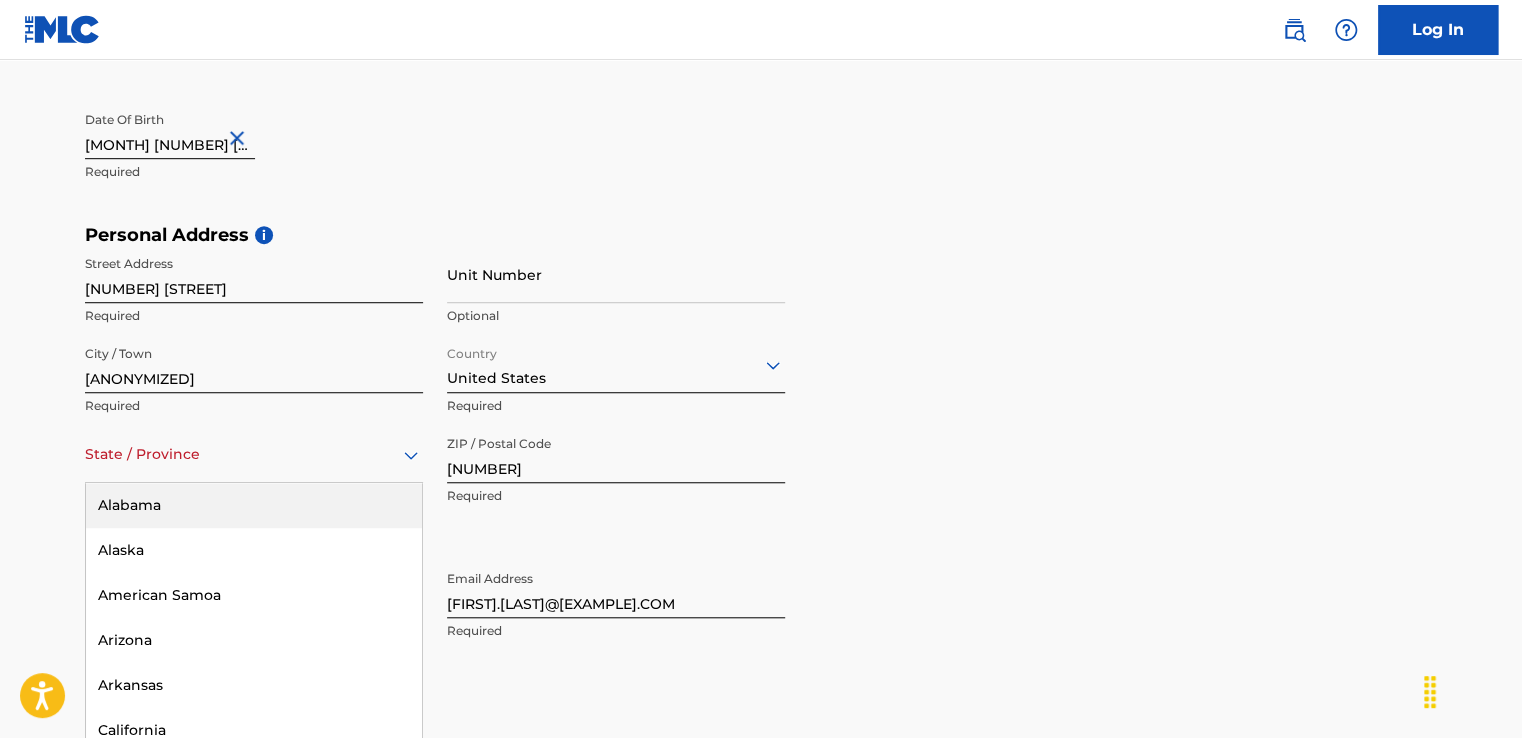 scroll, scrollTop: 569, scrollLeft: 0, axis: vertical 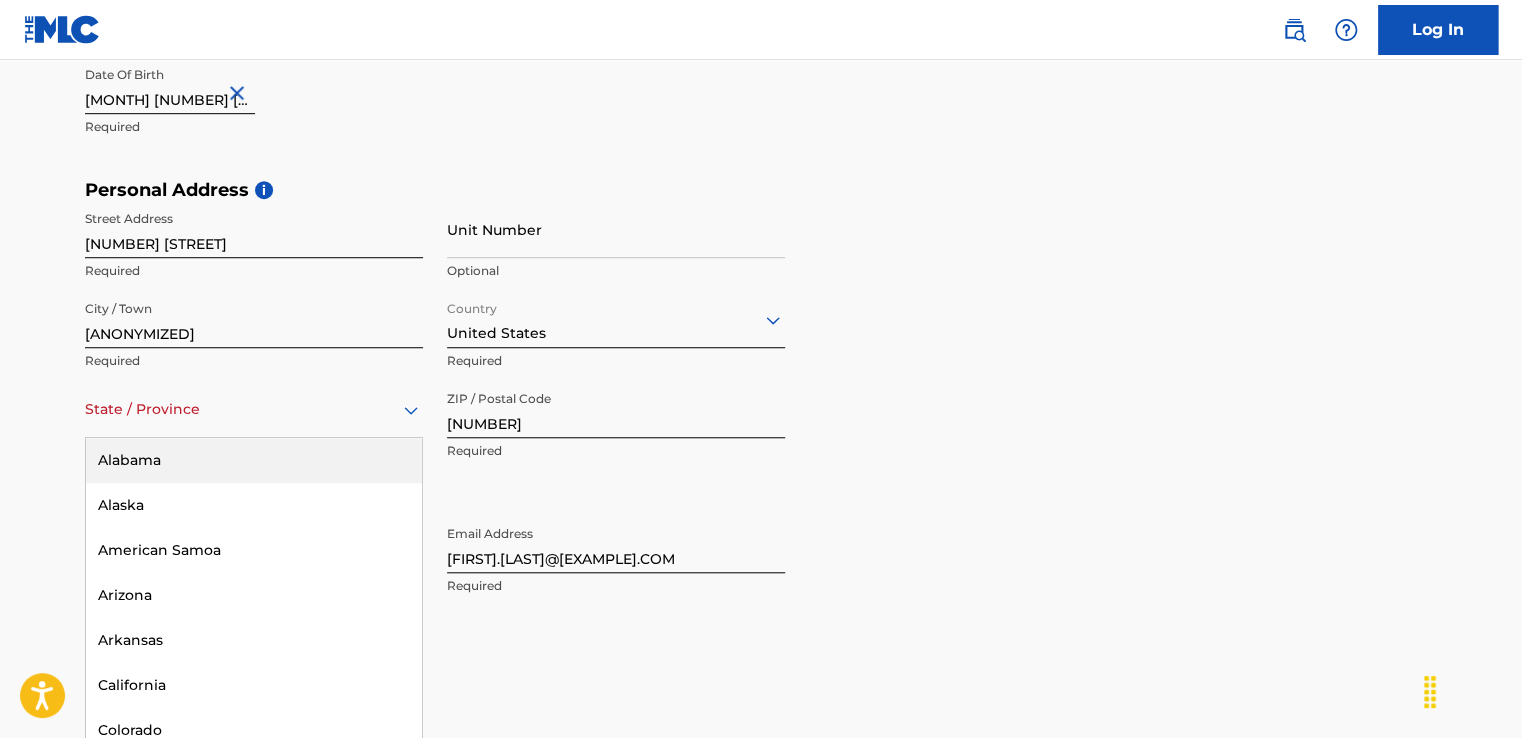 click on "57 results available. Use Up and Down to choose options, press Enter to select the currently focused option, press Escape to exit the menu, press Tab to select the option and exit the menu. State / Province Alabama Alaska American Samoa Arizona Arkansas California Colorado Connecticut Delaware District of Columbia Florida Georgia Guam Hawaii Idaho Illinois Indiana Iowa Kansas Kentucky Louisiana Maine Maryland Massachusetts Michigan Minnesota Mississippi Missouri Montana Nebraska Nevada New Hampshire New Jersey New Mexico New York North Carolina North Dakota Northern Mariana Islands Ohio Oklahoma Oregon Pennsylvania Puerto Rico Puerto Rico Rhode Island South Carolina South Dakota Tennessee Texas Utah Vermont Virgin Islands, U.S. Virginia Washington West Virginia Wisconsin Wyoming" at bounding box center [254, 409] 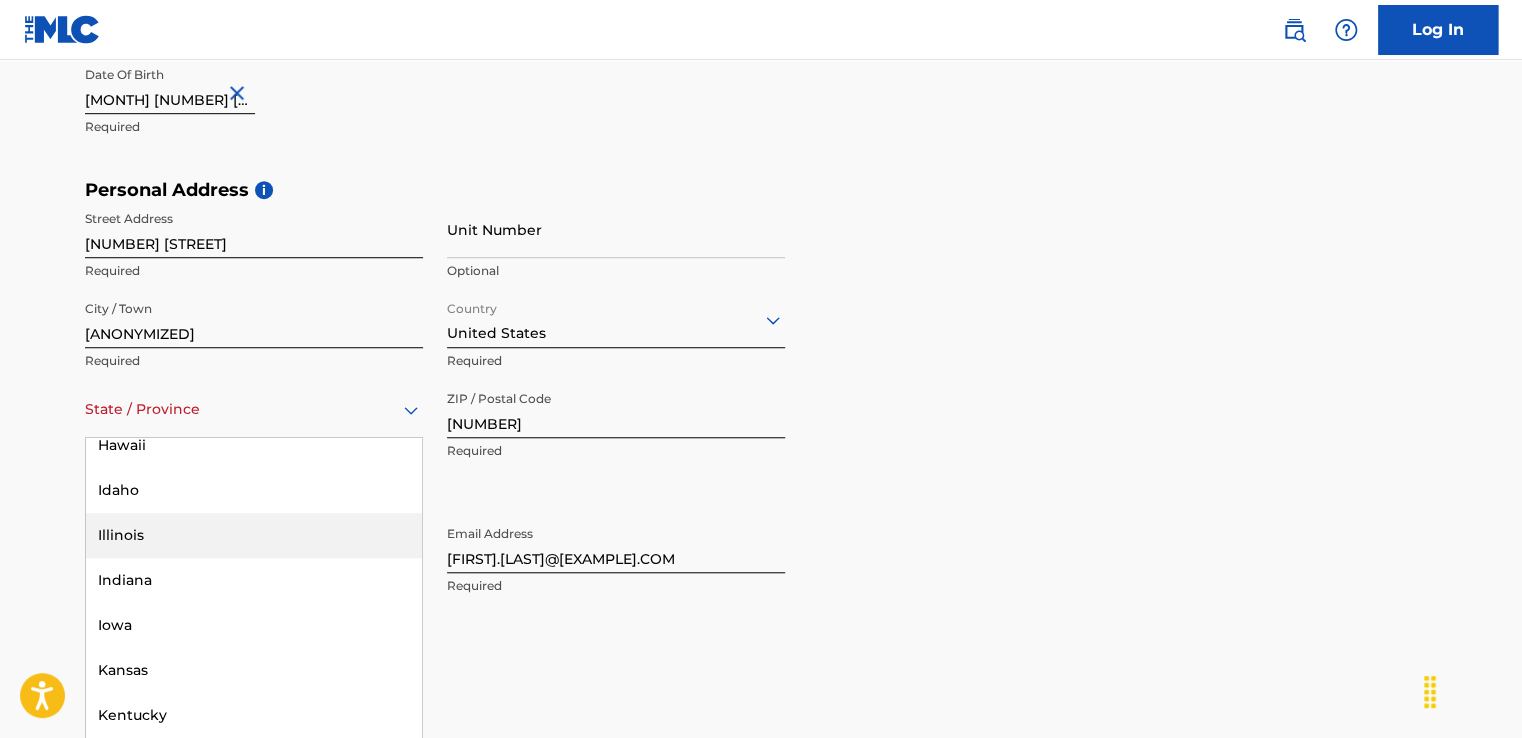 scroll, scrollTop: 700, scrollLeft: 0, axis: vertical 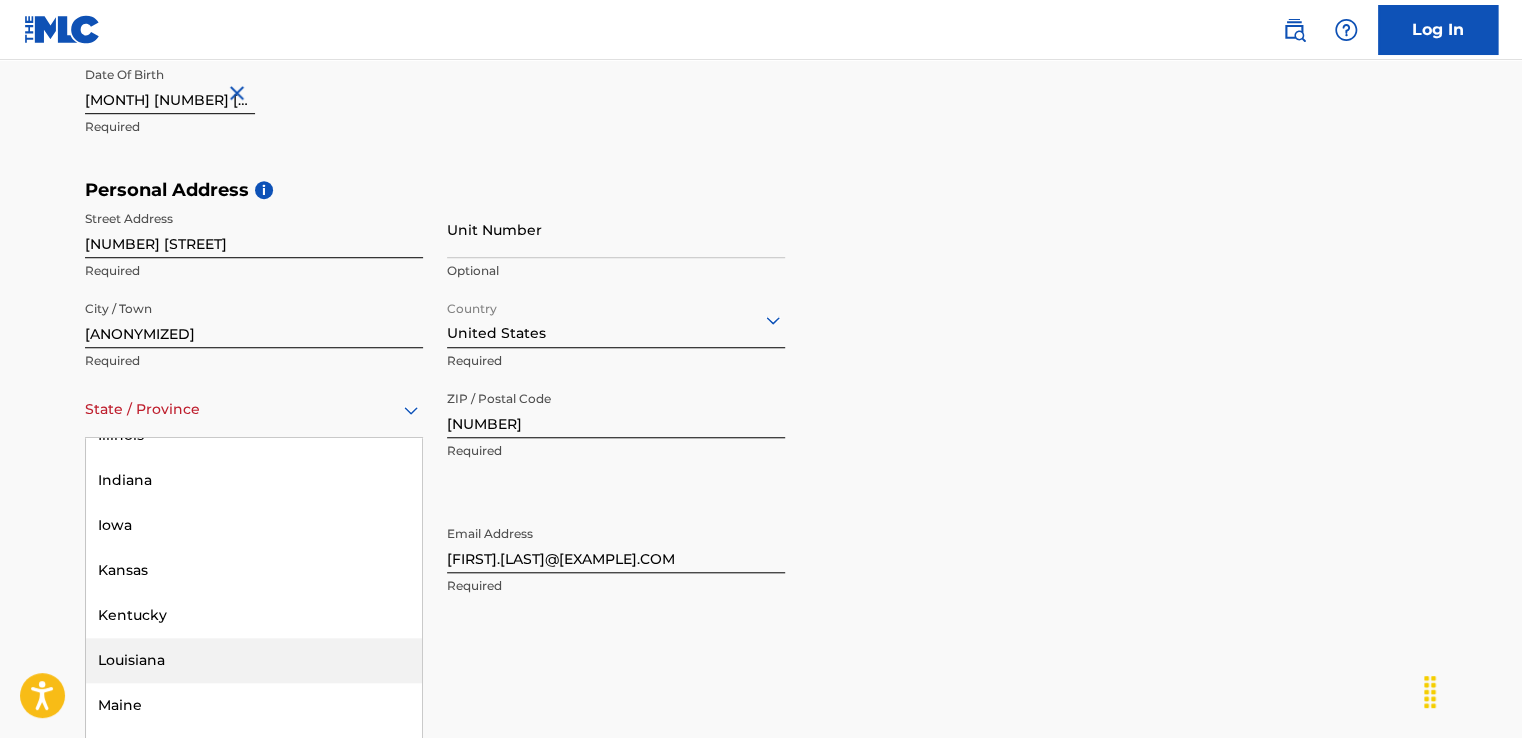 click on "Louisiana" at bounding box center [254, 660] 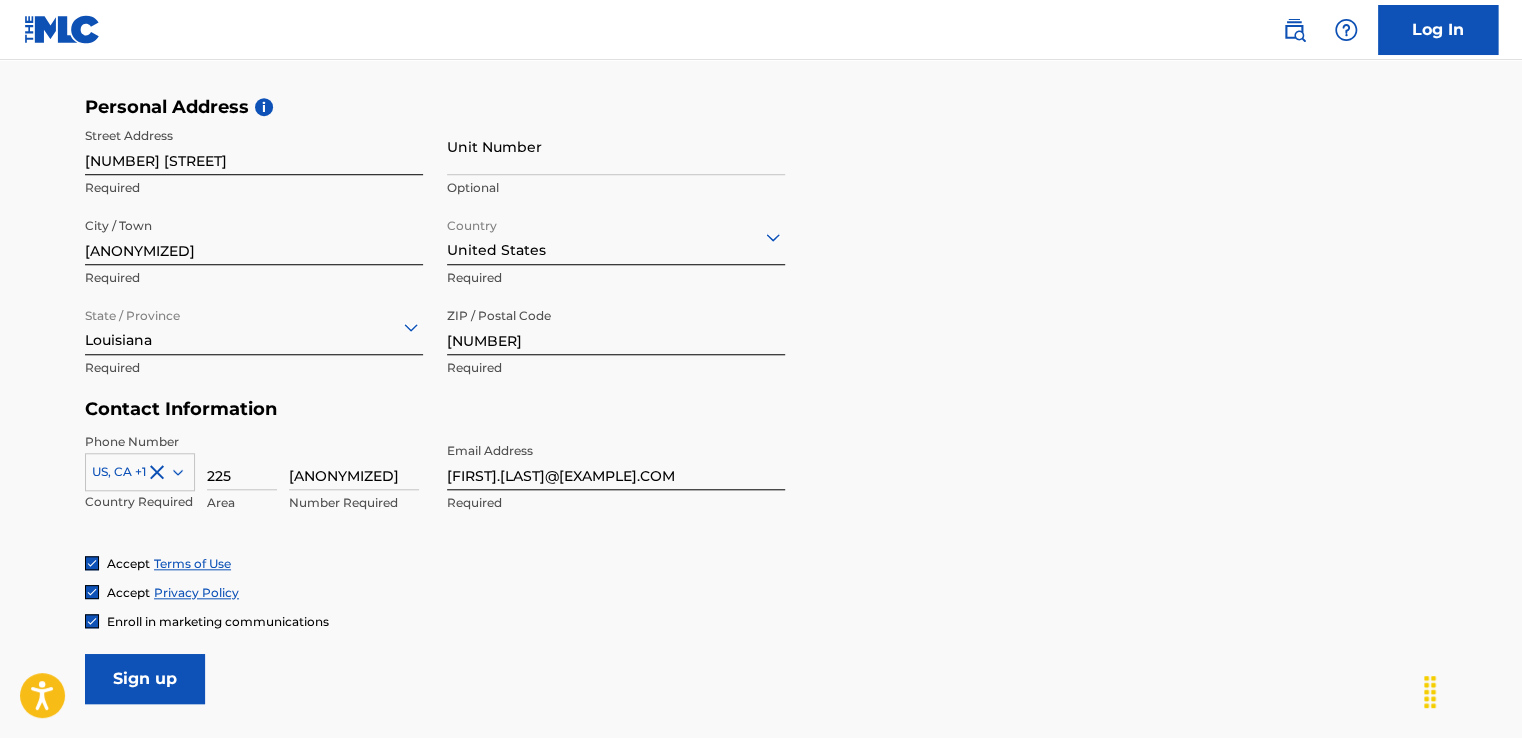 scroll, scrollTop: 824, scrollLeft: 0, axis: vertical 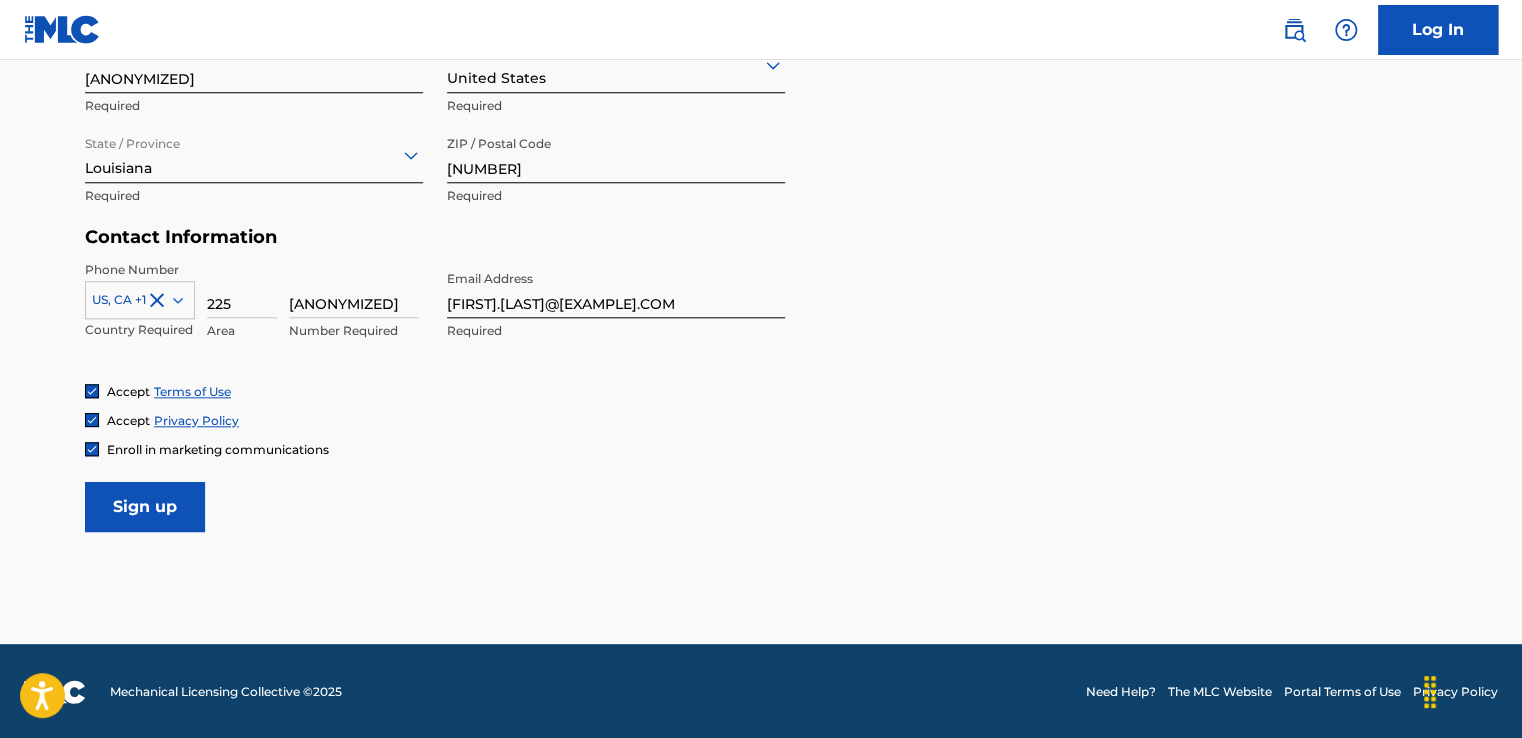 click on "Sign up" at bounding box center (145, 507) 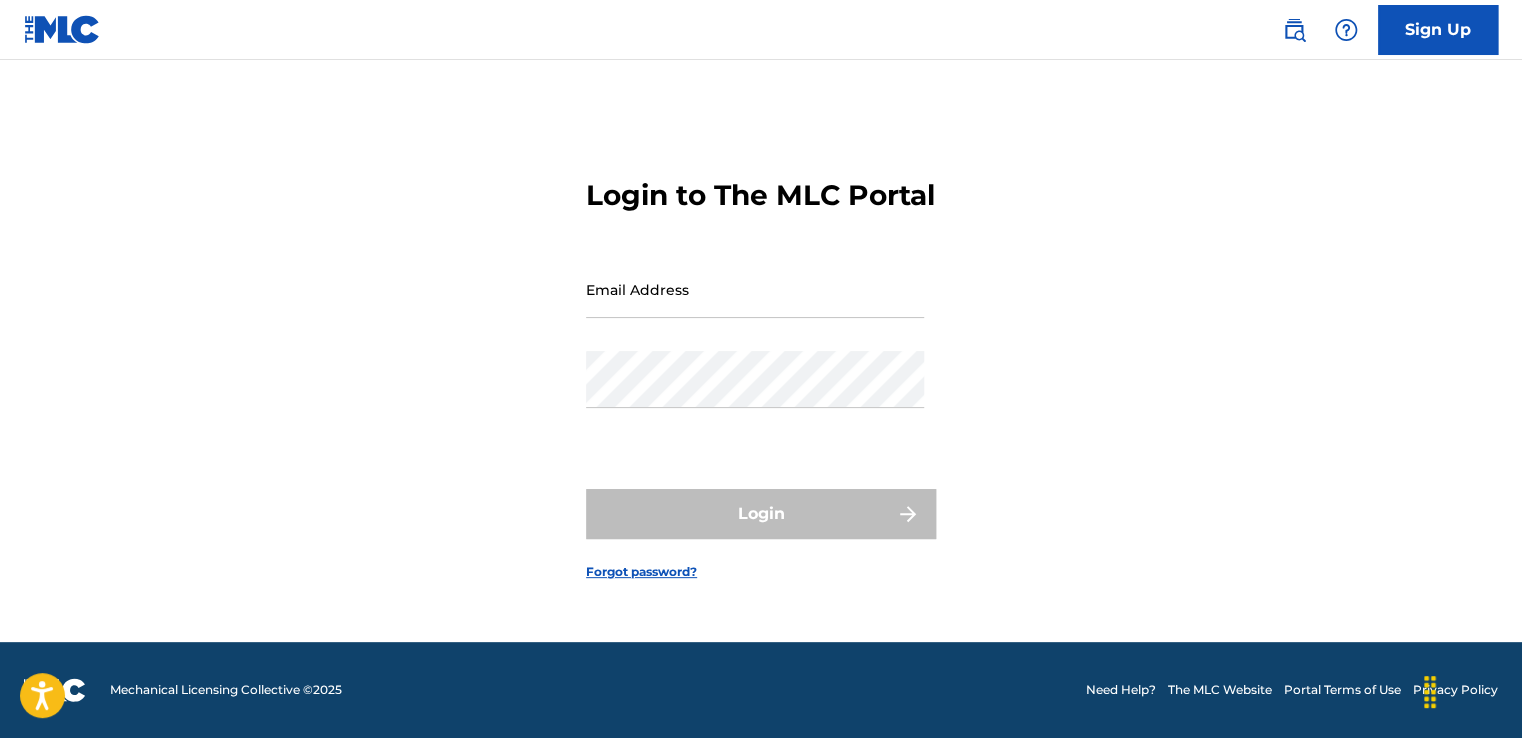 scroll, scrollTop: 0, scrollLeft: 0, axis: both 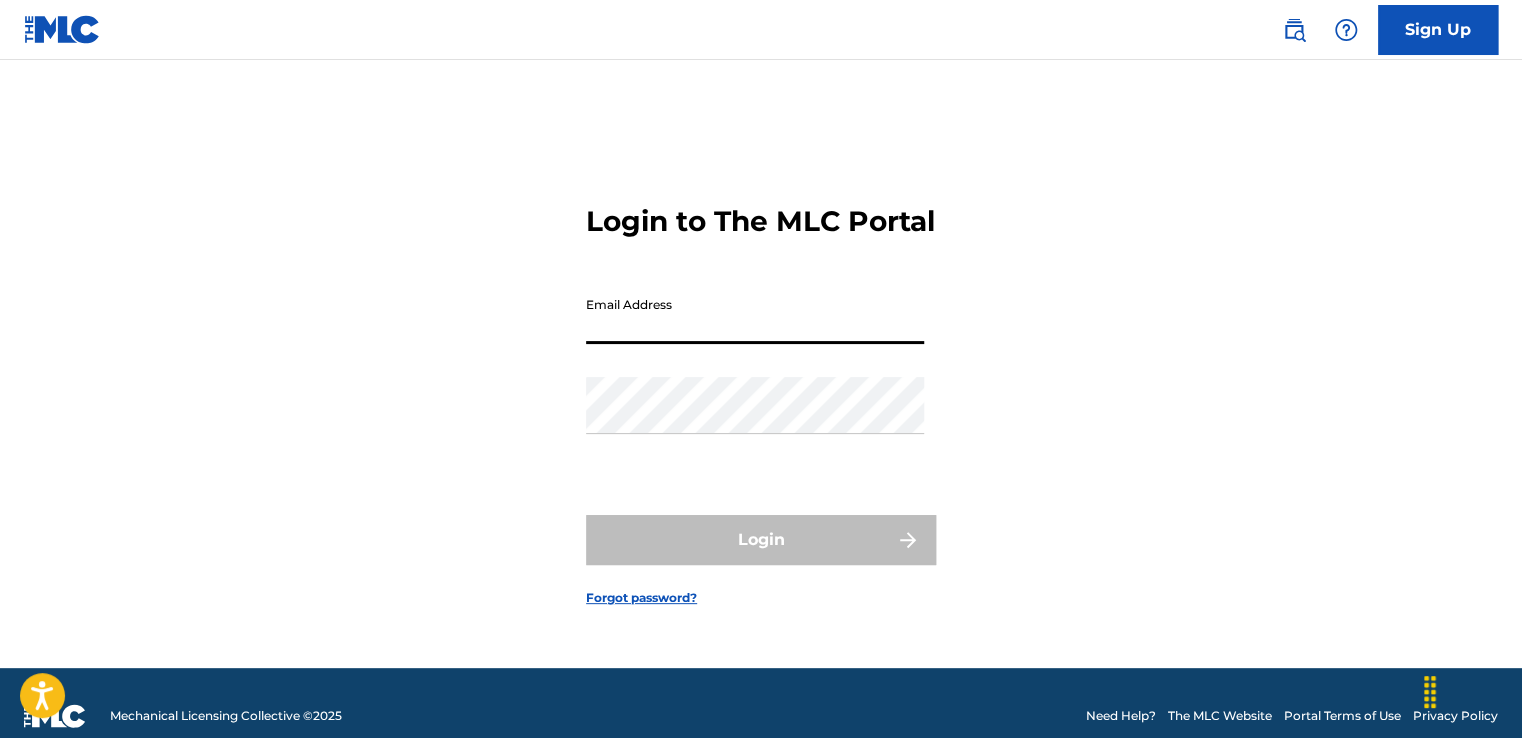 click on "Email Address" at bounding box center [755, 315] 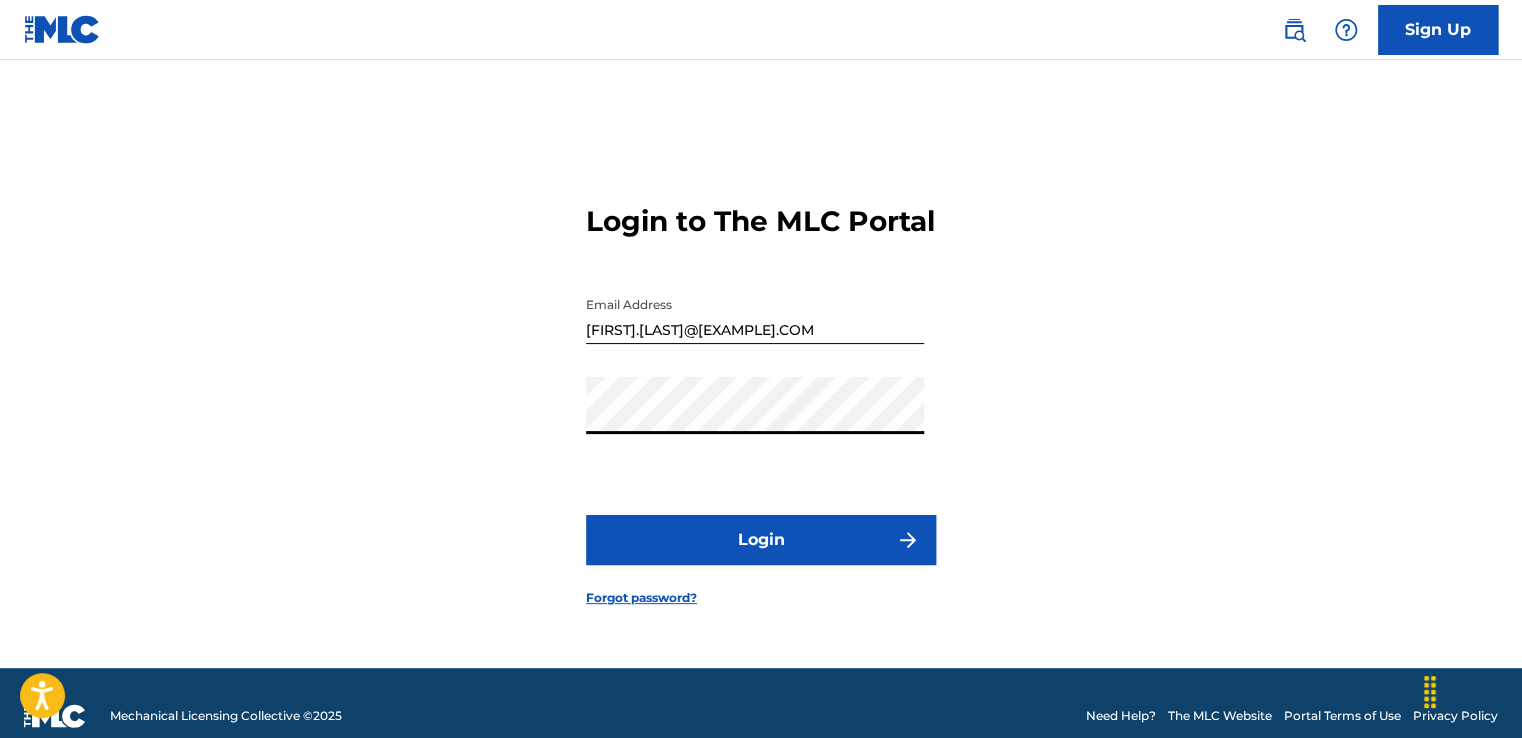 click on "Login to The MLC Portal Email Address [PERSON]@[EMAIL_DOMAIN] Password Login Forgot password?" at bounding box center [761, 389] 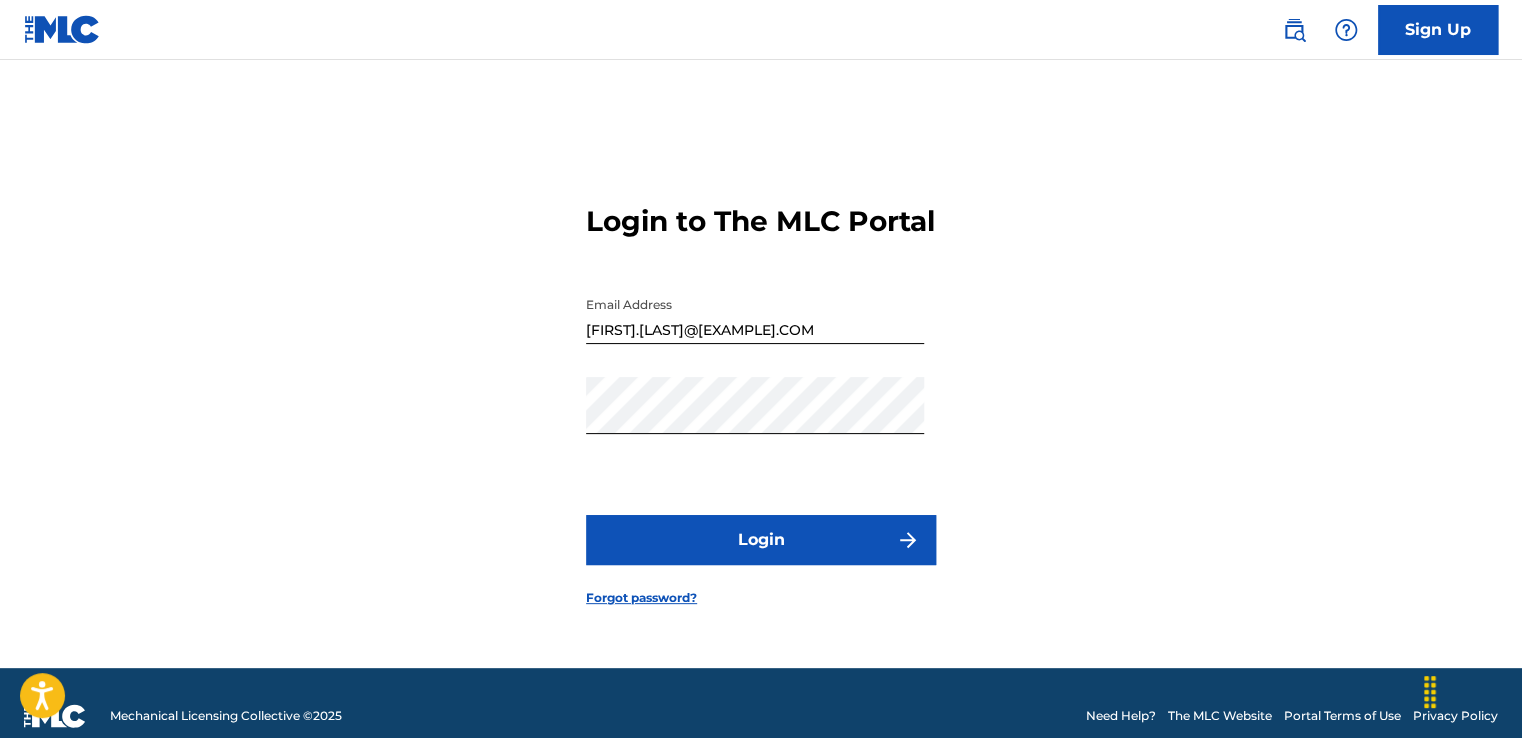 click on "Login" at bounding box center (761, 540) 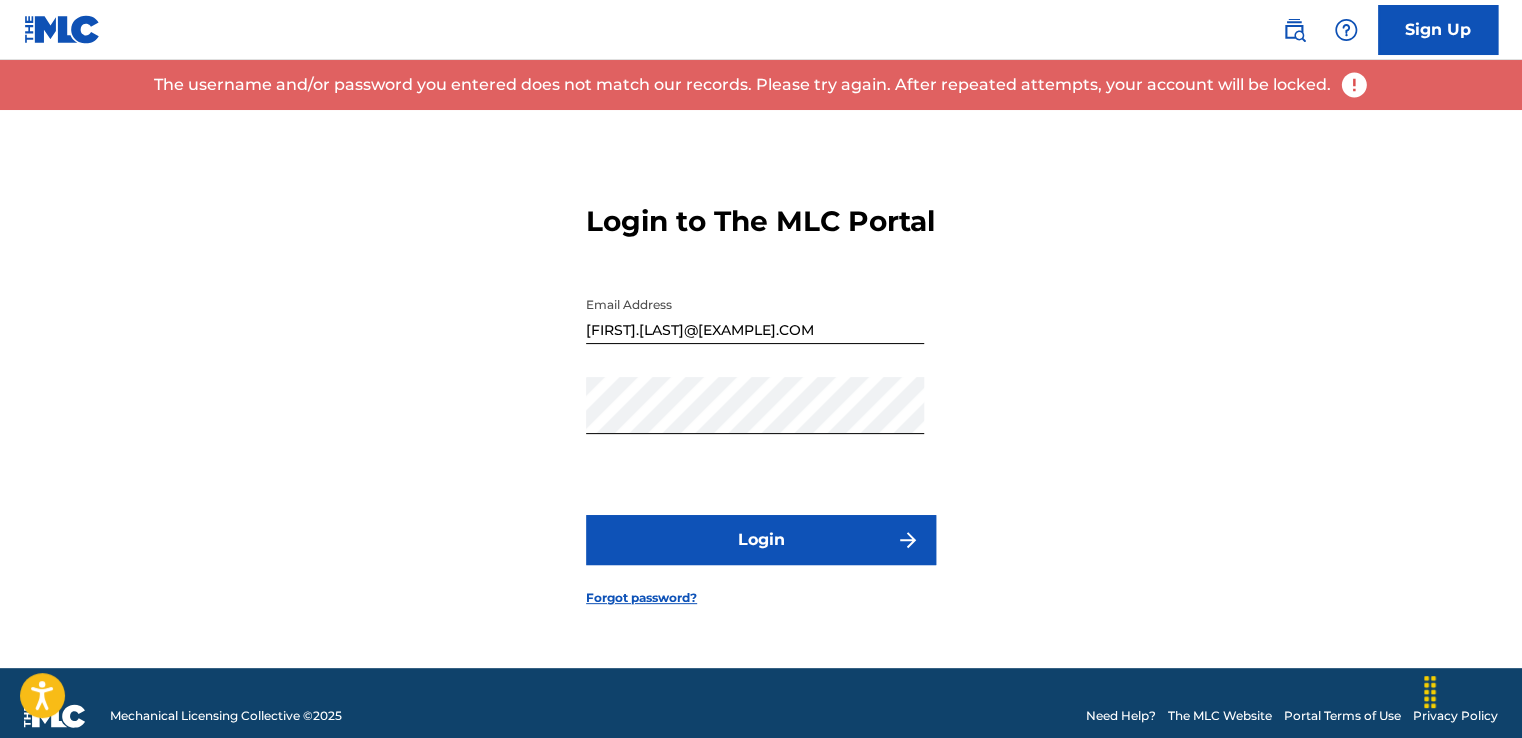 click on "Forgot password?" at bounding box center [641, 598] 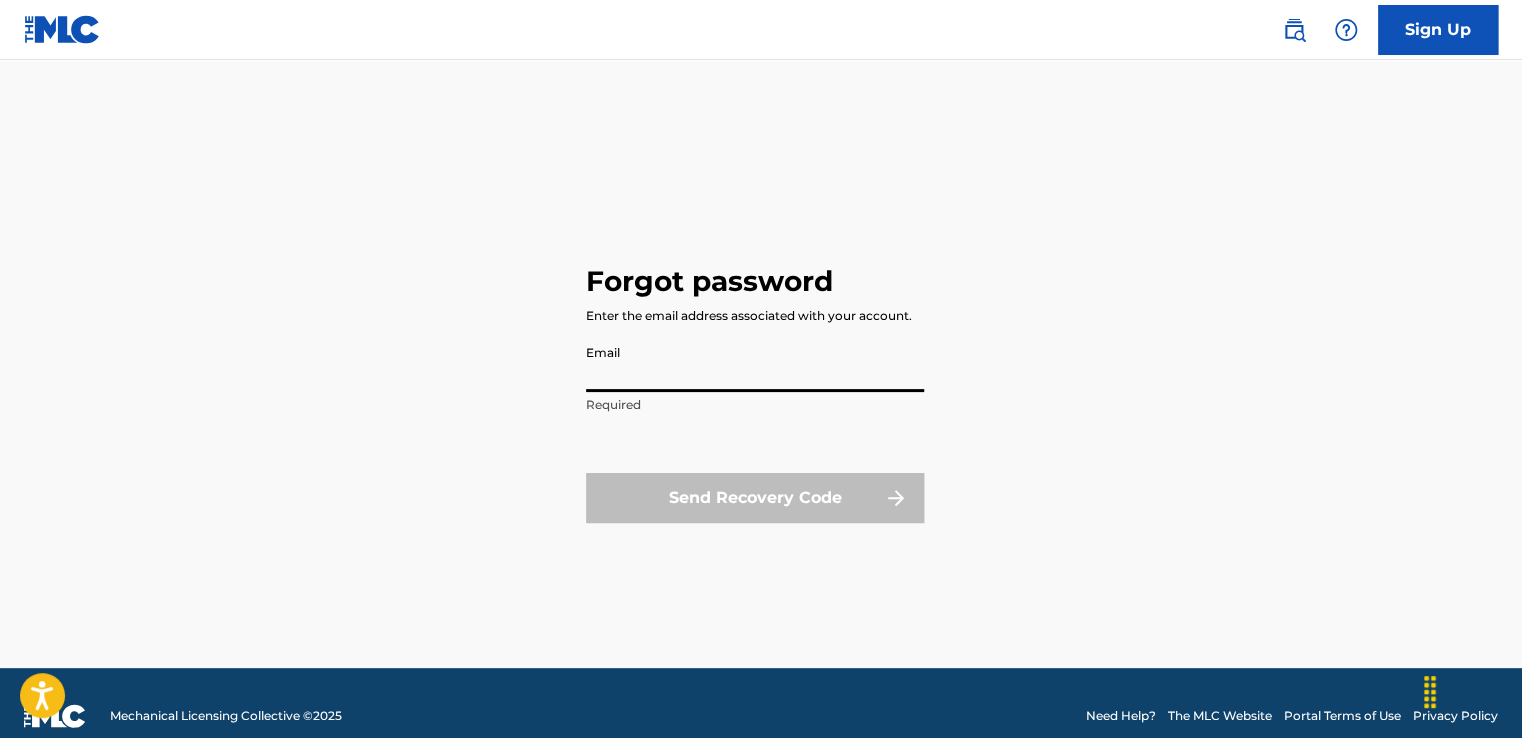 click on "Email" at bounding box center (755, 363) 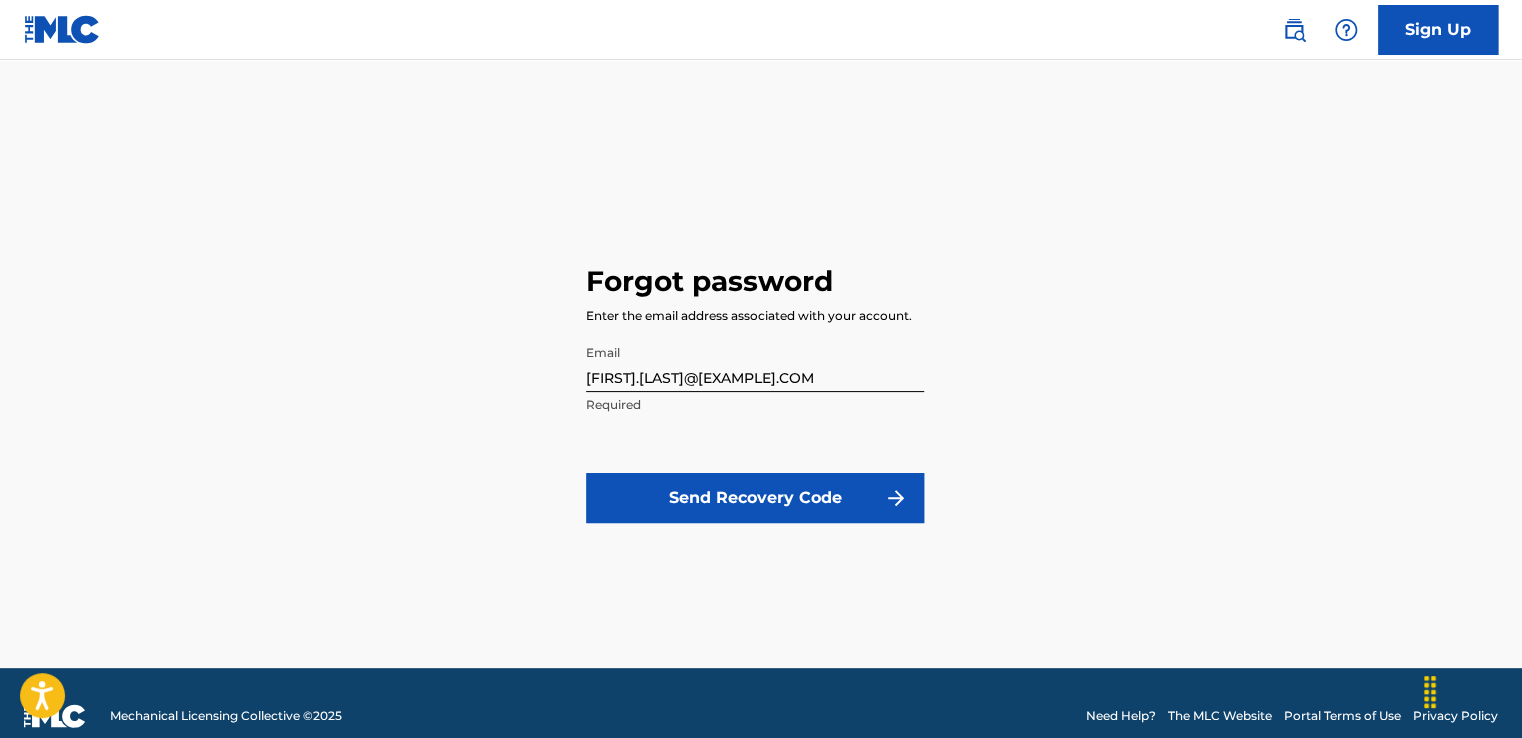 click on "Send Recovery Code" at bounding box center (755, 498) 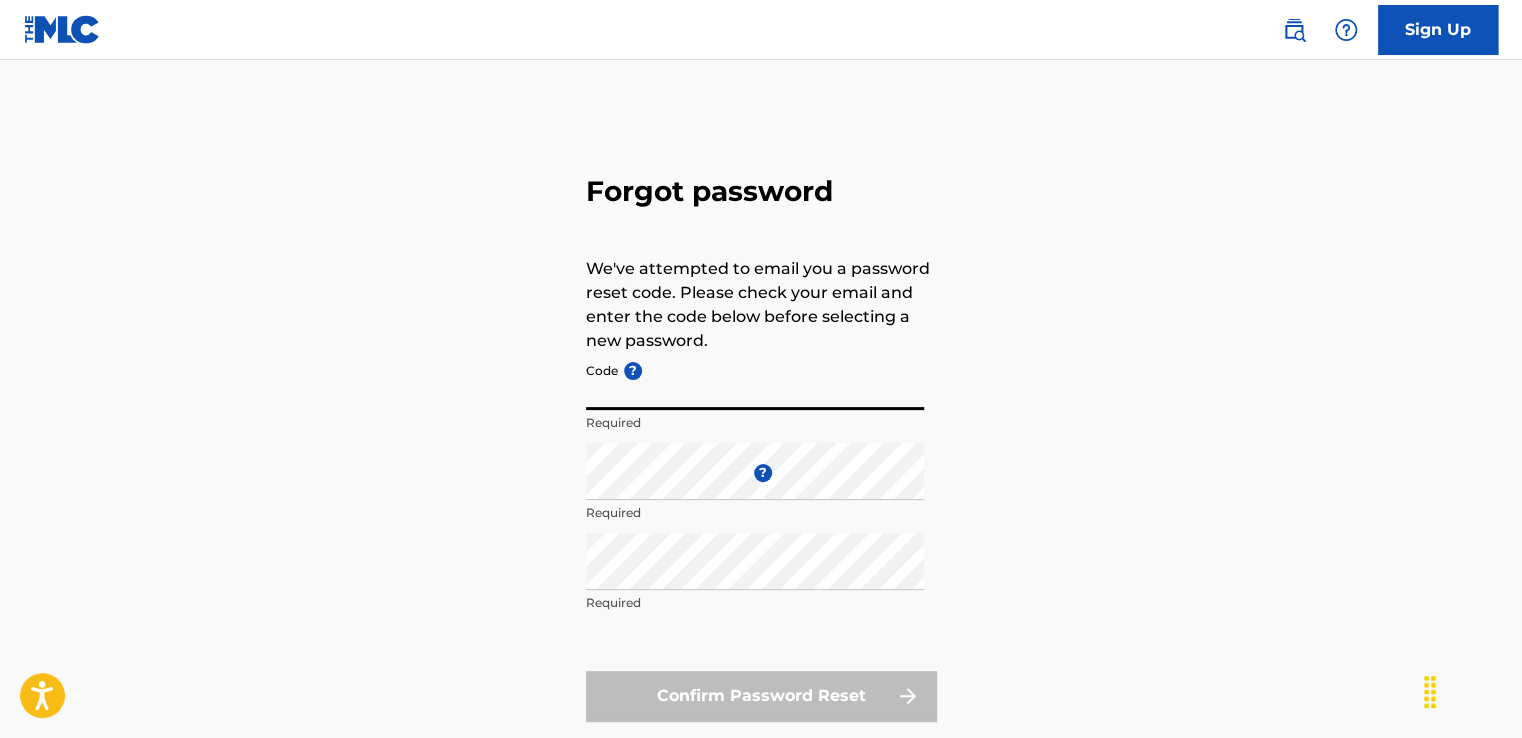 paste on "[ANONYMIZED]" 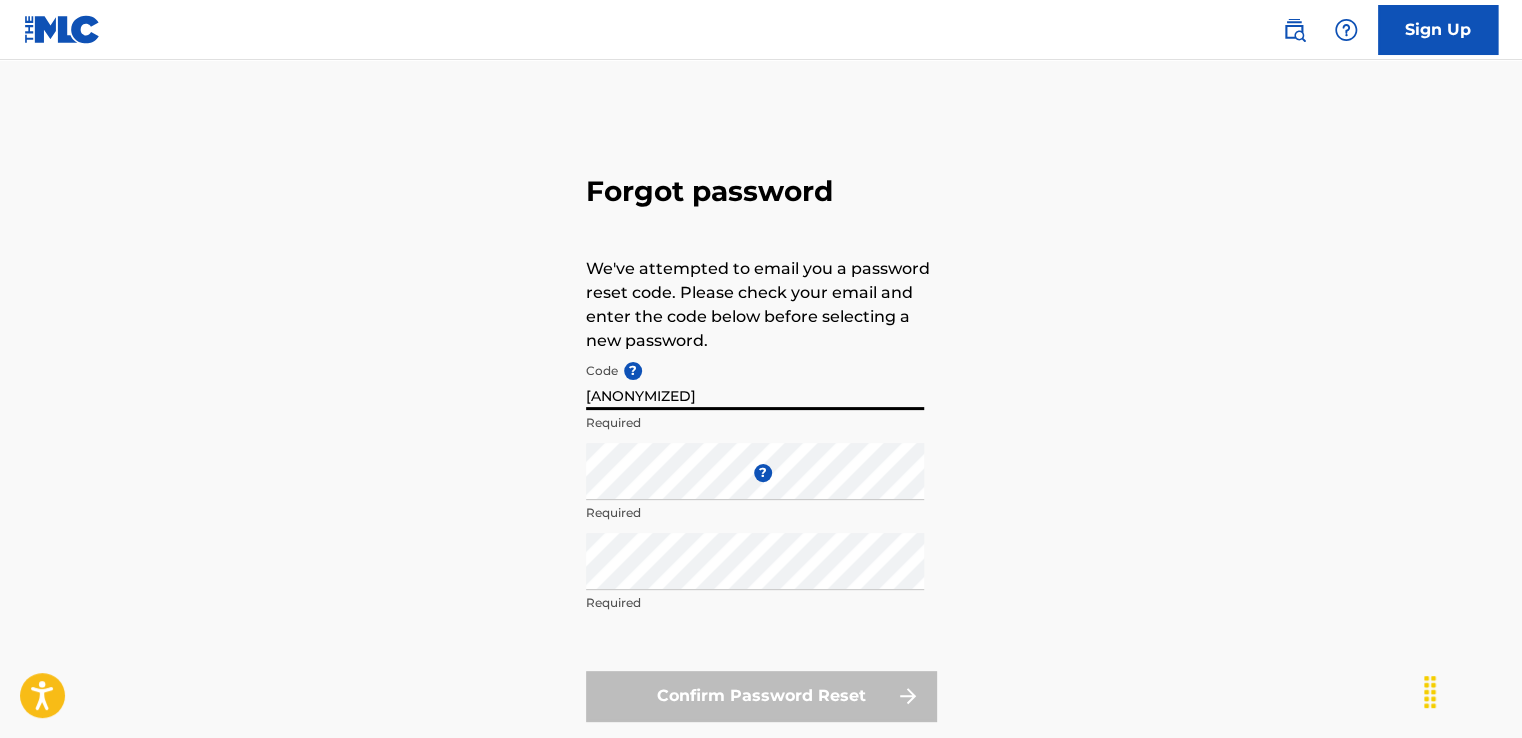 type on "[ANONYMIZED]" 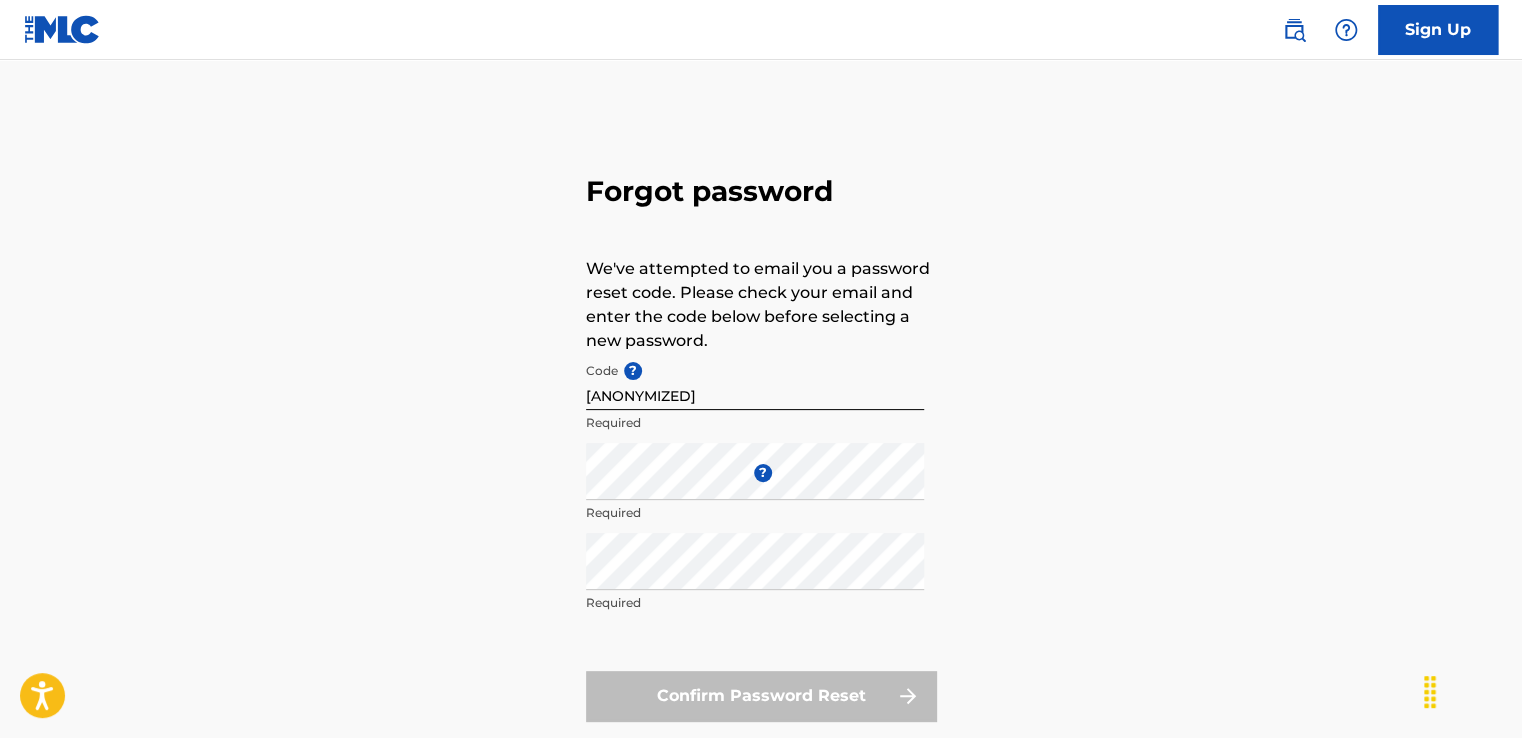 click on "Required" at bounding box center (755, 423) 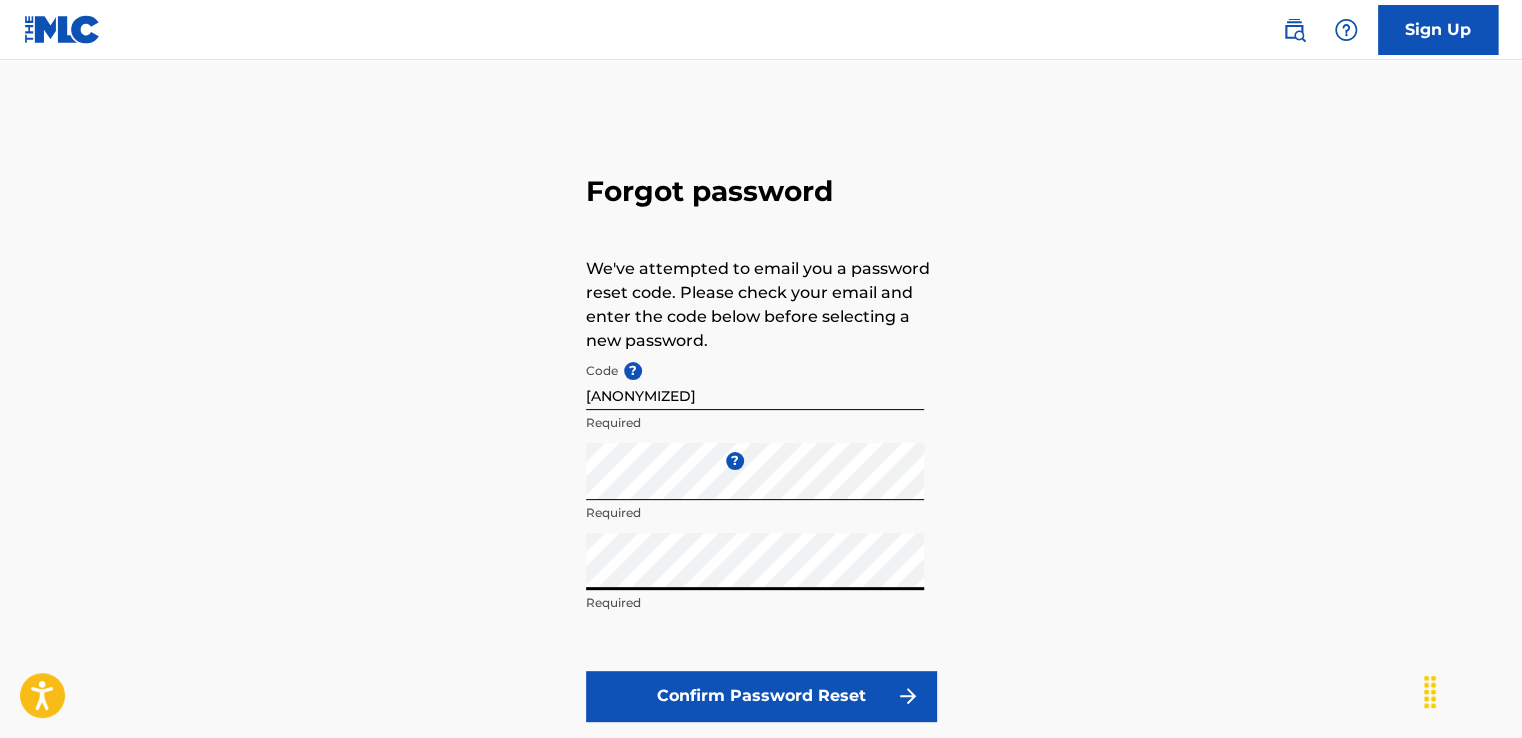 click on "Confirm Password Reset" at bounding box center (761, 696) 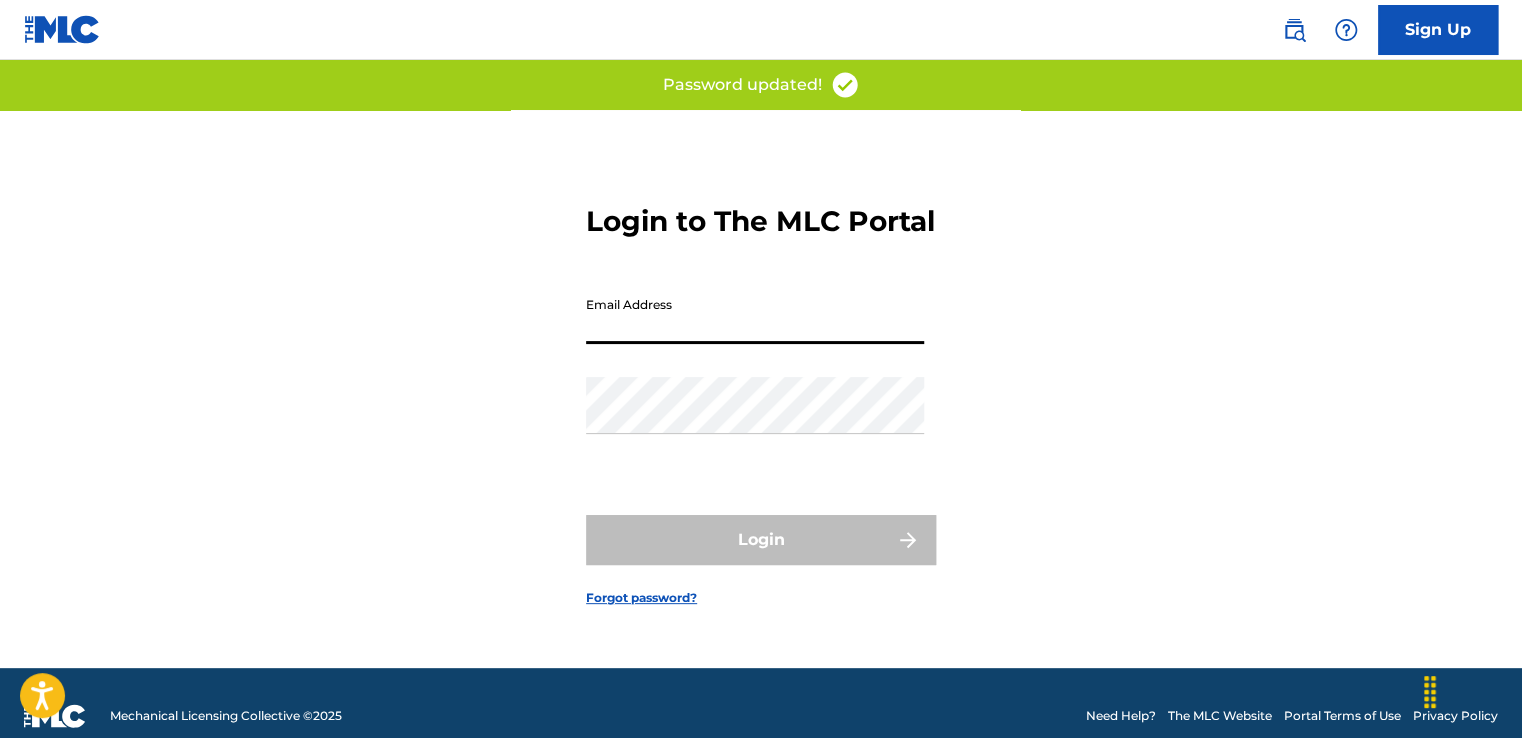 click on "Email Address" at bounding box center [755, 315] 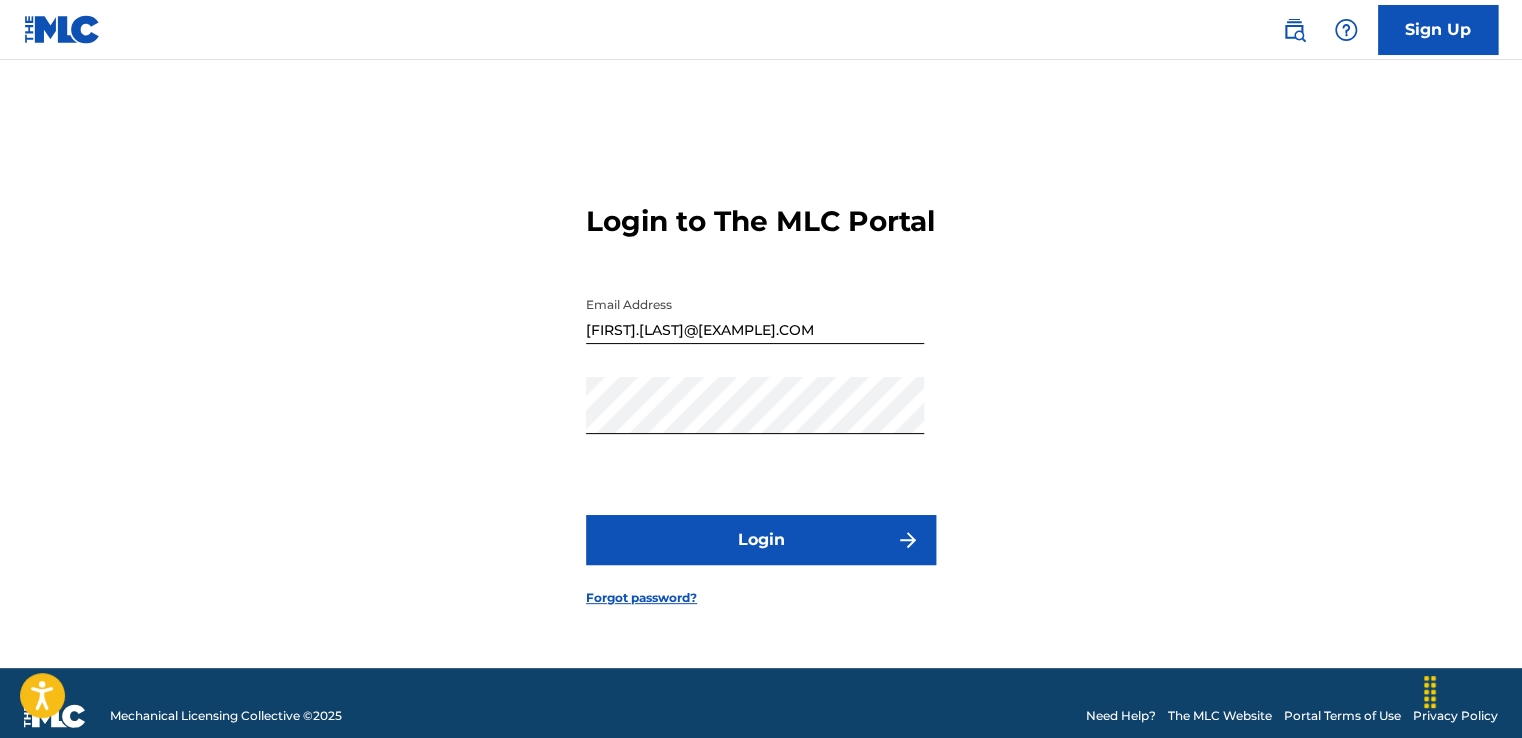 click on "Login" at bounding box center (761, 540) 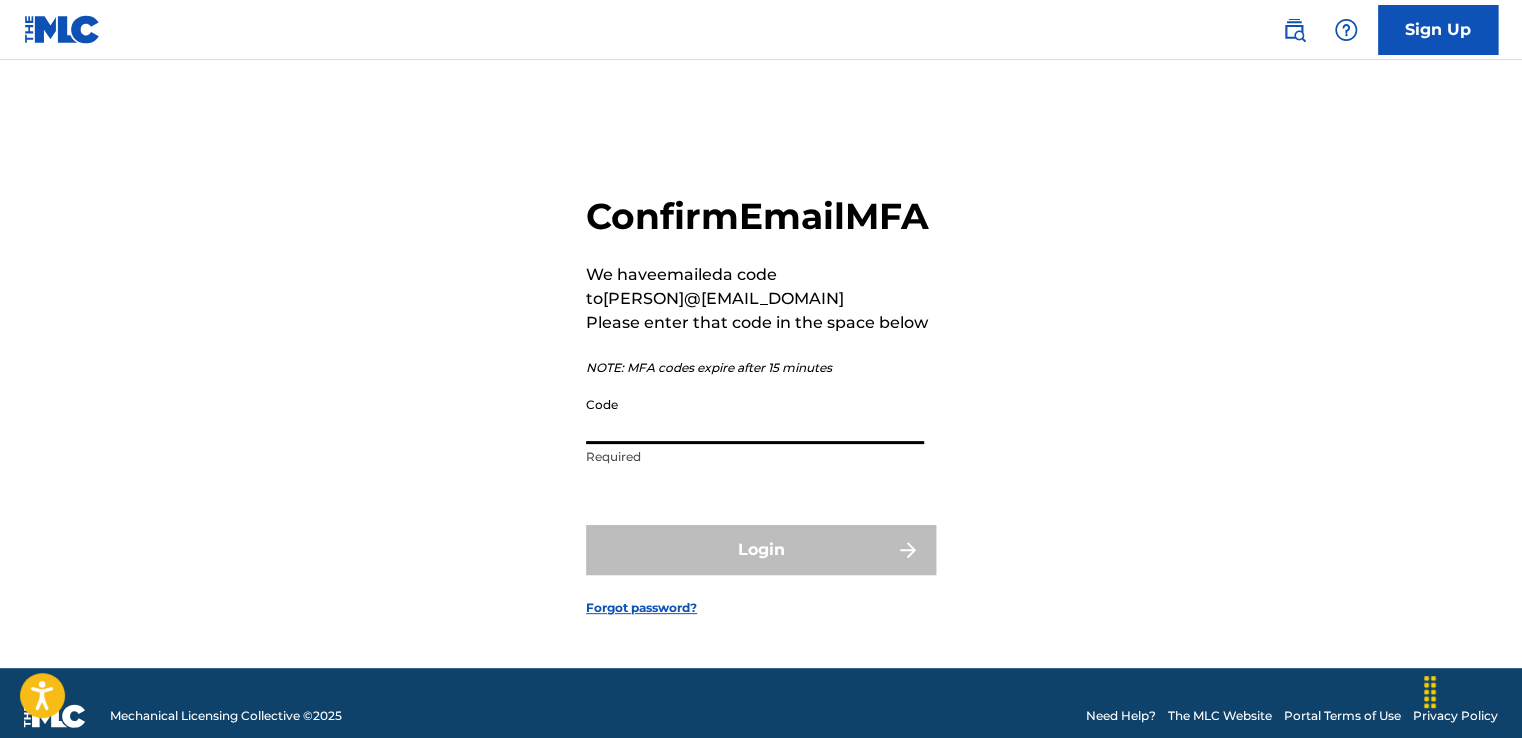 paste on "[NUMBER]" 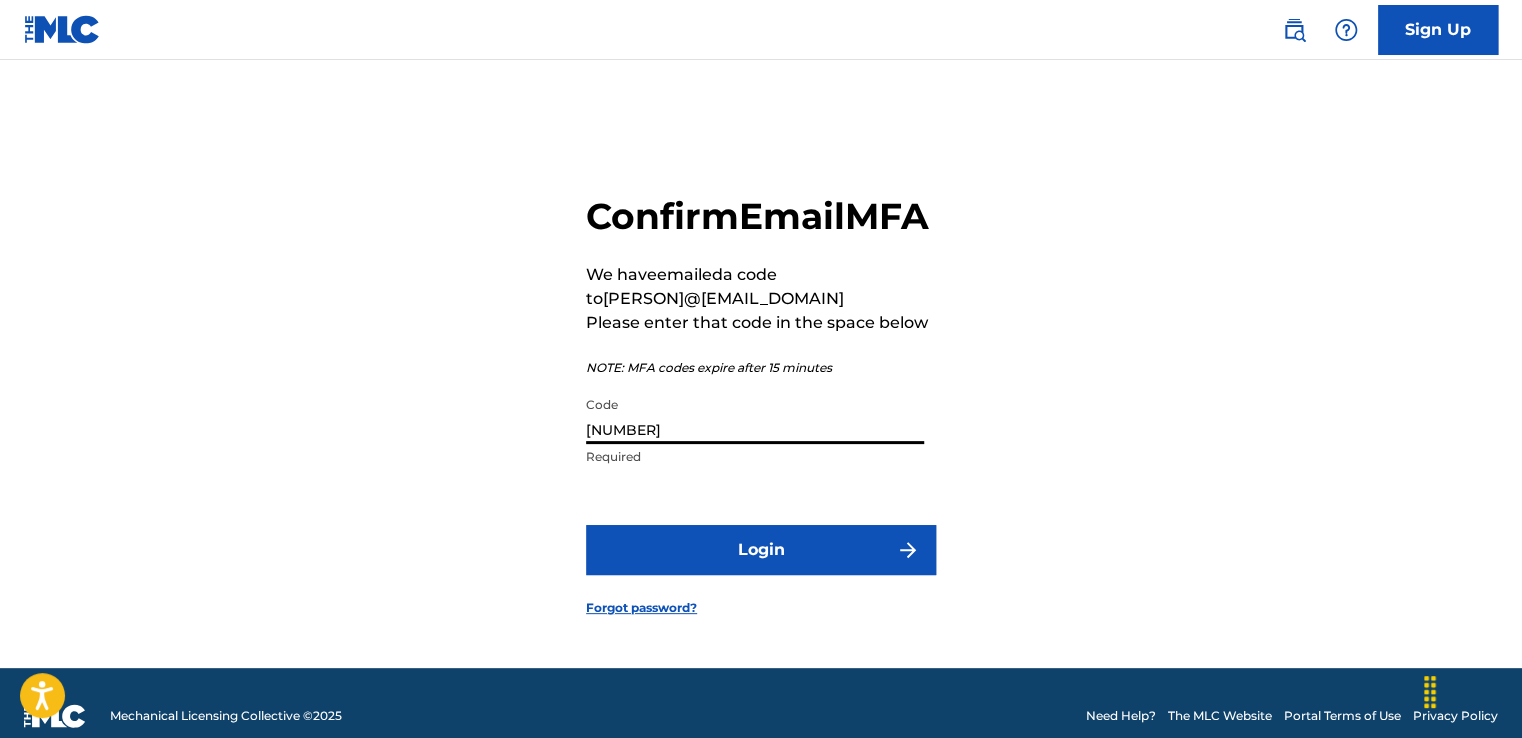 type on "[NUMBER]" 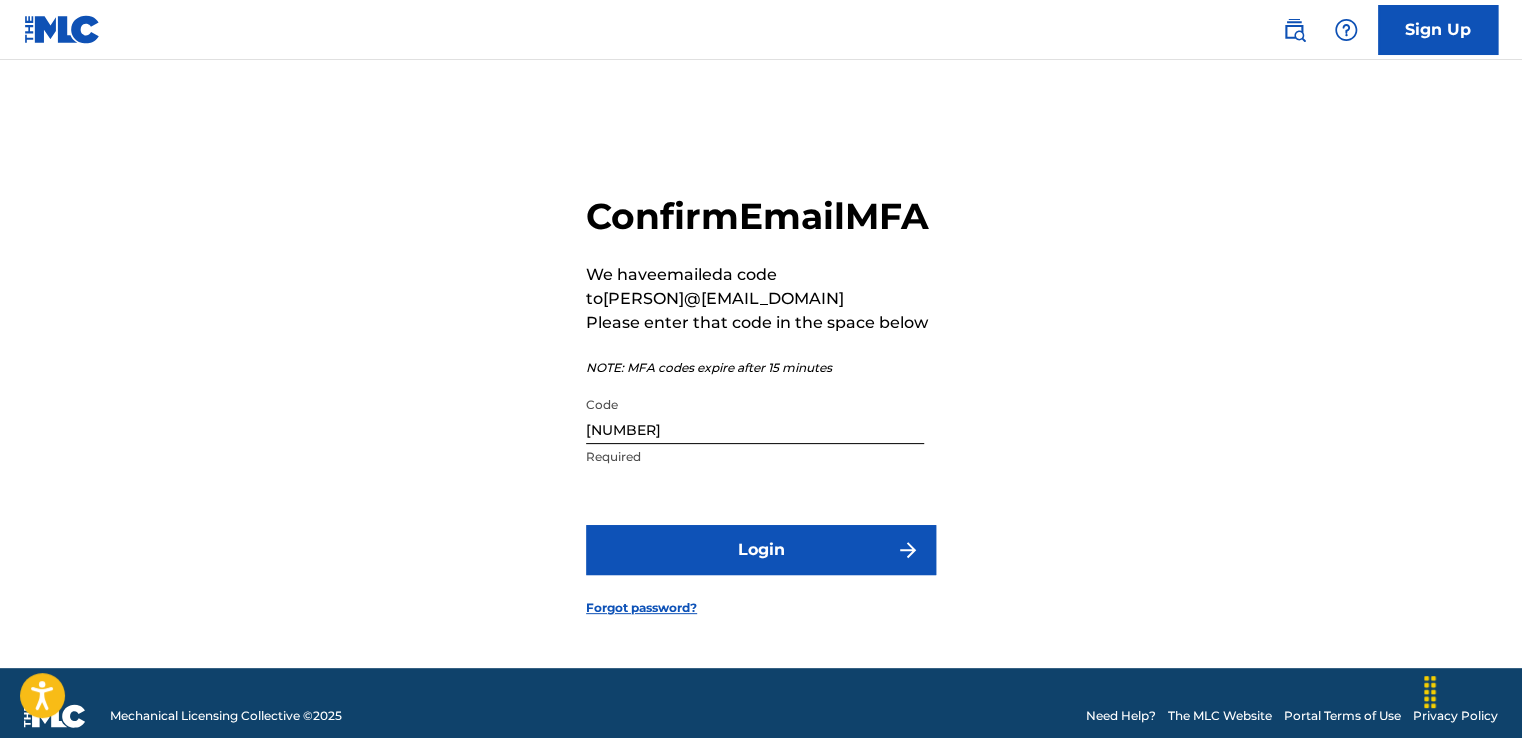 click on "Login" at bounding box center (761, 550) 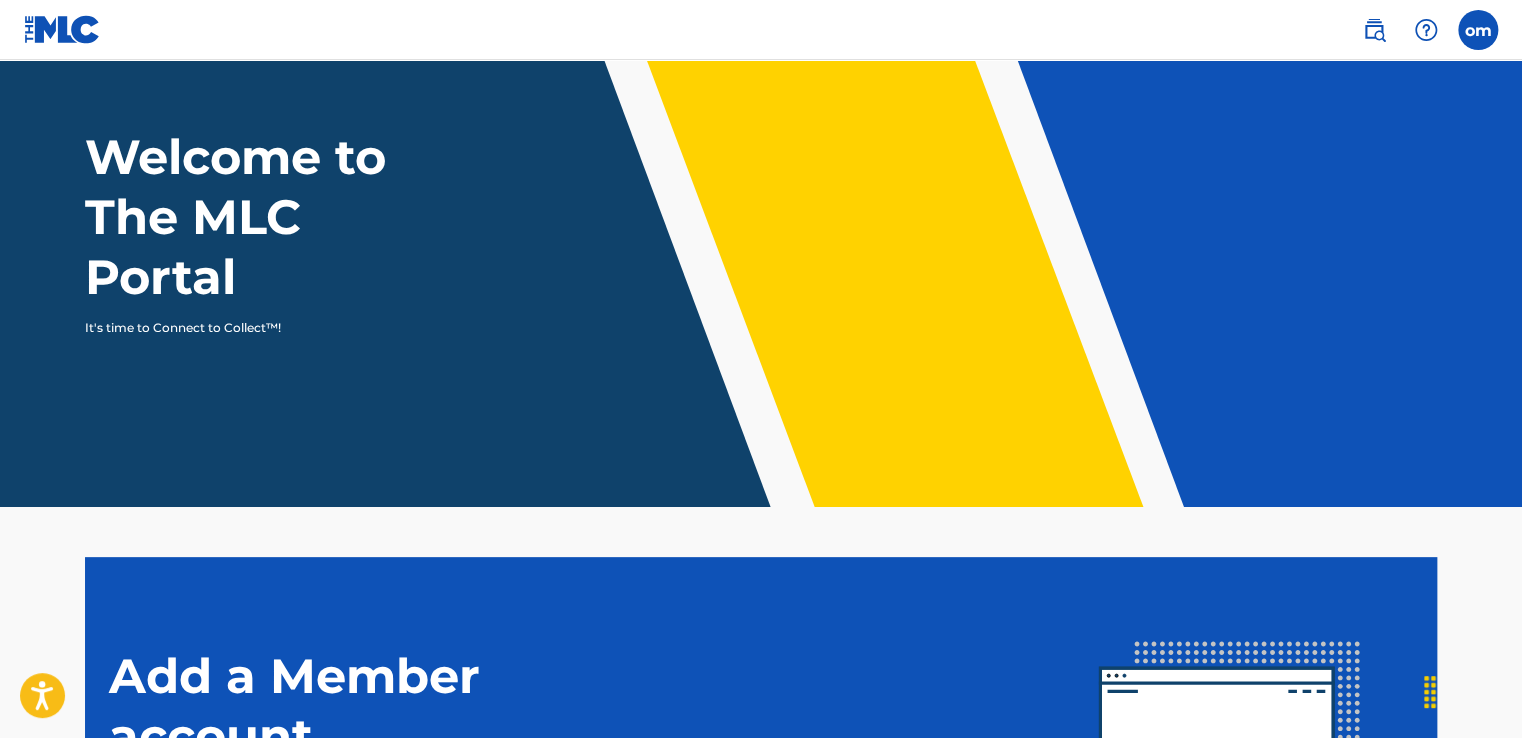 scroll, scrollTop: 290, scrollLeft: 0, axis: vertical 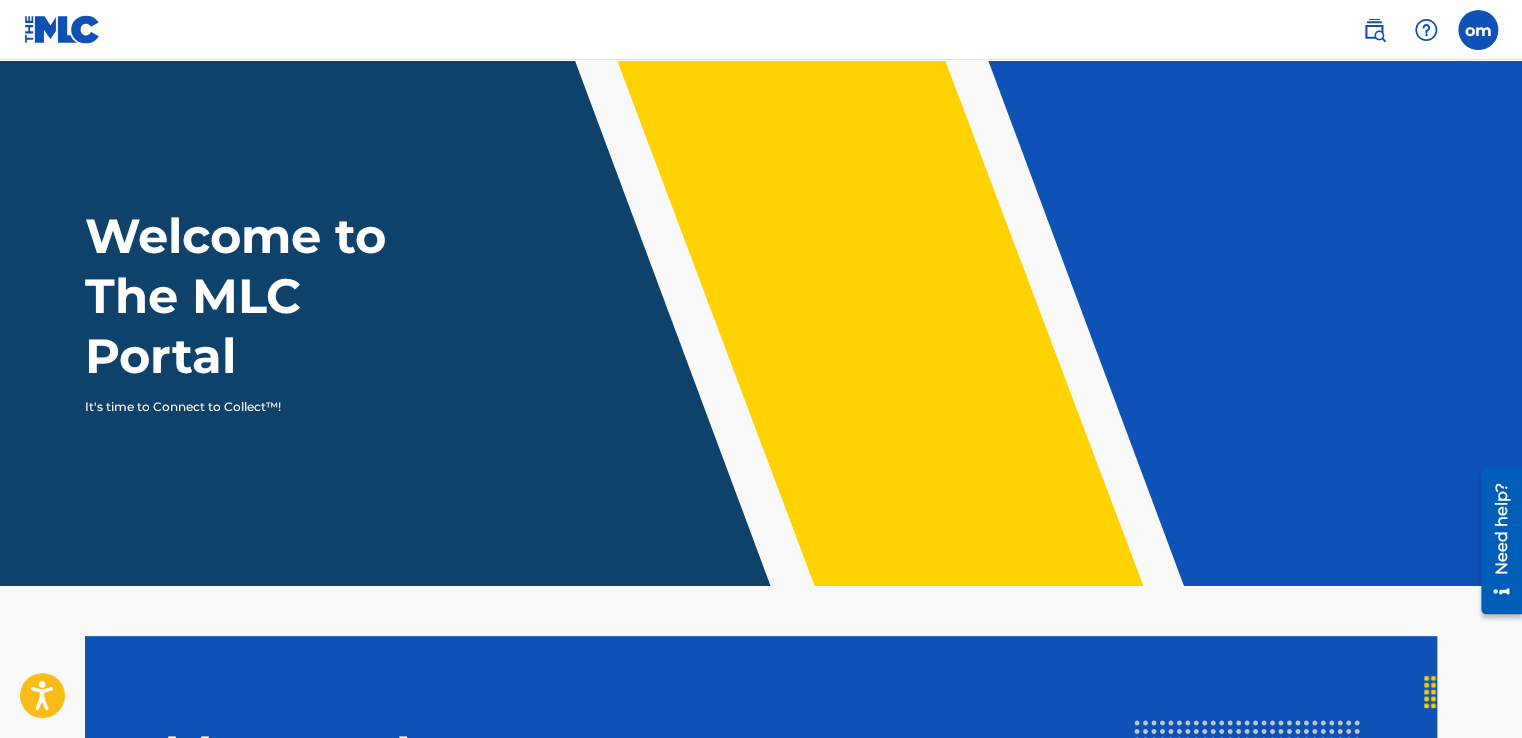 click at bounding box center (1478, 30) 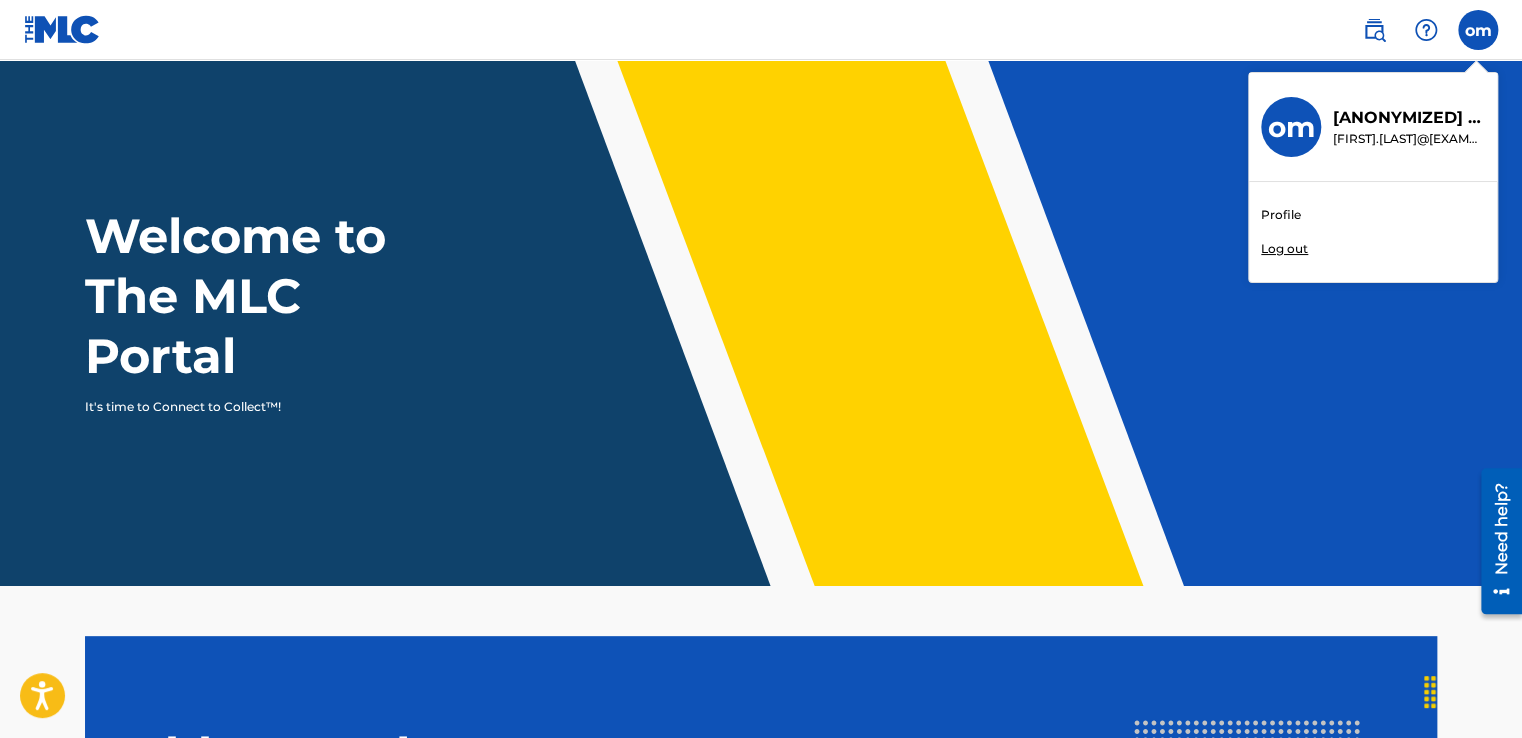 click on "Welcome to The MLC Portal It's time to Connect to Collect™!" at bounding box center (761, 323) 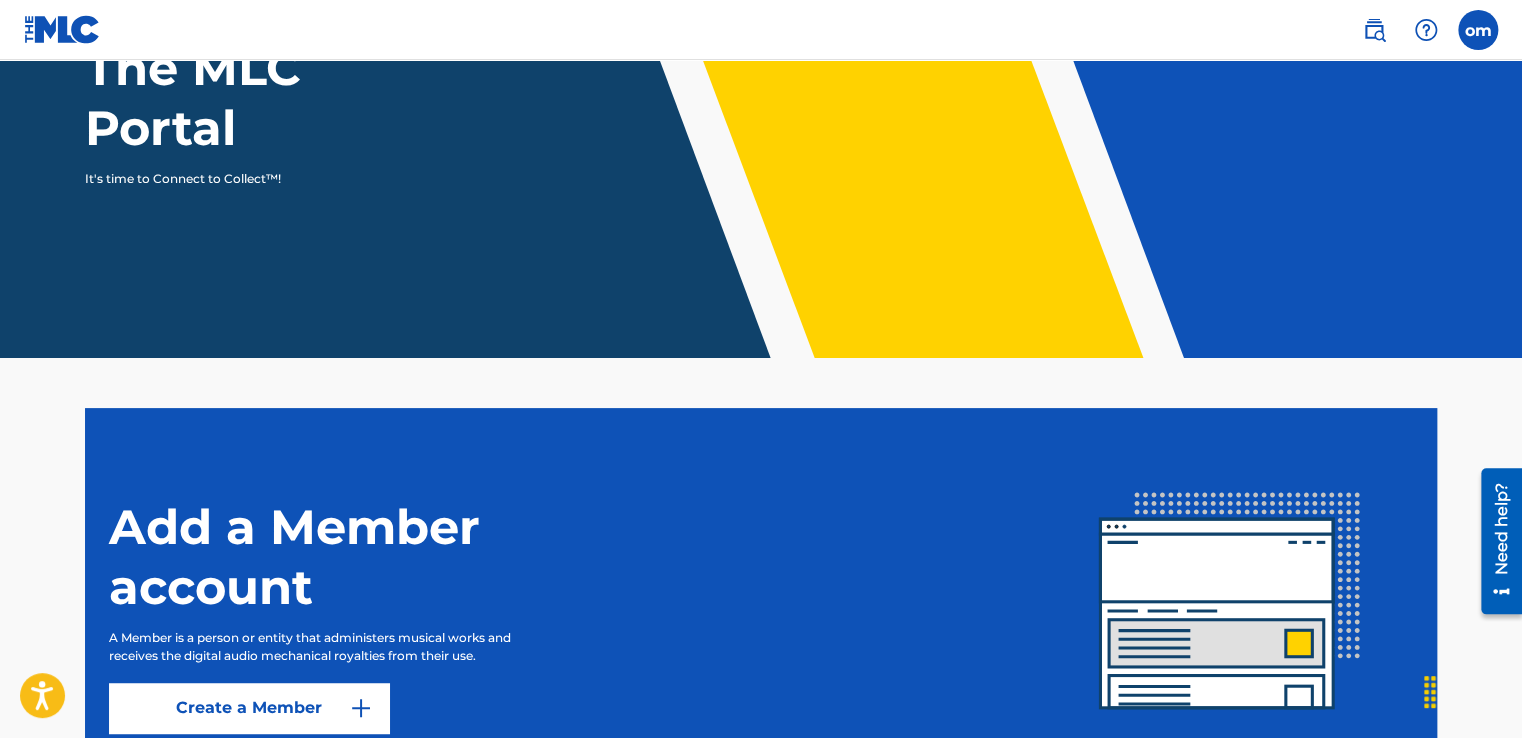 scroll, scrollTop: 0, scrollLeft: 0, axis: both 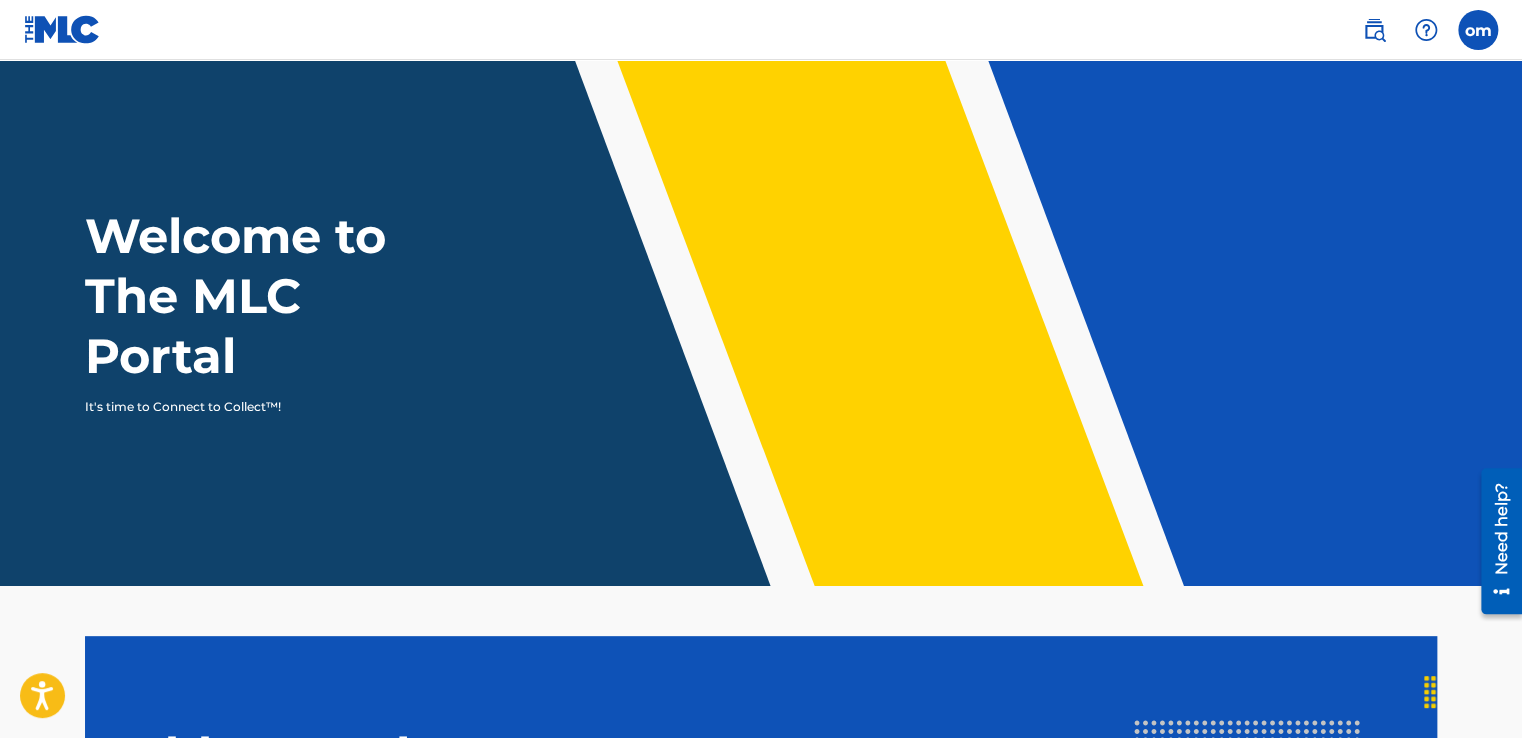 click at bounding box center [62, 29] 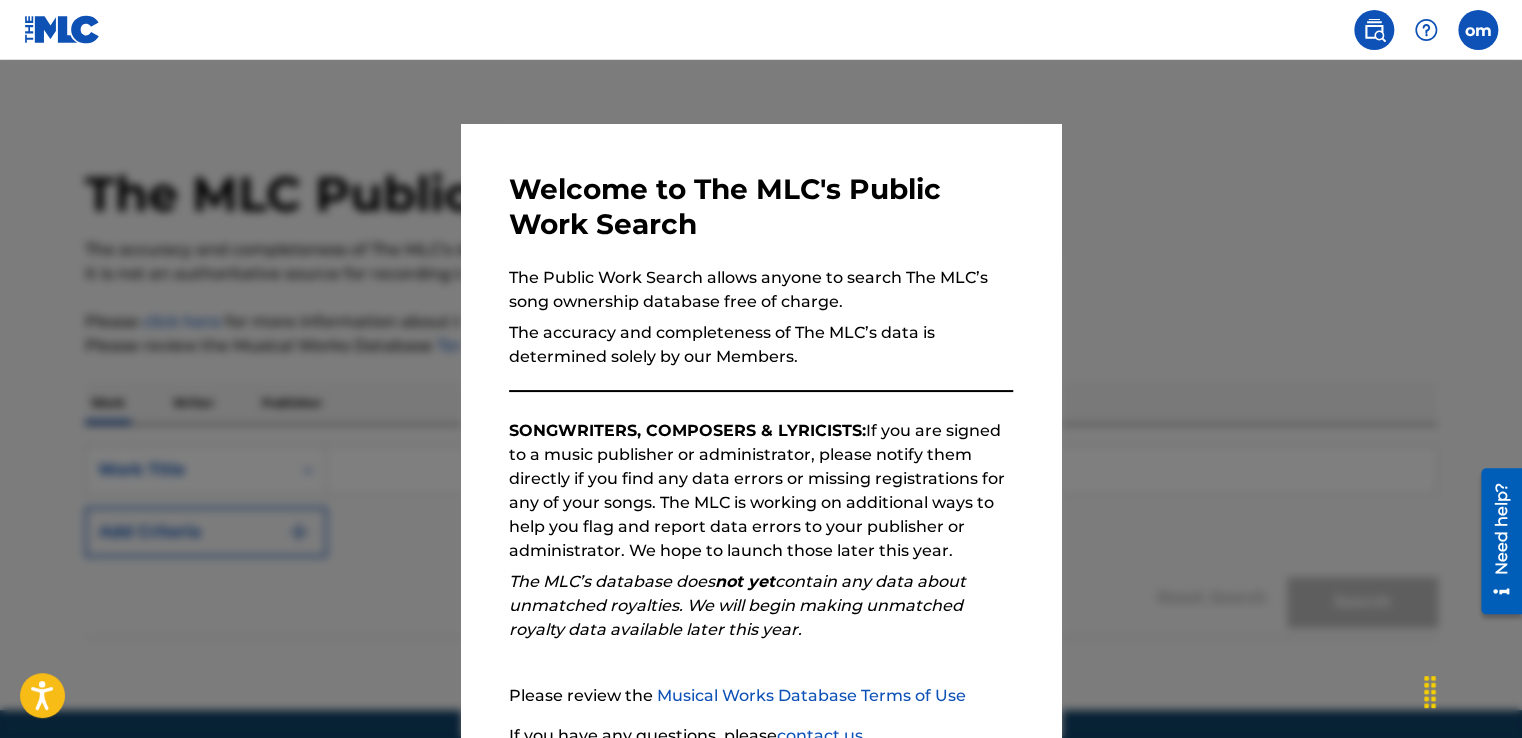 scroll, scrollTop: 67, scrollLeft: 0, axis: vertical 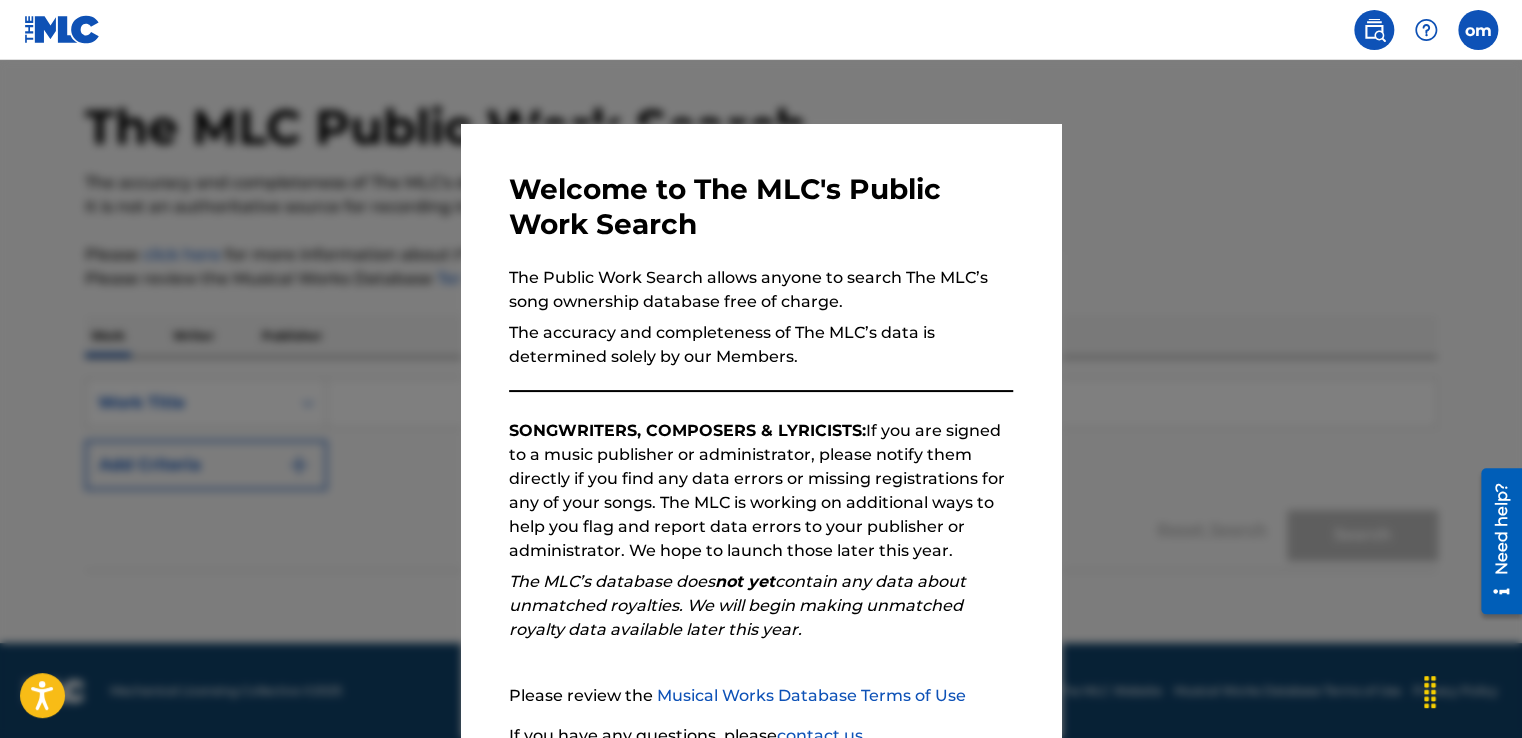 click at bounding box center [761, 429] 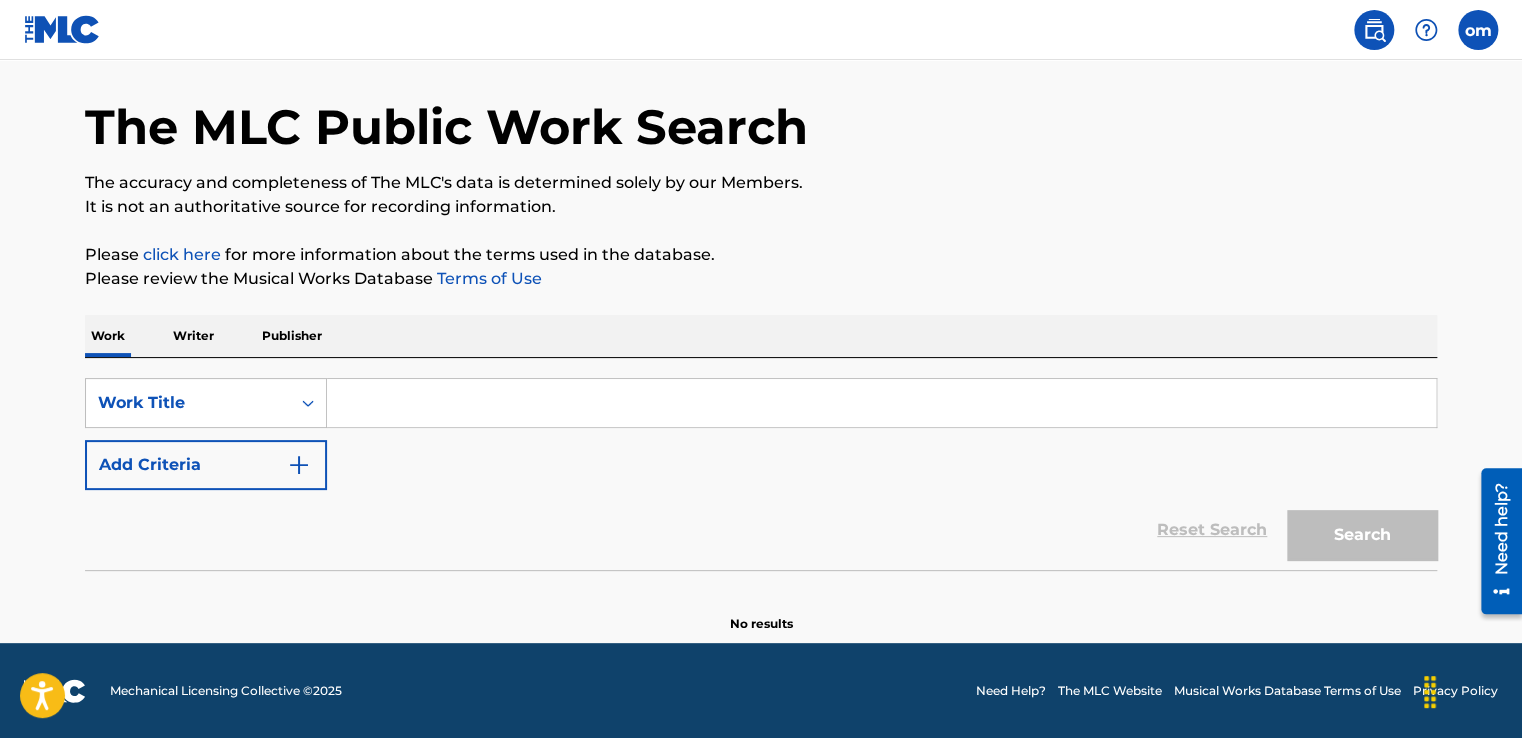 click on "Search" at bounding box center (1357, 530) 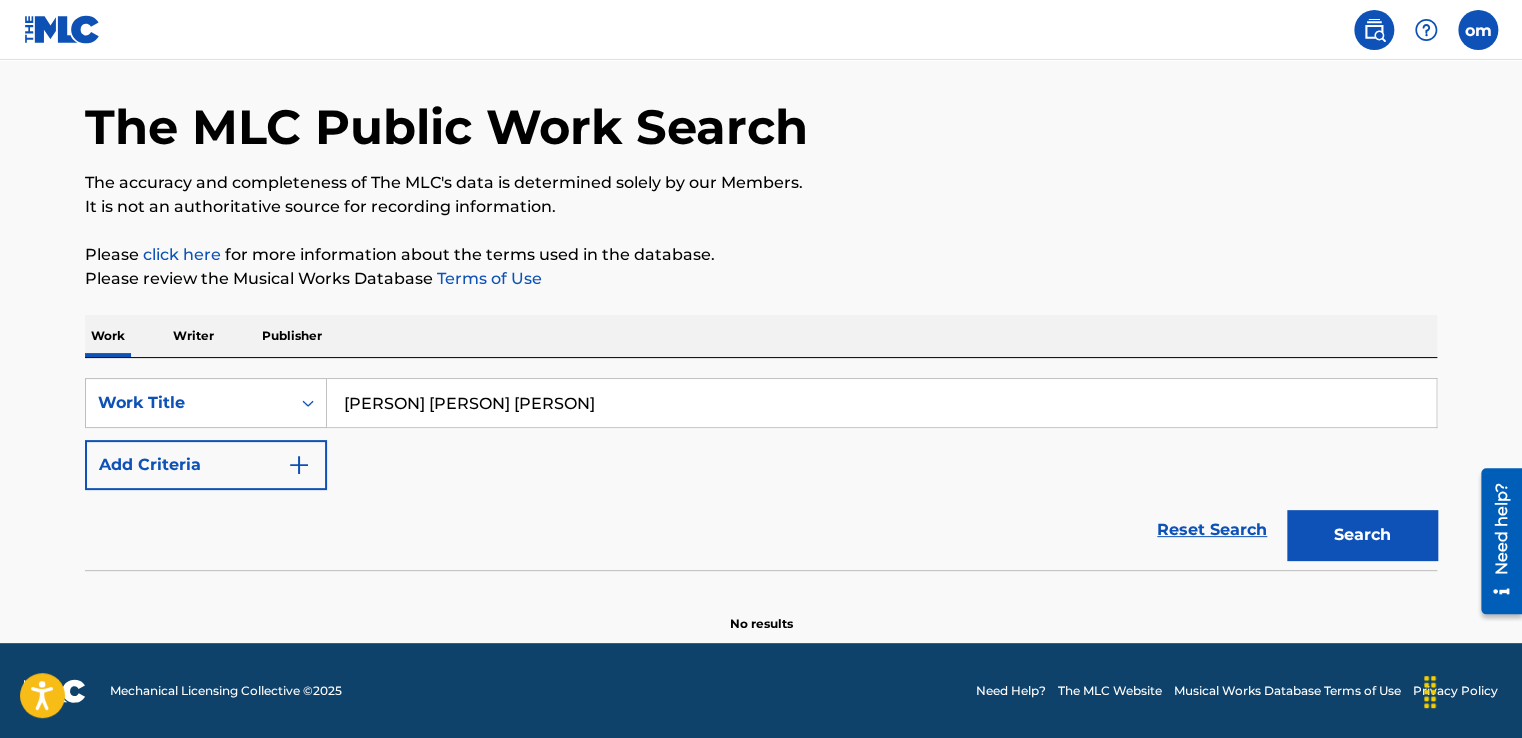 click on "Search" at bounding box center [1362, 535] 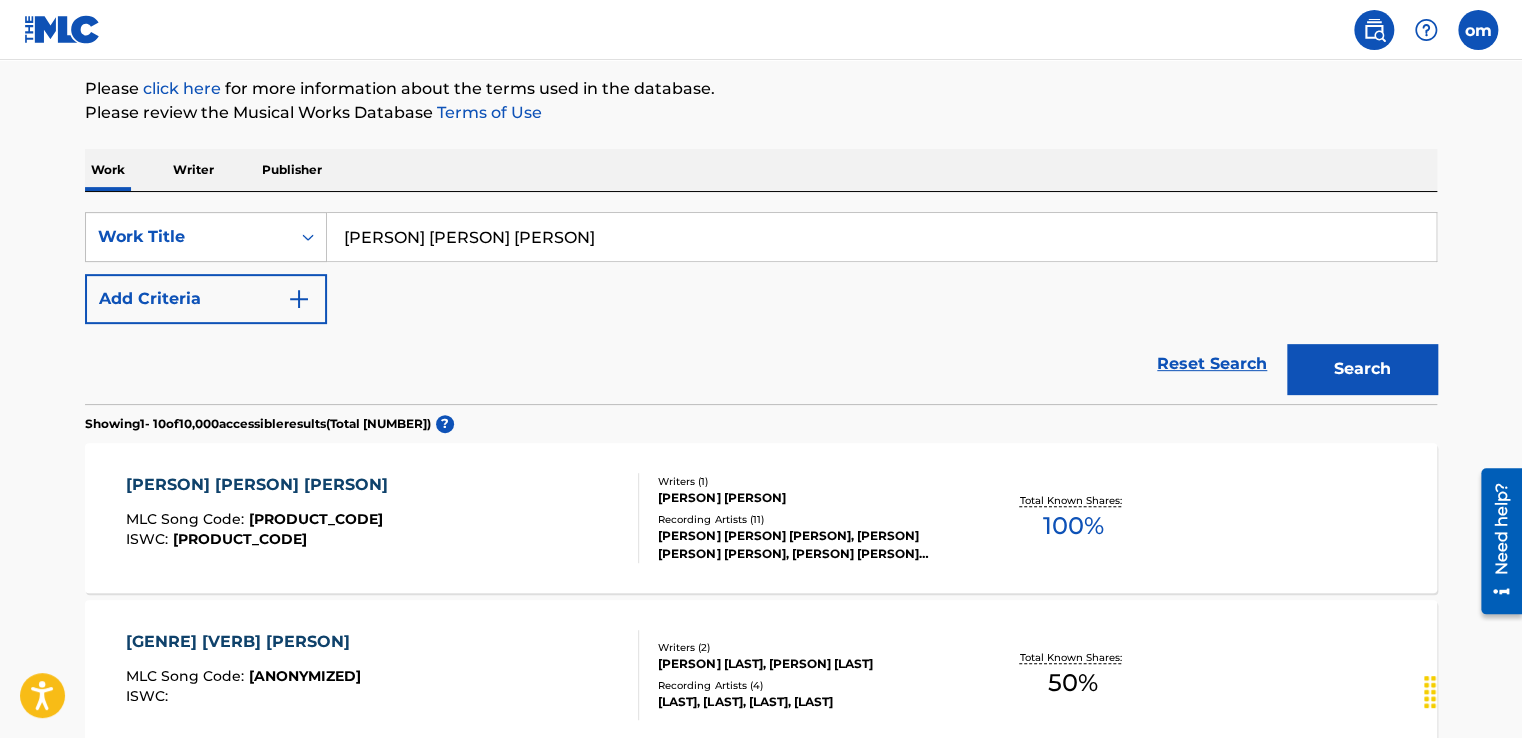 scroll, scrollTop: 267, scrollLeft: 0, axis: vertical 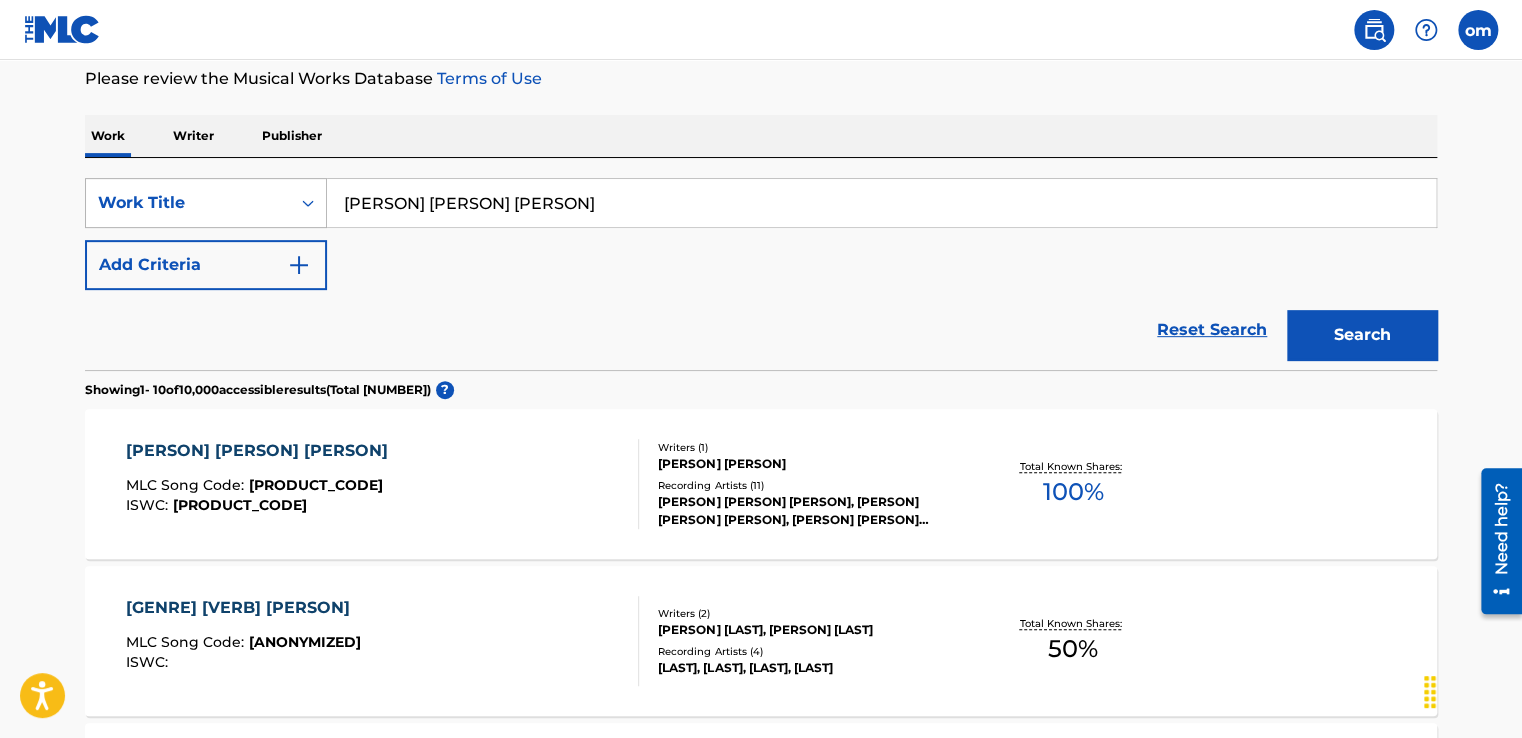 drag, startPoint x: 567, startPoint y: 197, endPoint x: 120, endPoint y: 187, distance: 447.11185 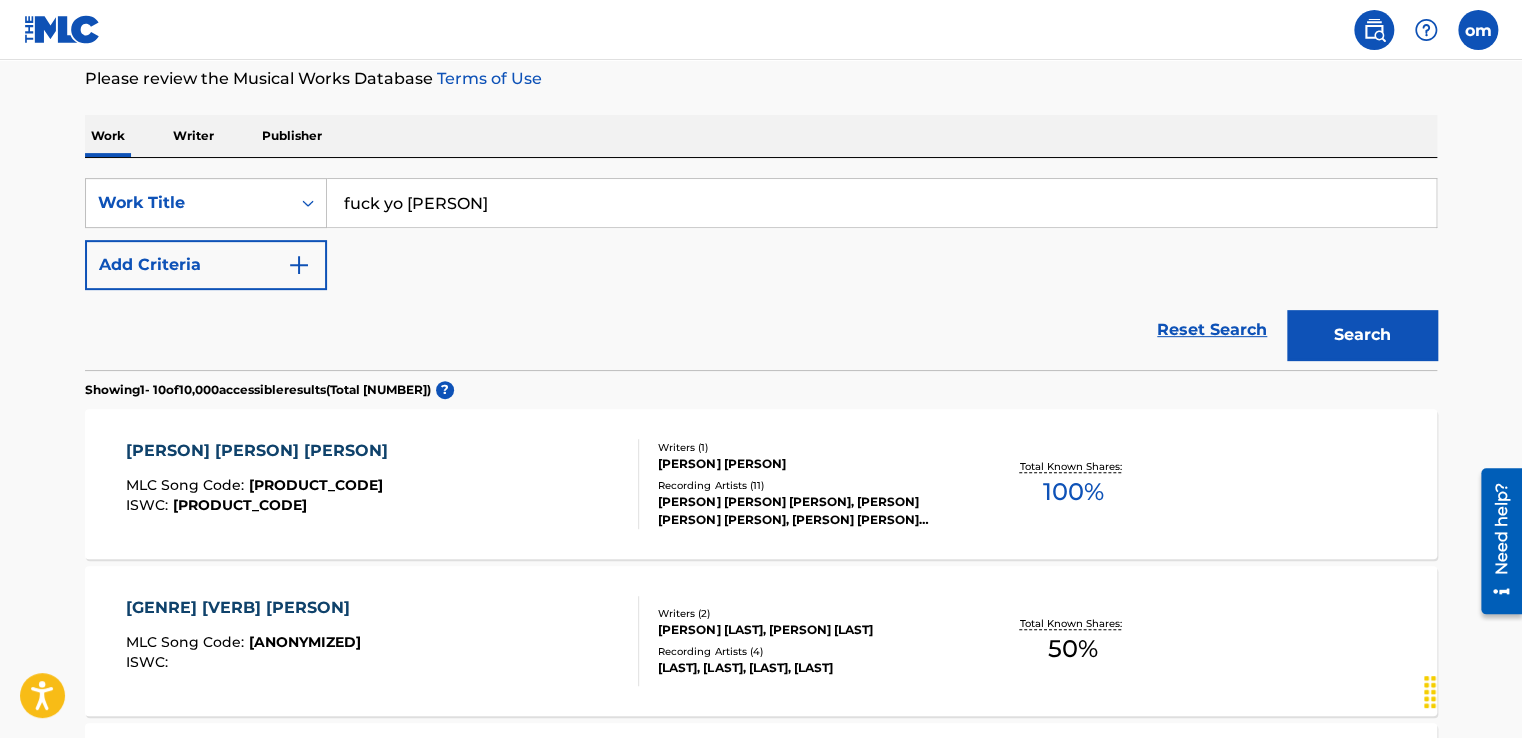 click on "Search" at bounding box center [1362, 335] 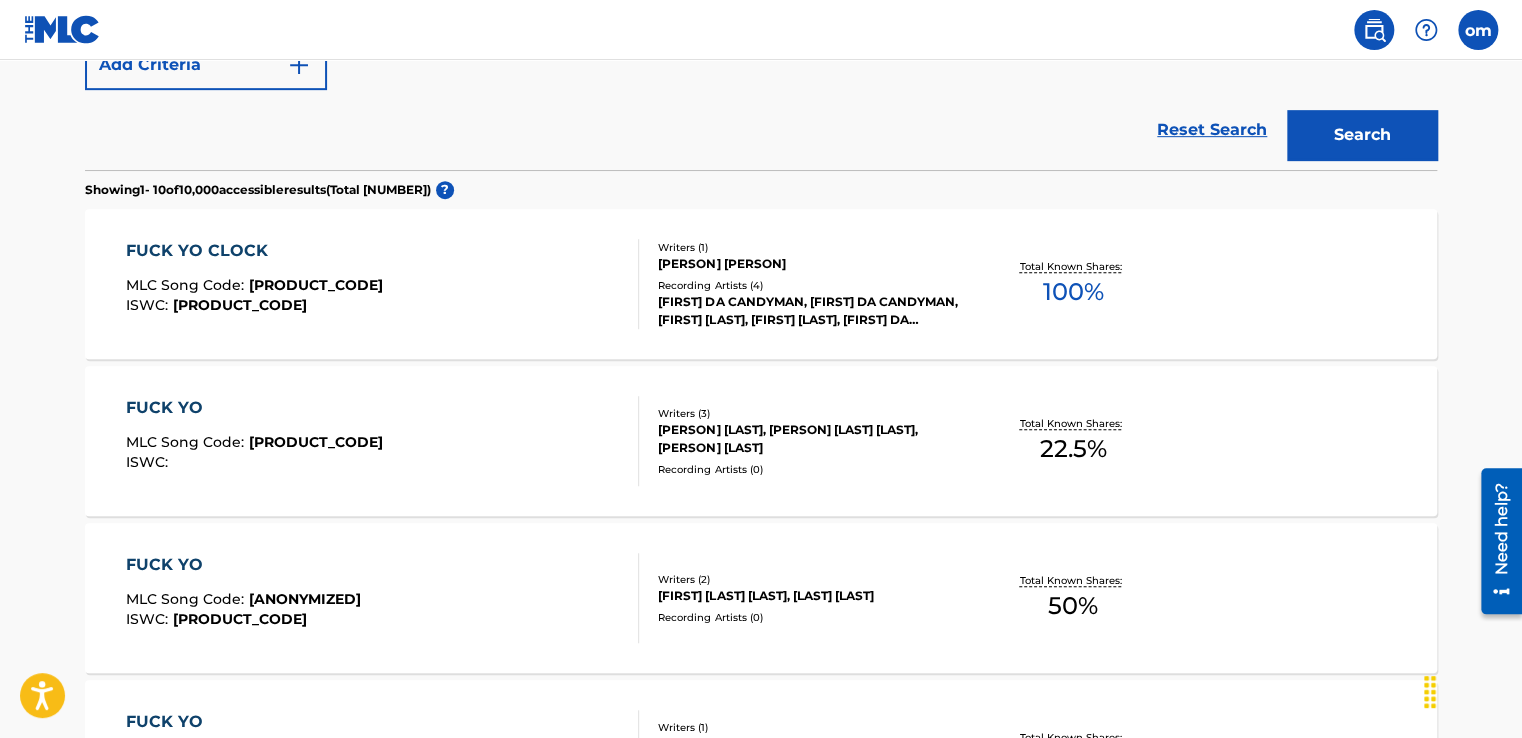 scroll, scrollTop: 0, scrollLeft: 0, axis: both 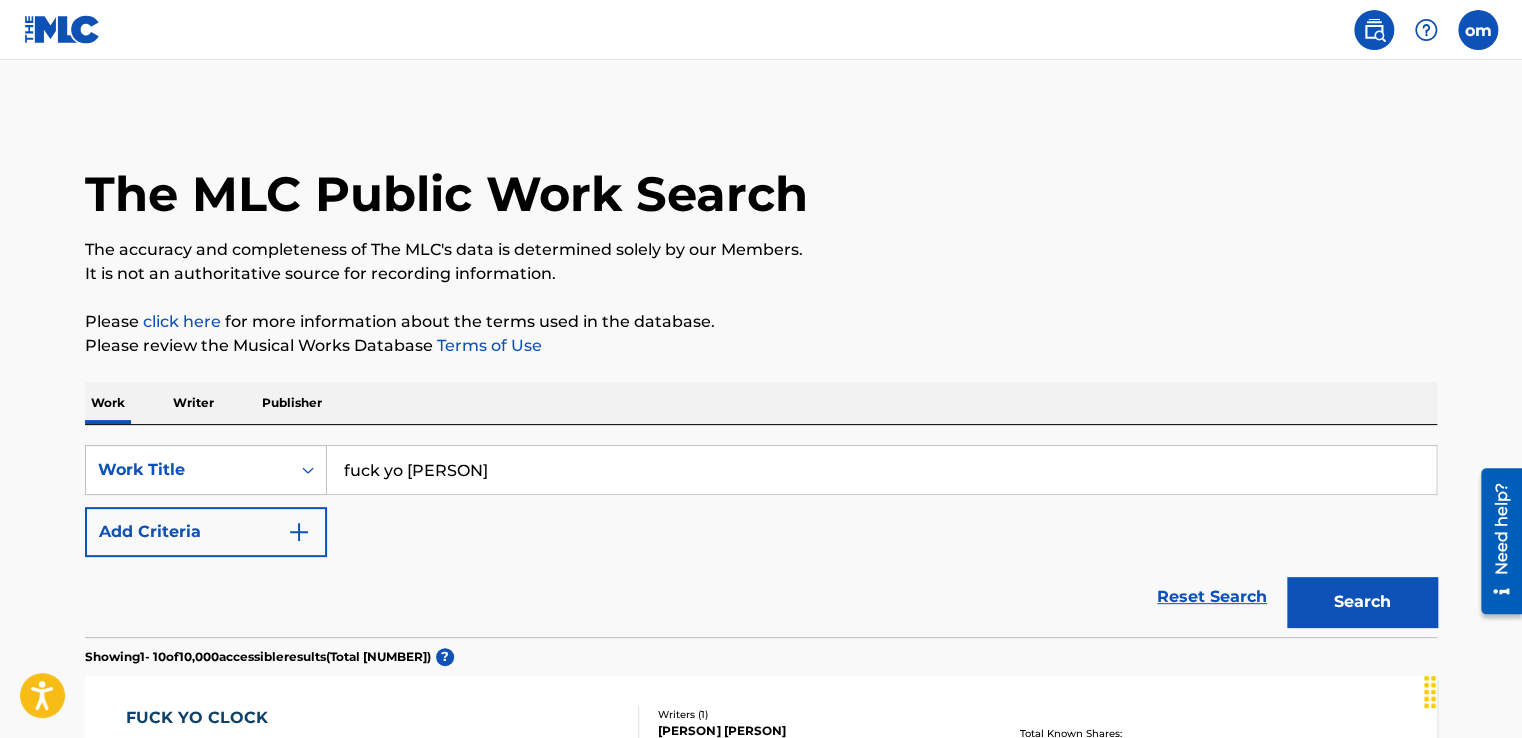 drag, startPoint x: 636, startPoint y: 482, endPoint x: 208, endPoint y: 375, distance: 441.1723 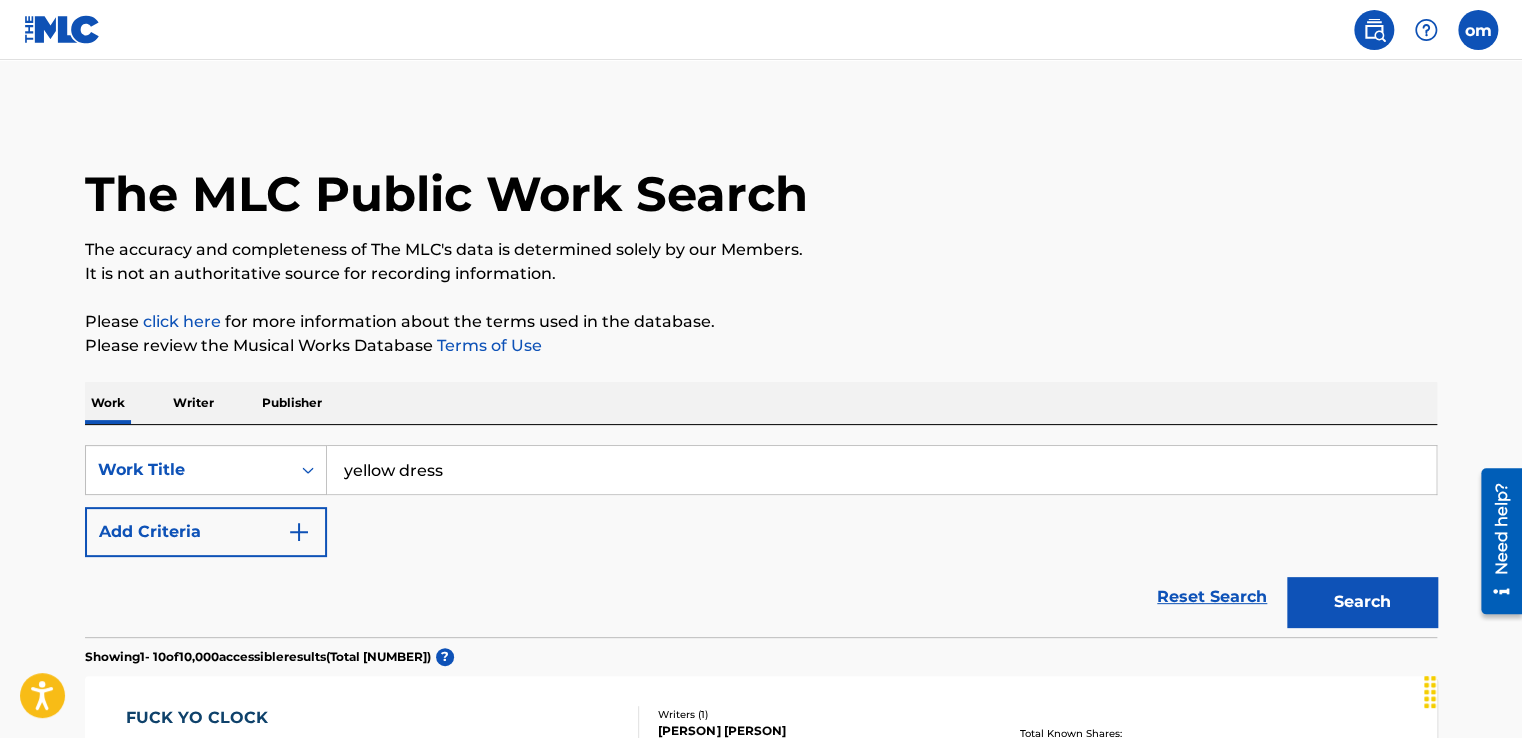 type on "yellow dress" 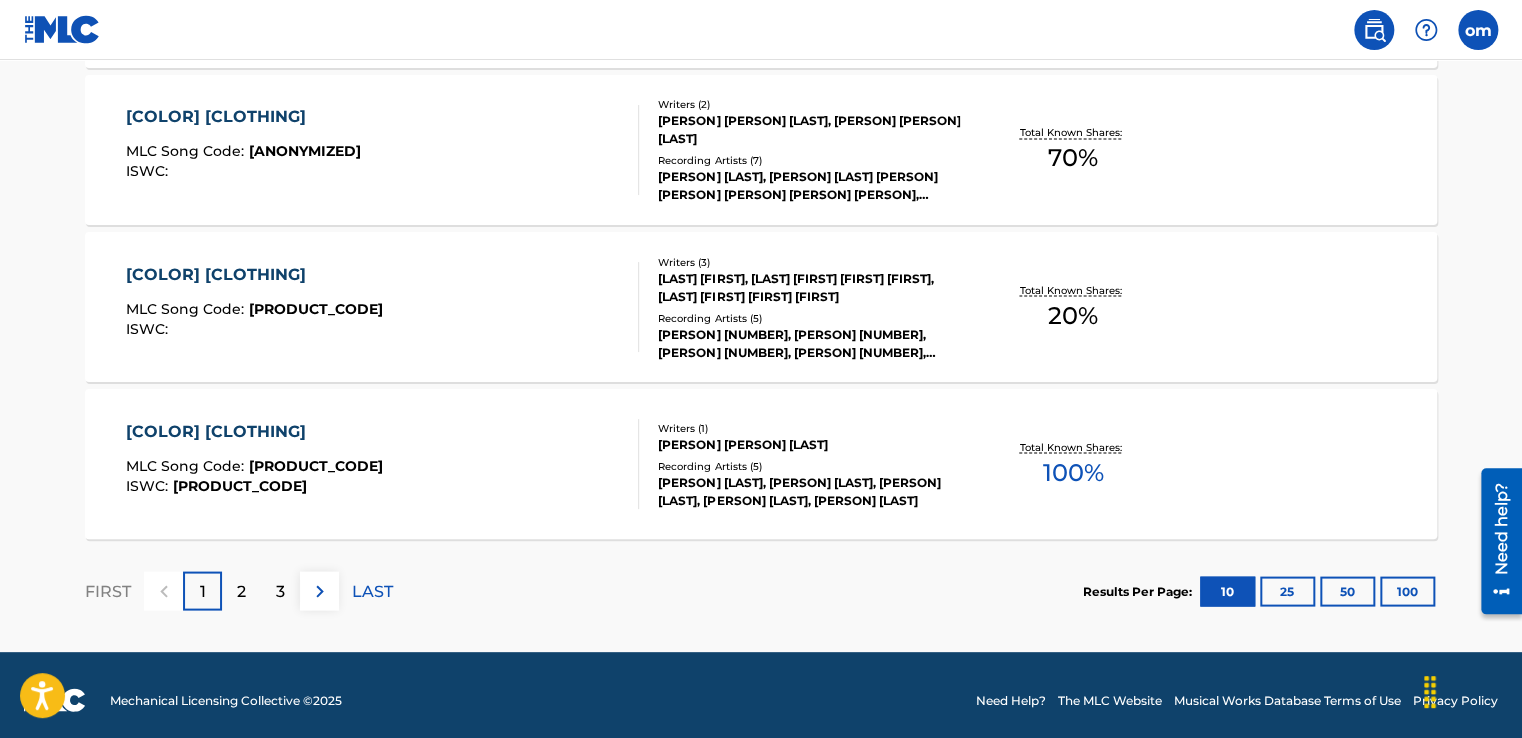 scroll, scrollTop: 1709, scrollLeft: 0, axis: vertical 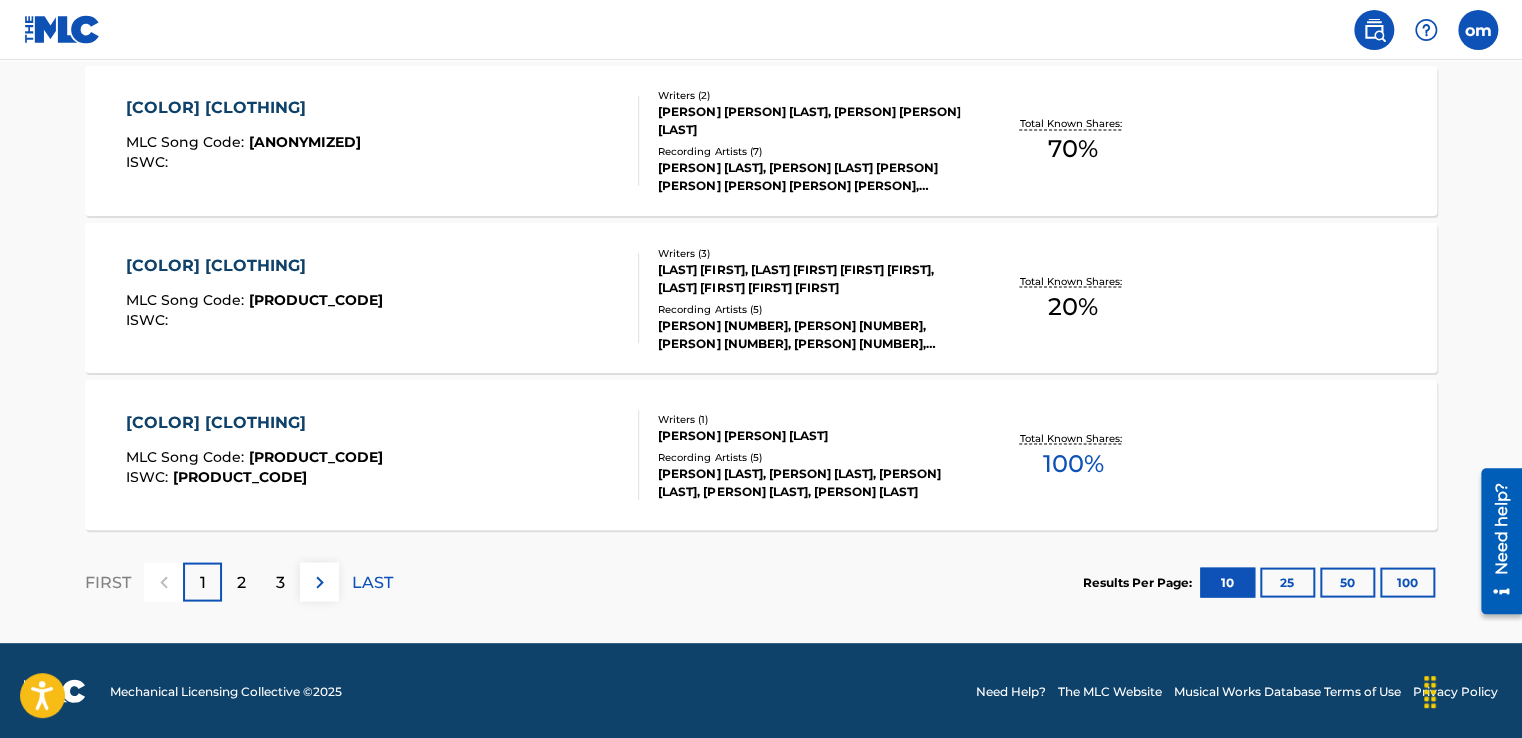 click on "2" at bounding box center [241, 581] 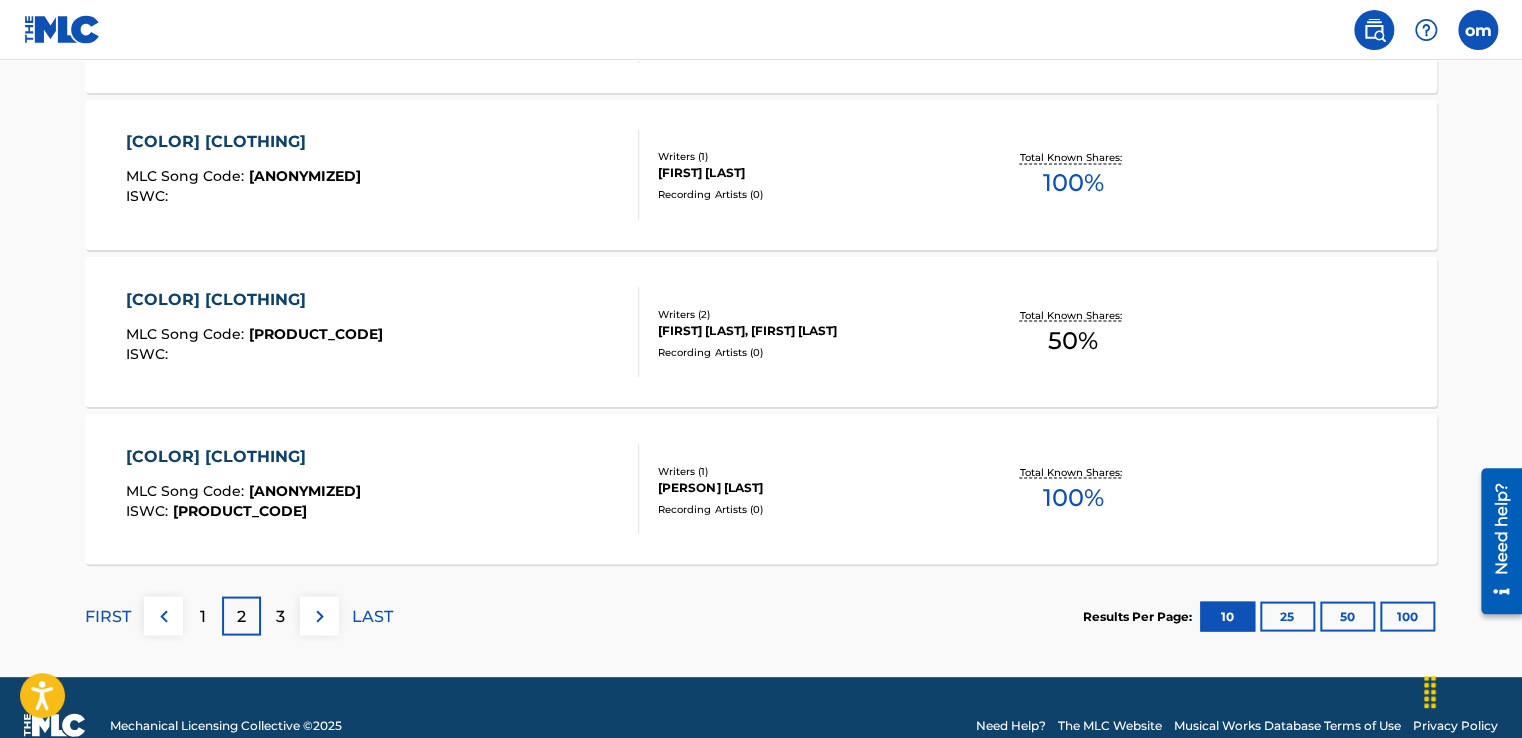 scroll, scrollTop: 1709, scrollLeft: 0, axis: vertical 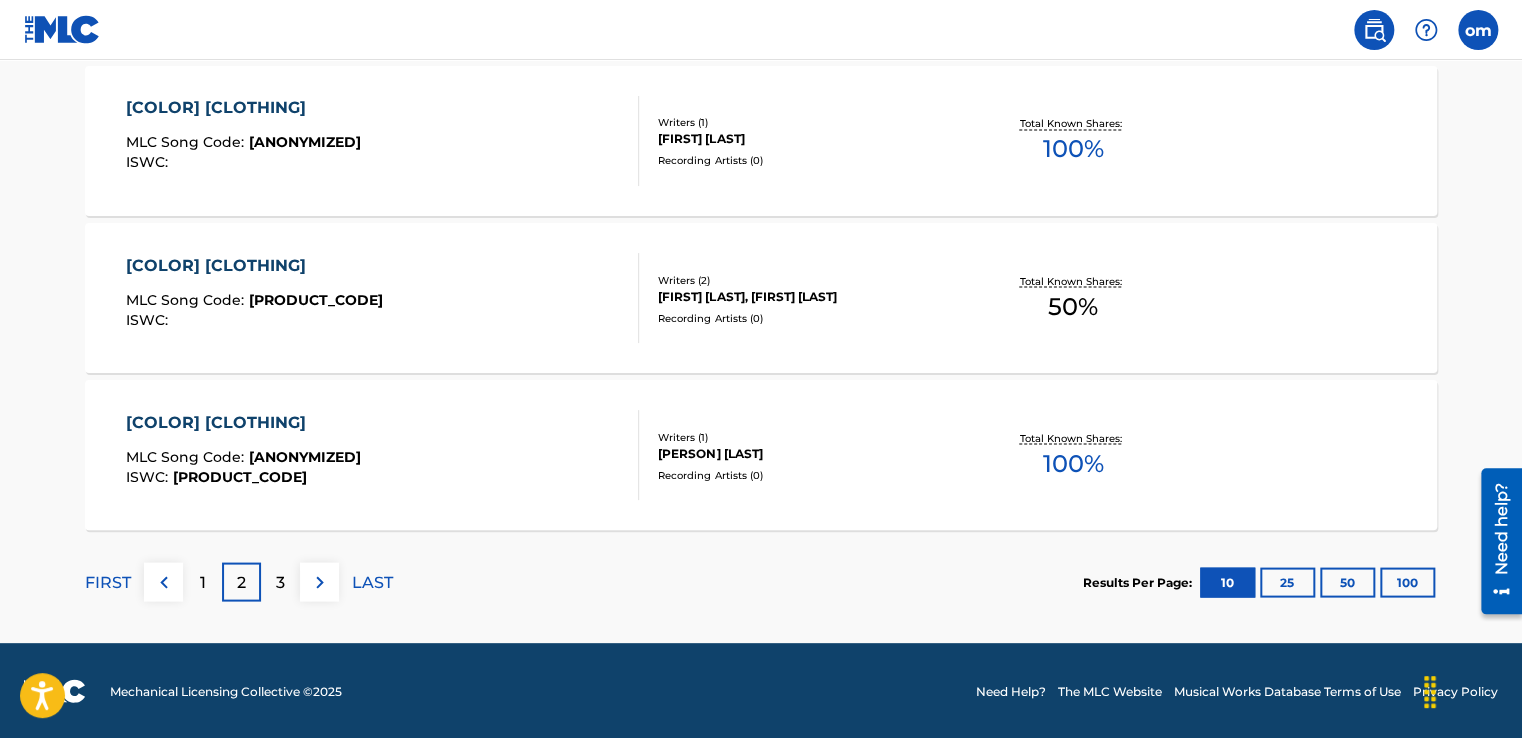 click on "3" at bounding box center [280, 582] 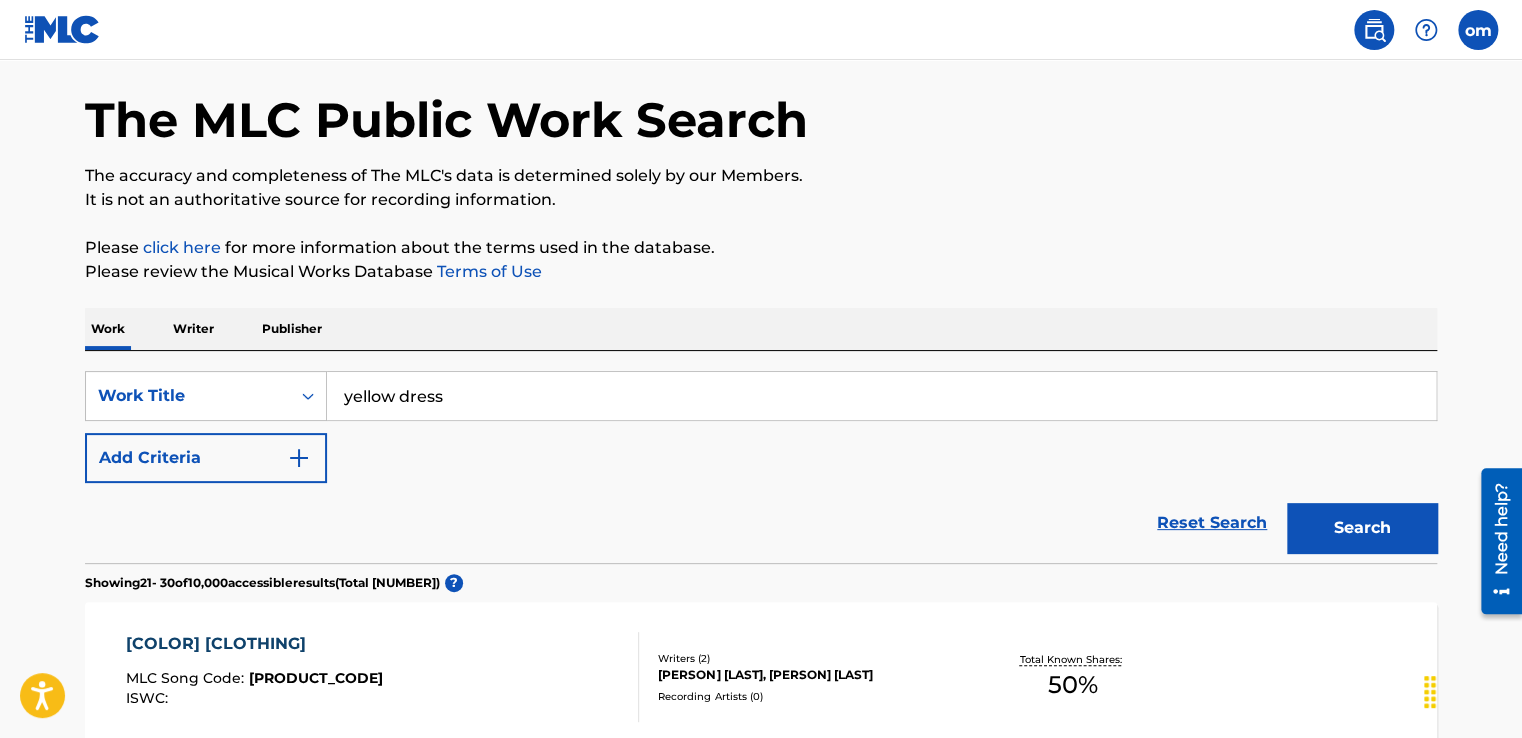scroll, scrollTop: 9, scrollLeft: 0, axis: vertical 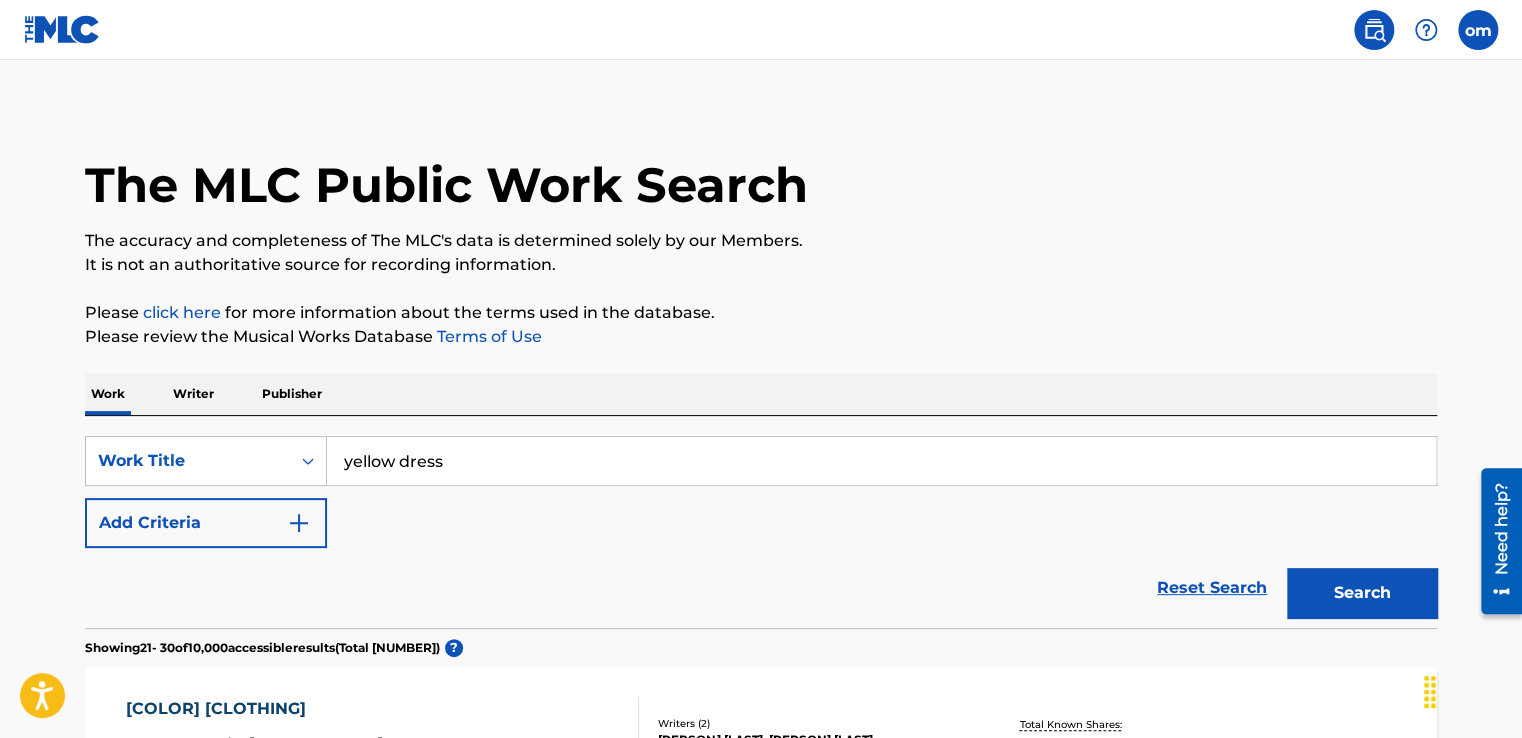 click on "Writer" at bounding box center [193, 394] 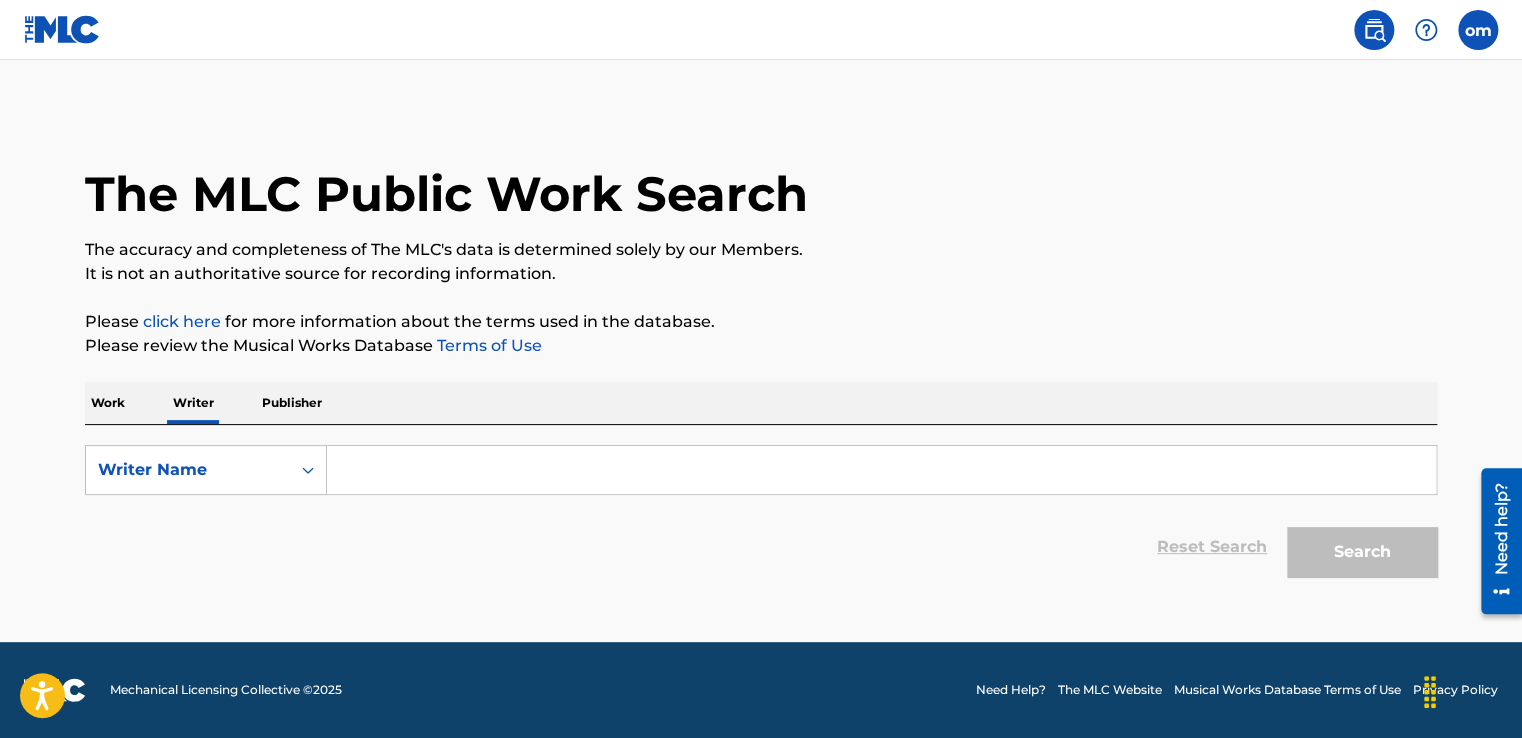 scroll, scrollTop: 0, scrollLeft: 0, axis: both 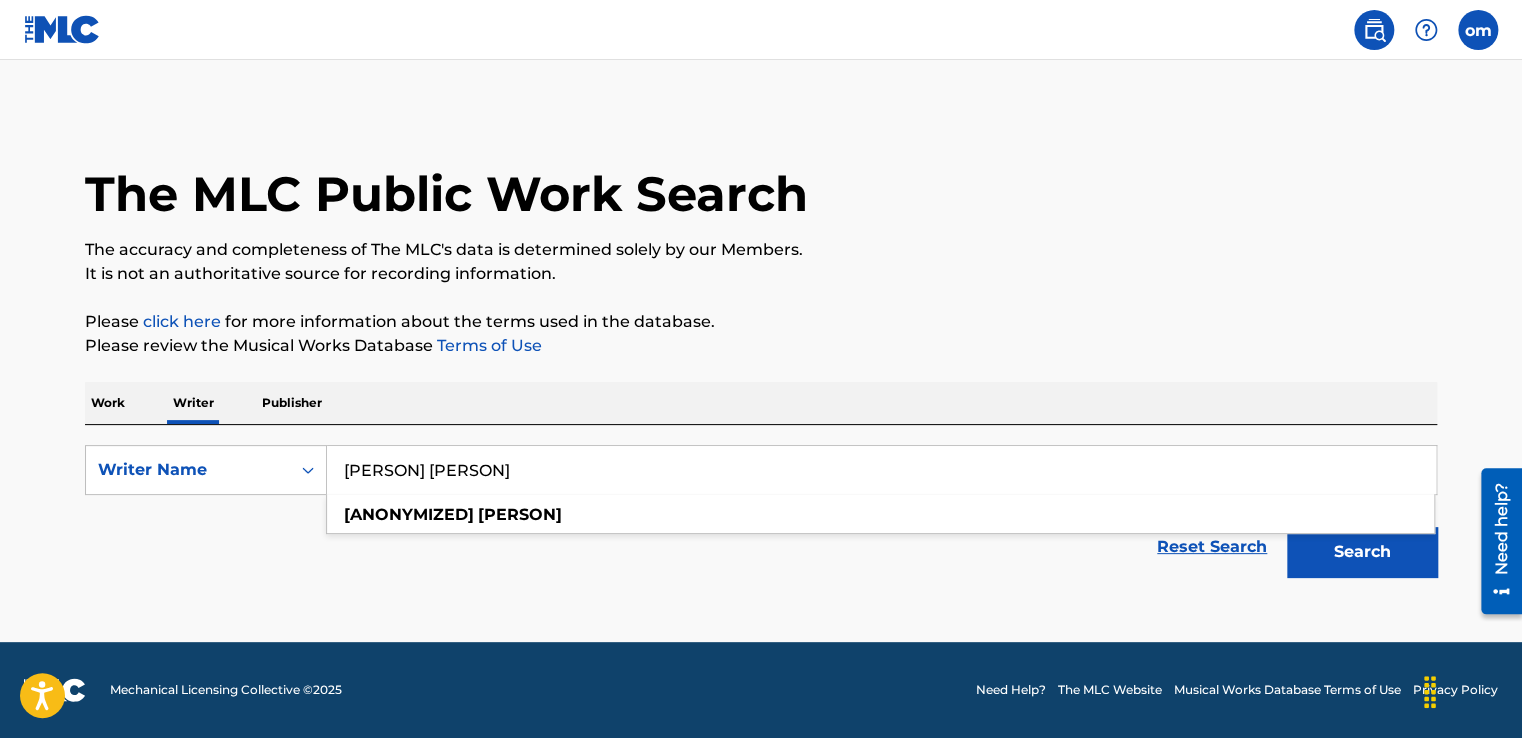 type on "[PERSON] [PERSON]" 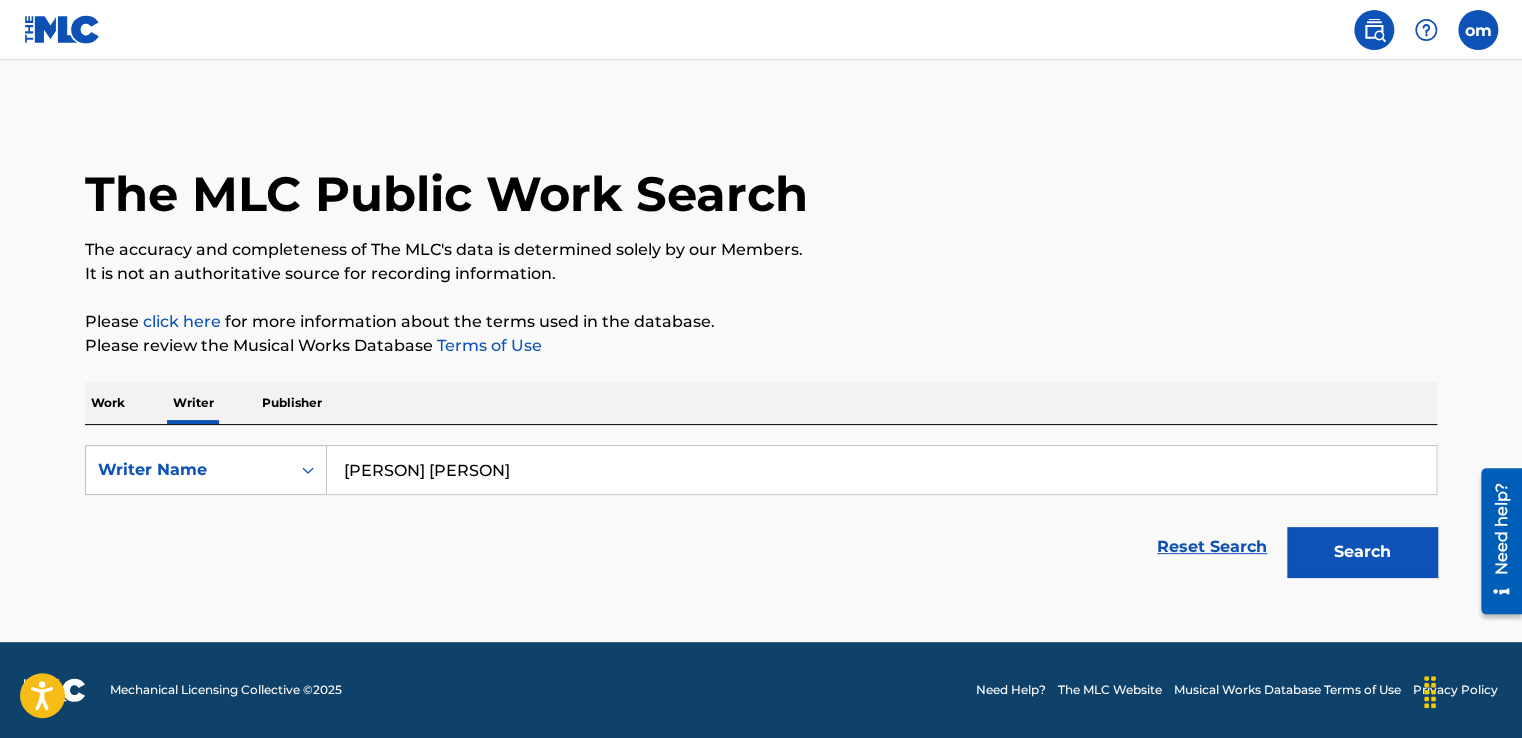 click on "Search" at bounding box center [1362, 552] 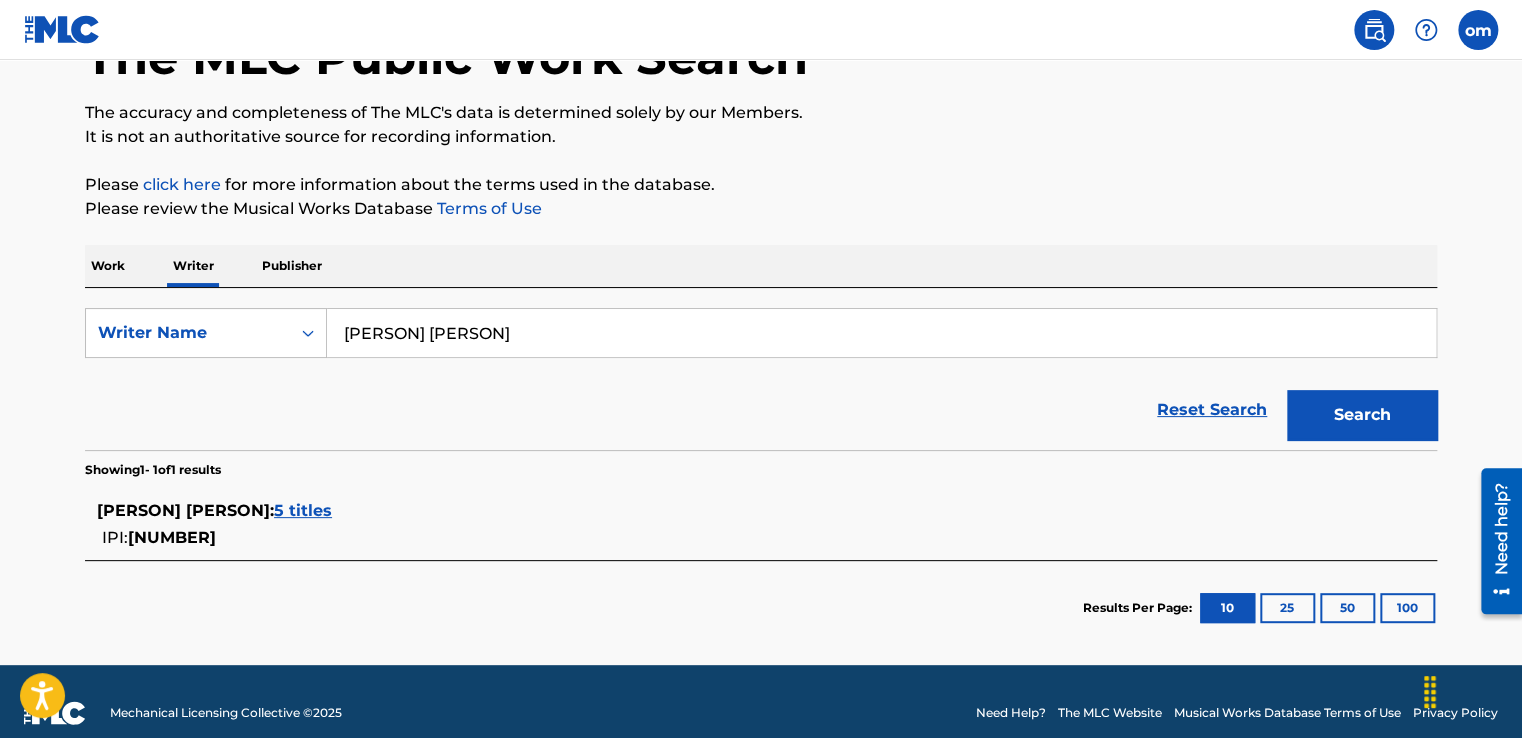 scroll, scrollTop: 158, scrollLeft: 0, axis: vertical 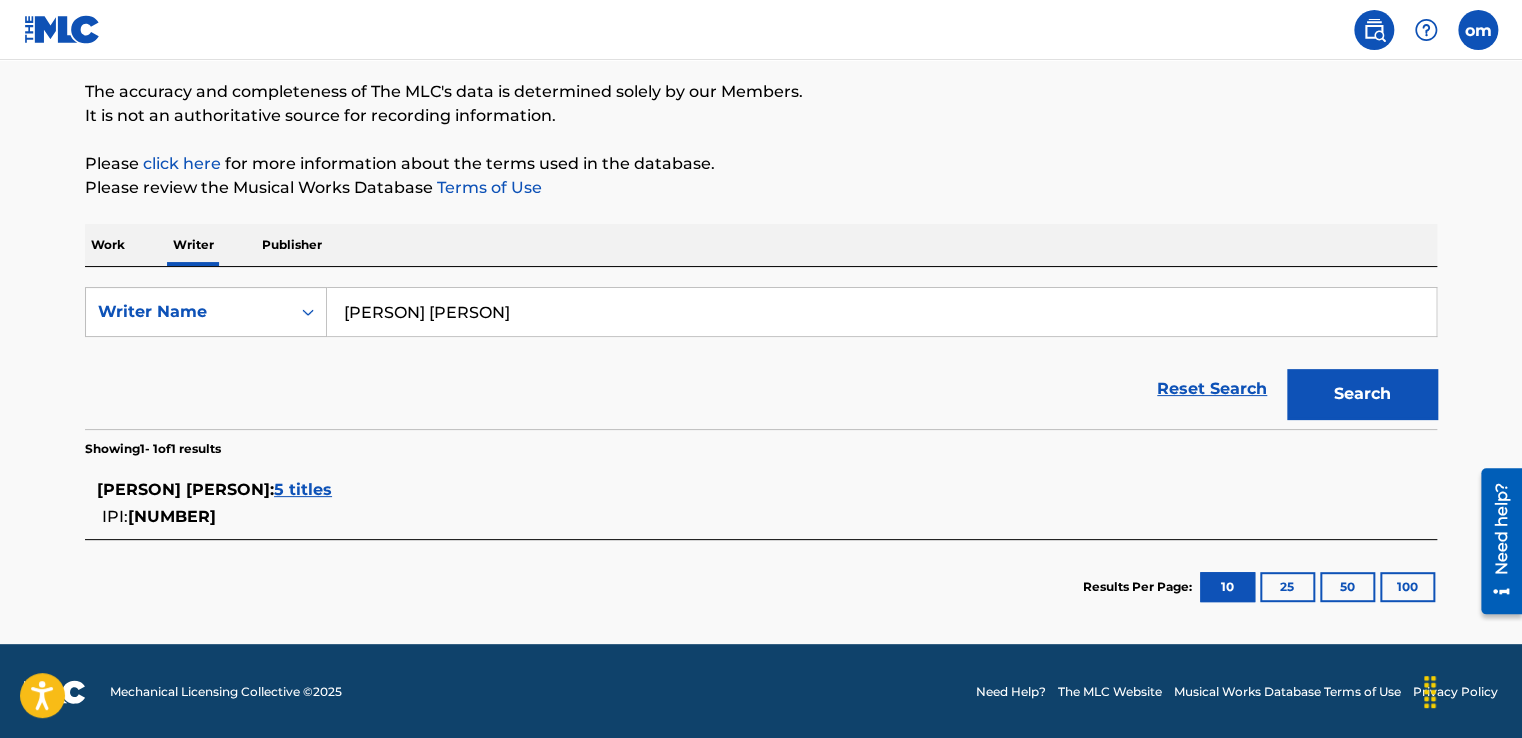 click on "5 titles" at bounding box center [303, 489] 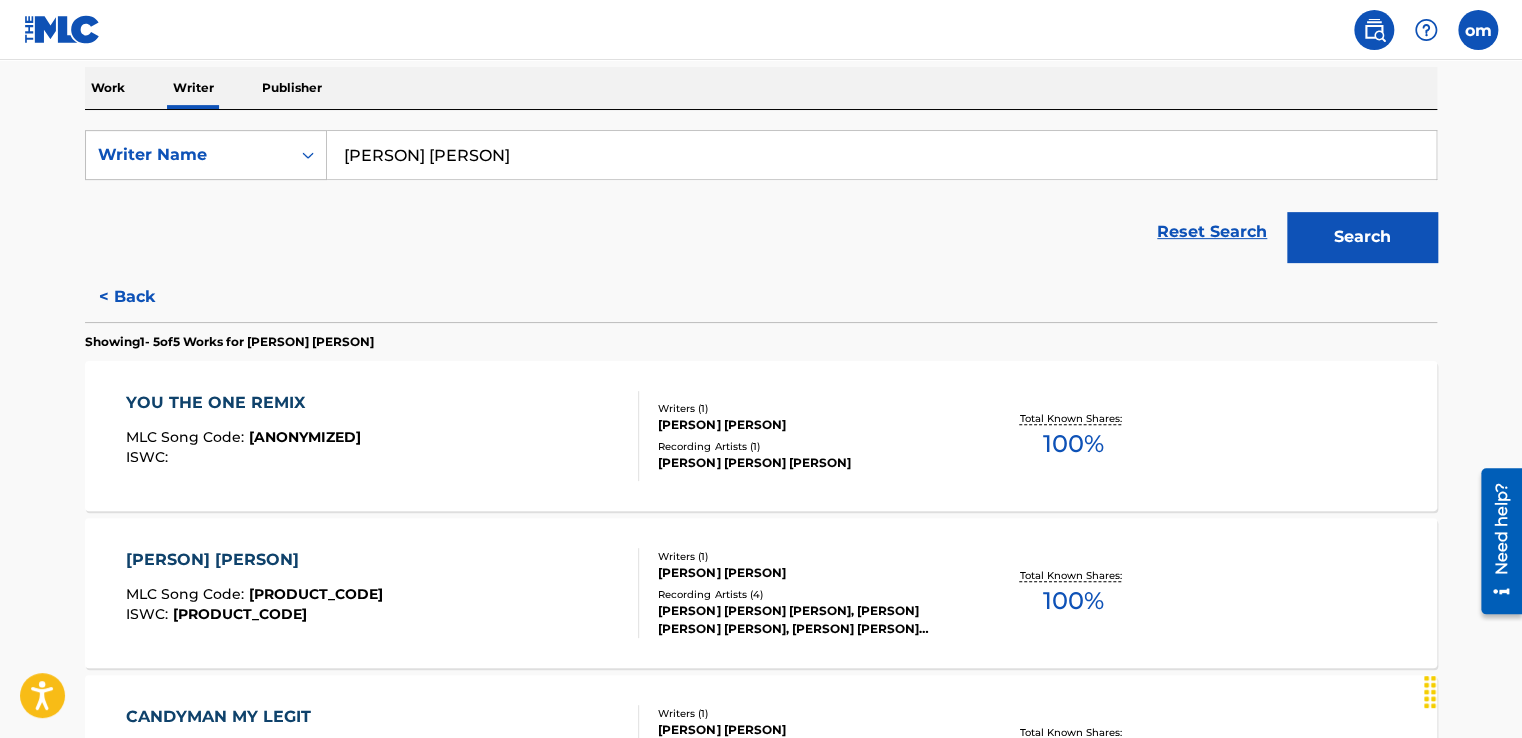 scroll, scrollTop: 215, scrollLeft: 0, axis: vertical 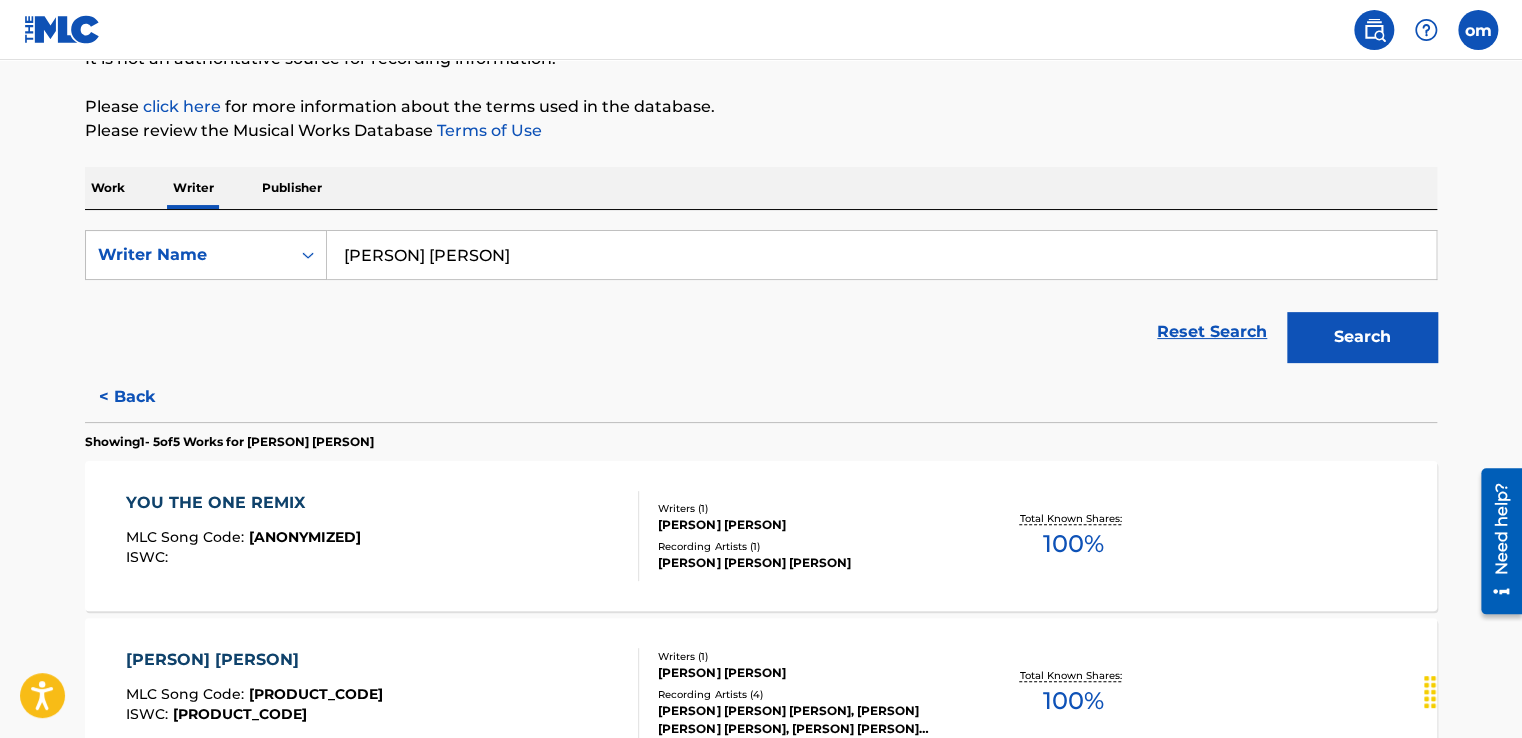 click on "Publisher" at bounding box center (292, 188) 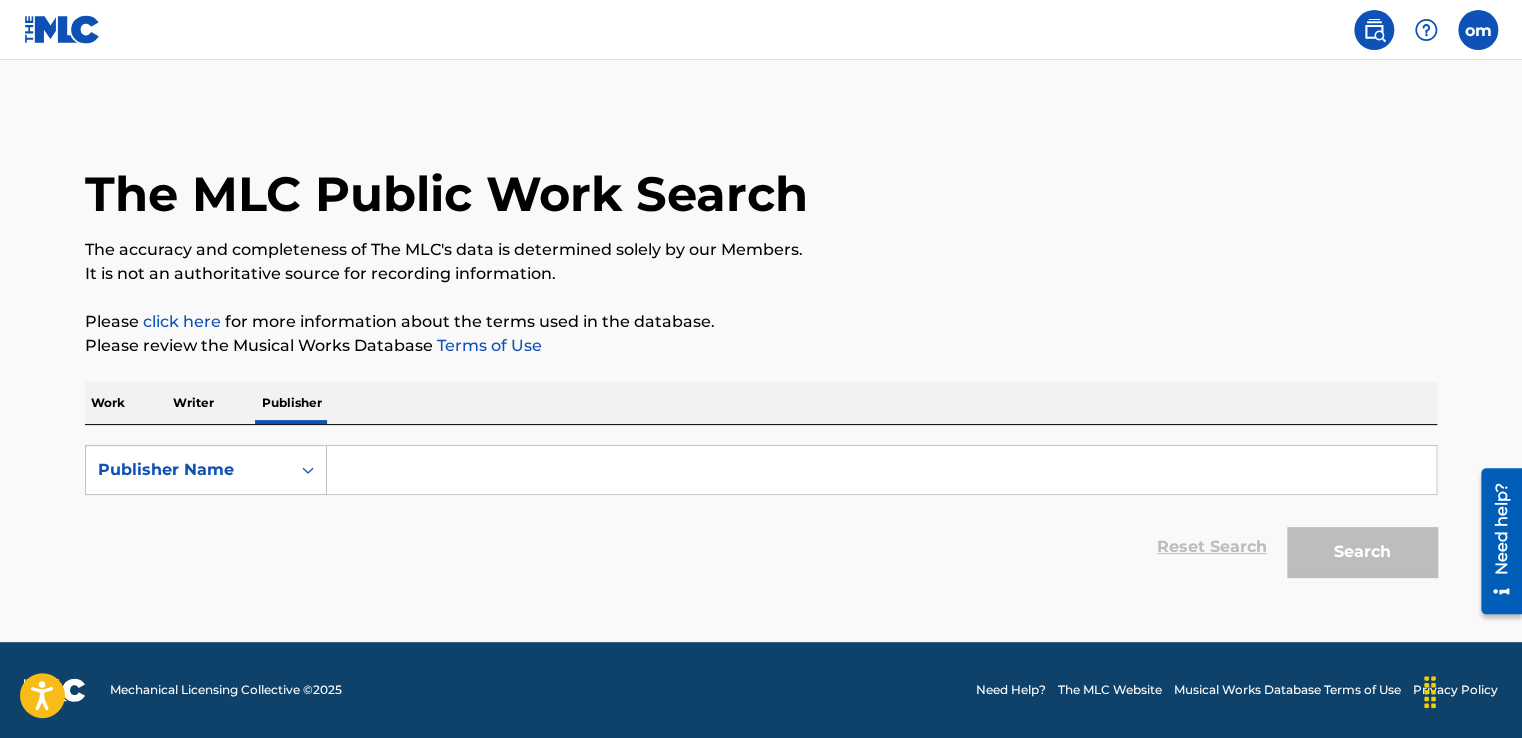 scroll, scrollTop: 0, scrollLeft: 0, axis: both 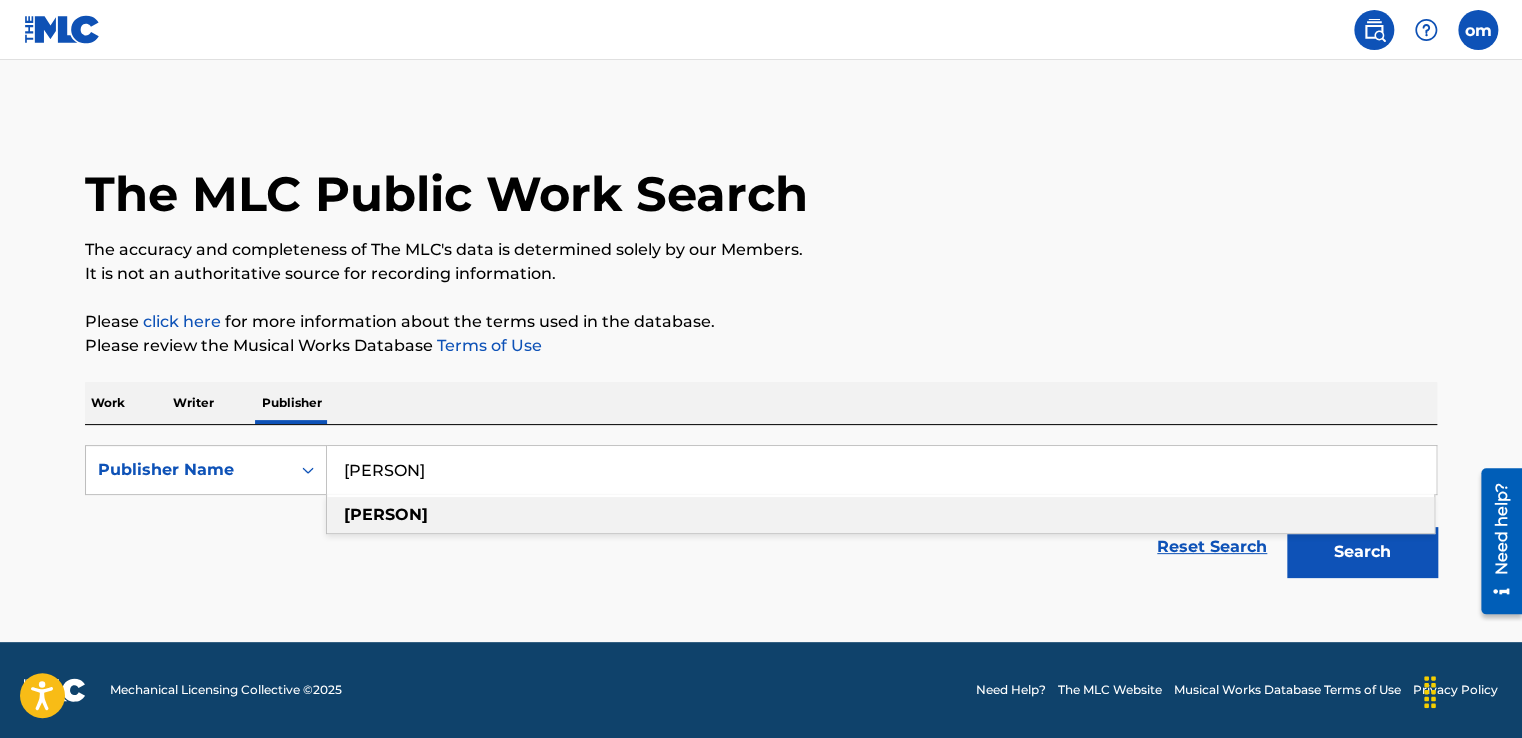 type on "[PERSON]" 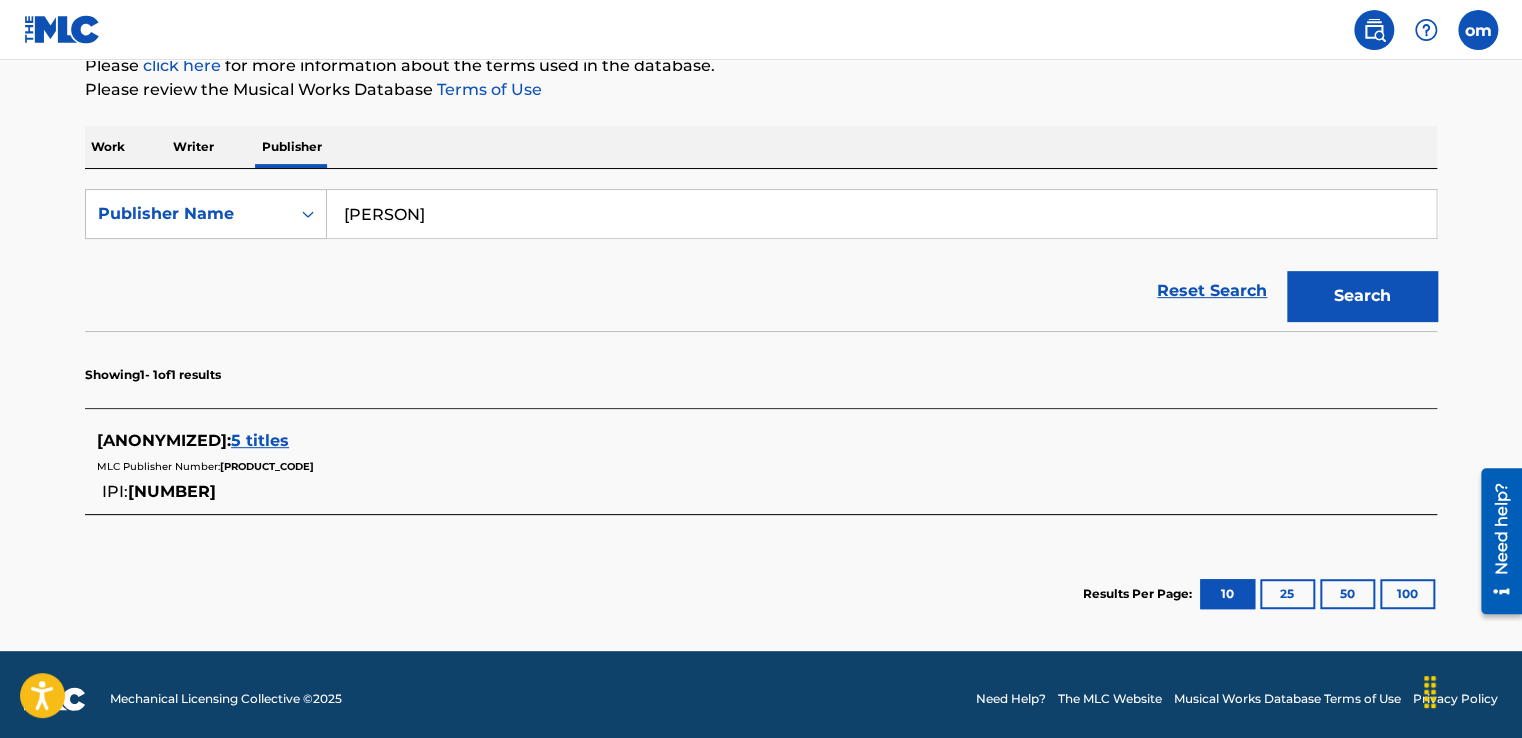 scroll, scrollTop: 263, scrollLeft: 0, axis: vertical 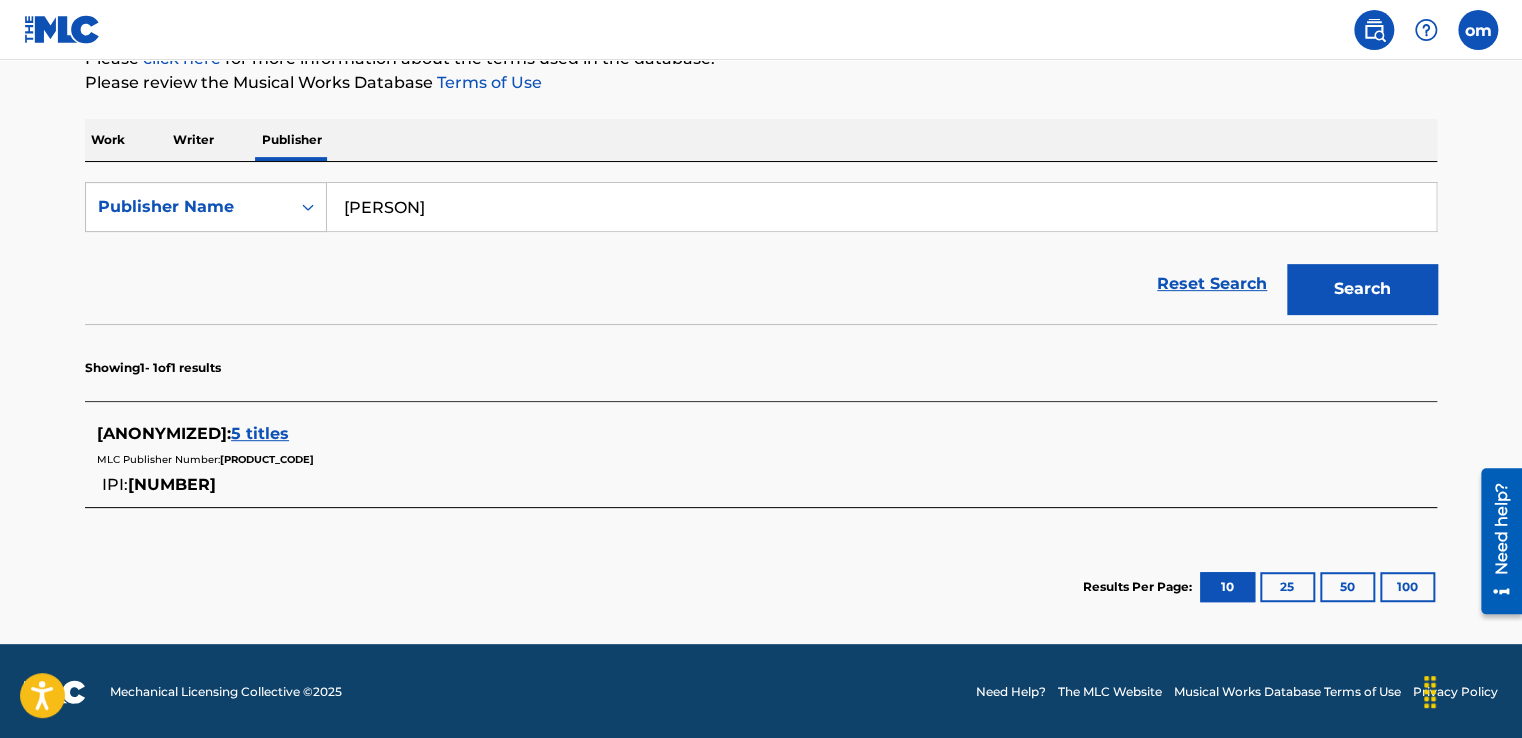 click on "5 titles" at bounding box center [260, 433] 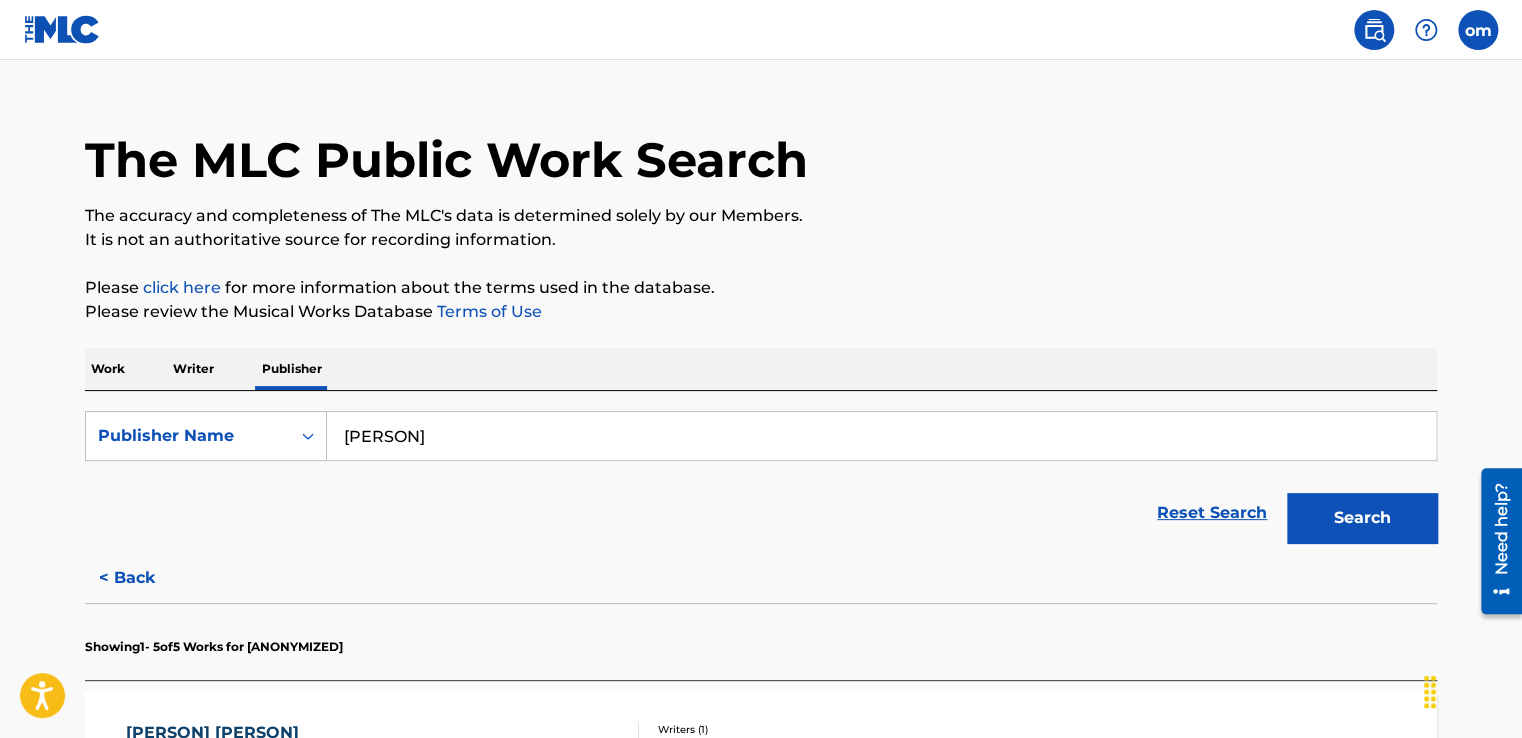 scroll, scrollTop: 0, scrollLeft: 0, axis: both 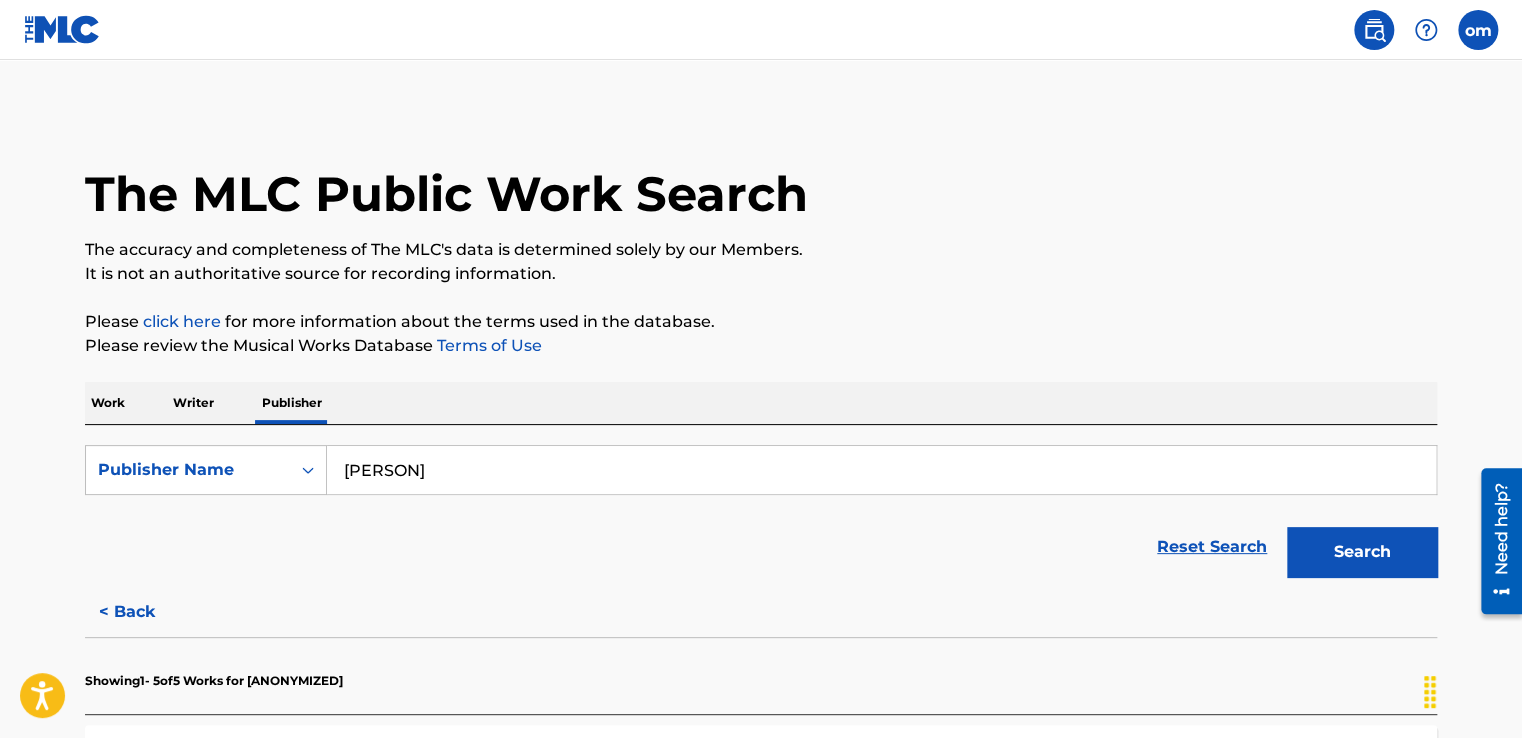 click at bounding box center (1478, 30) 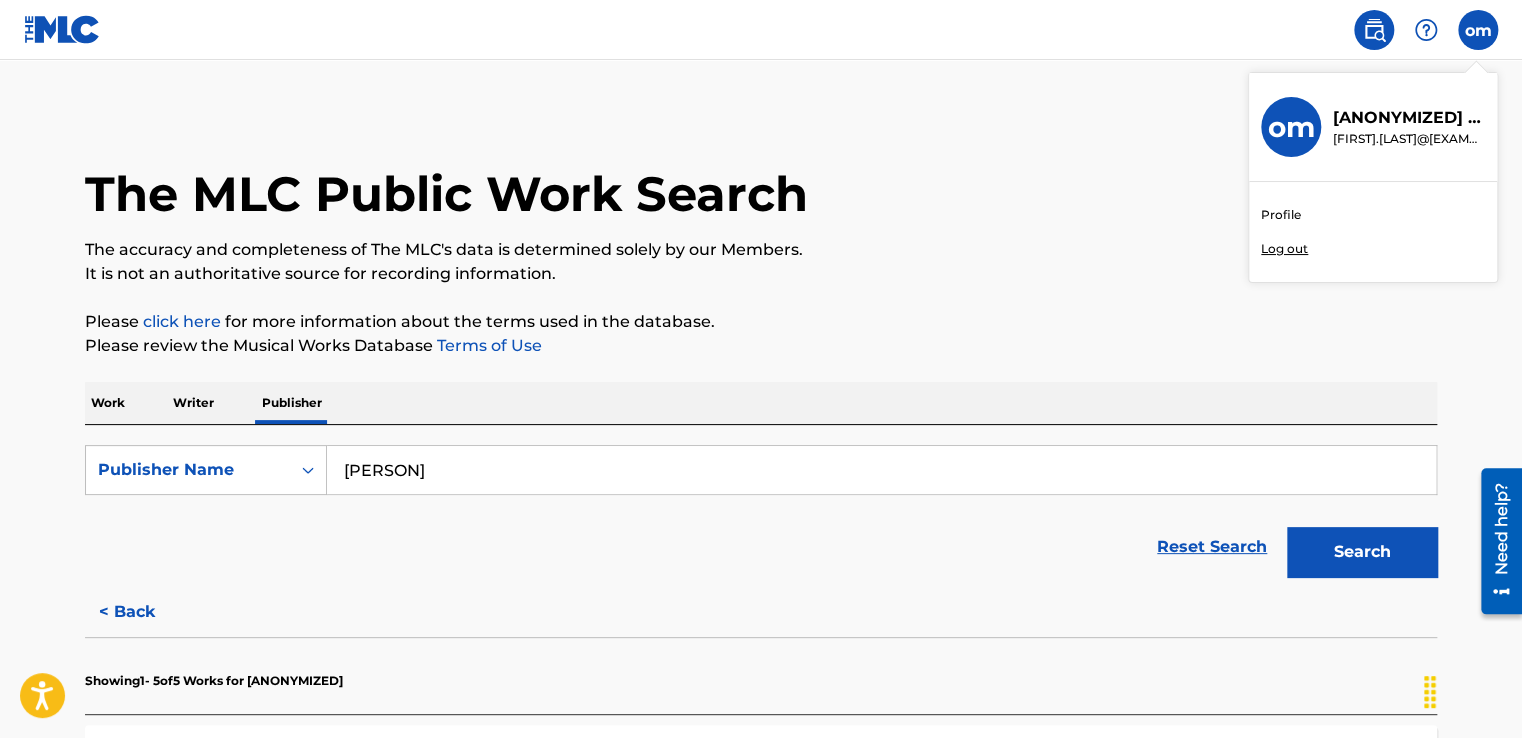 click on "Profile" at bounding box center (1281, 215) 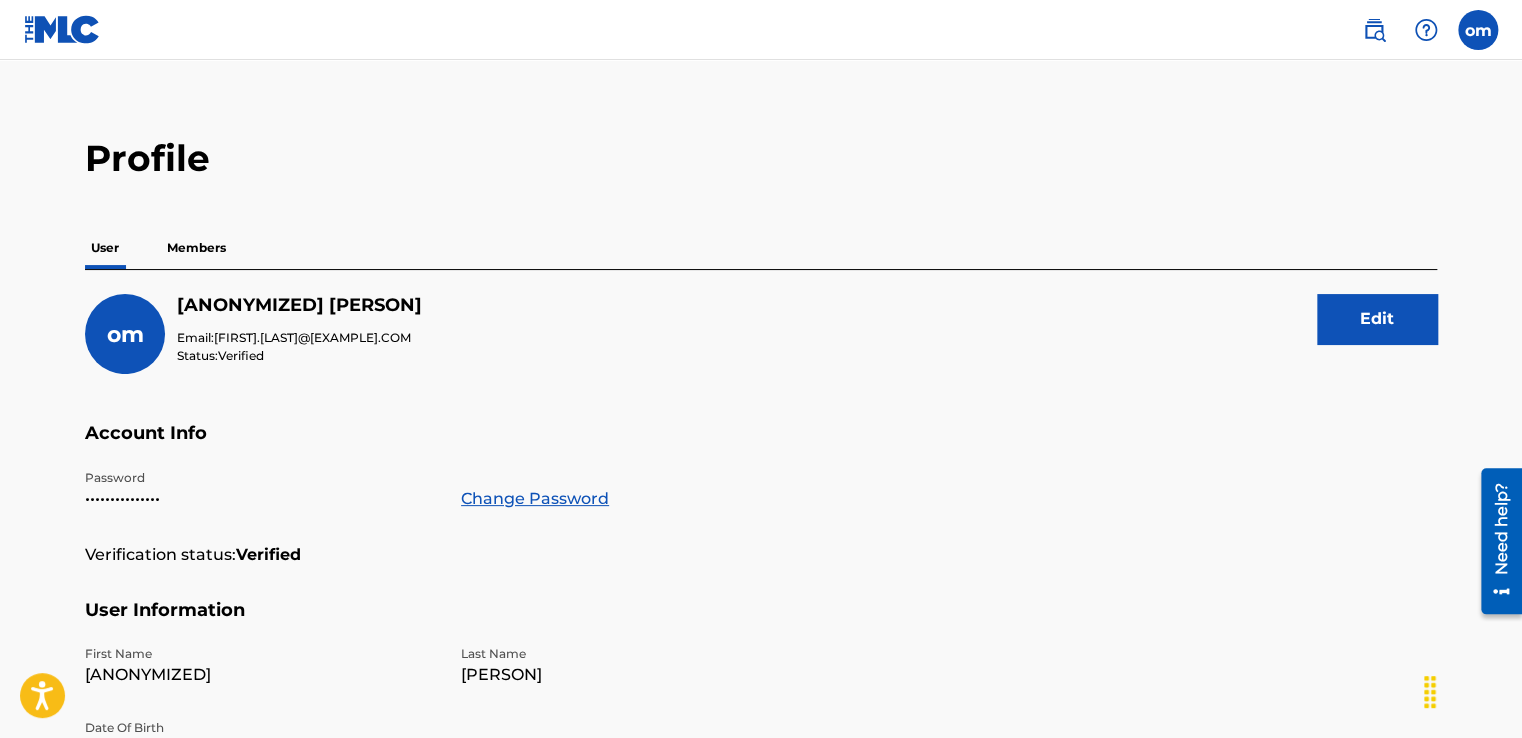 scroll, scrollTop: 0, scrollLeft: 0, axis: both 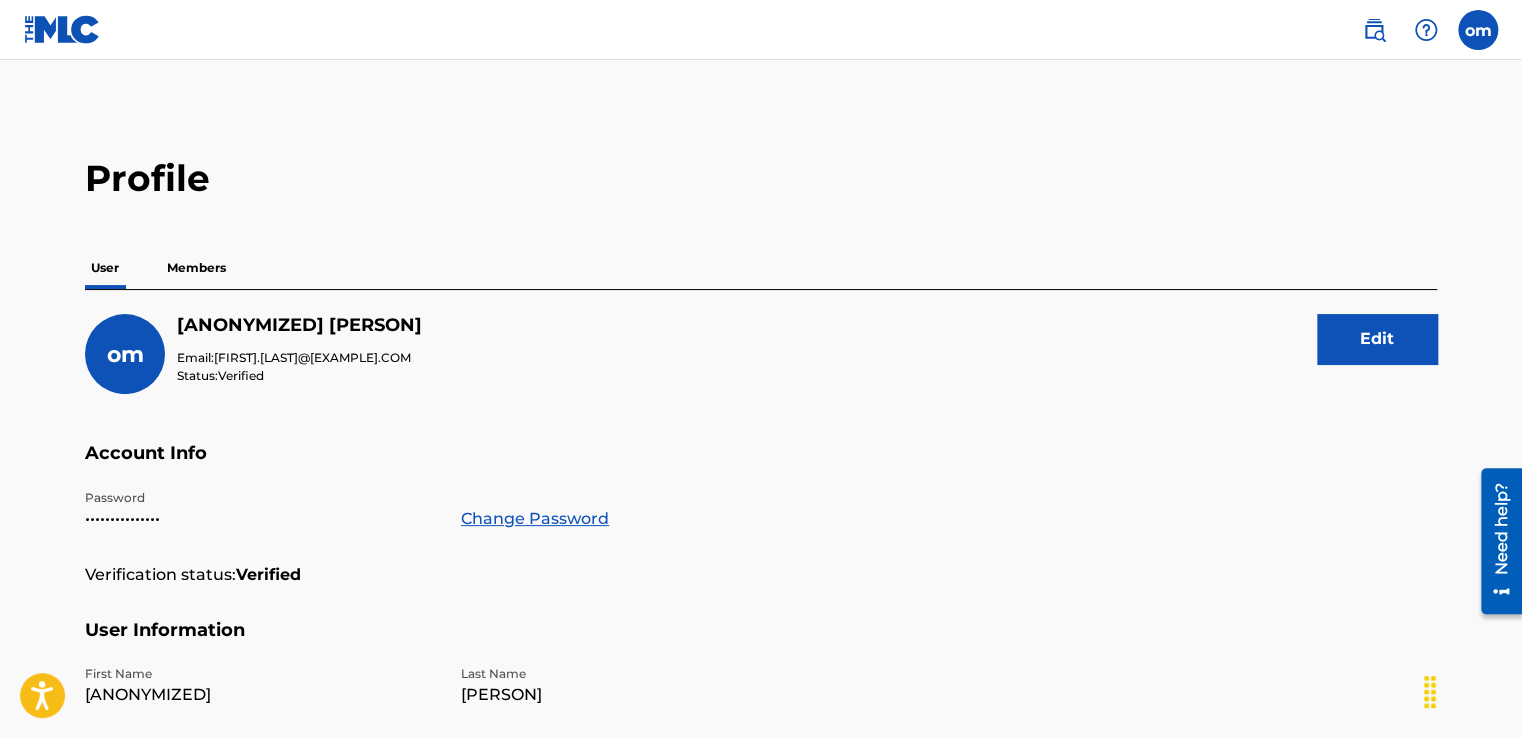 click on "Members" at bounding box center (196, 268) 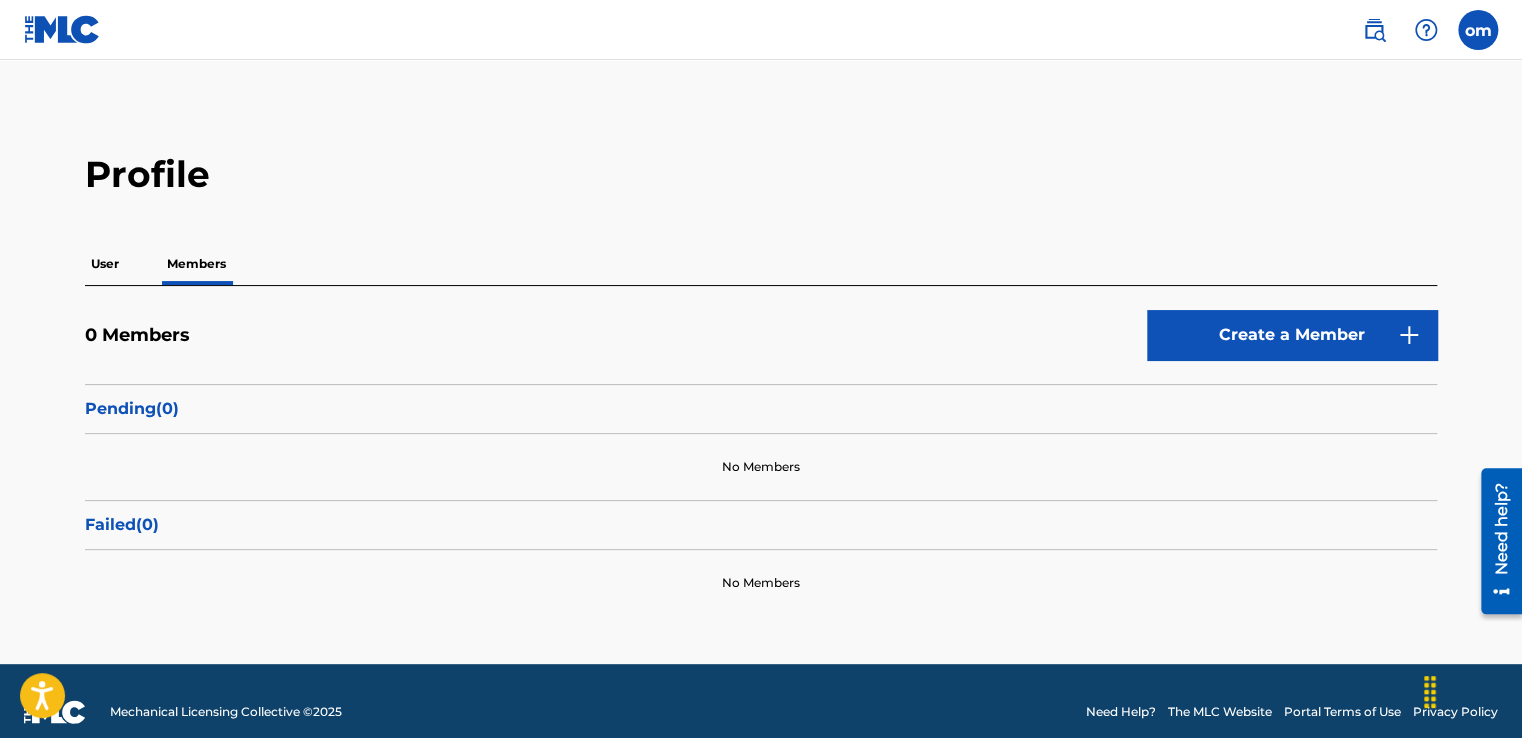 scroll, scrollTop: 0, scrollLeft: 0, axis: both 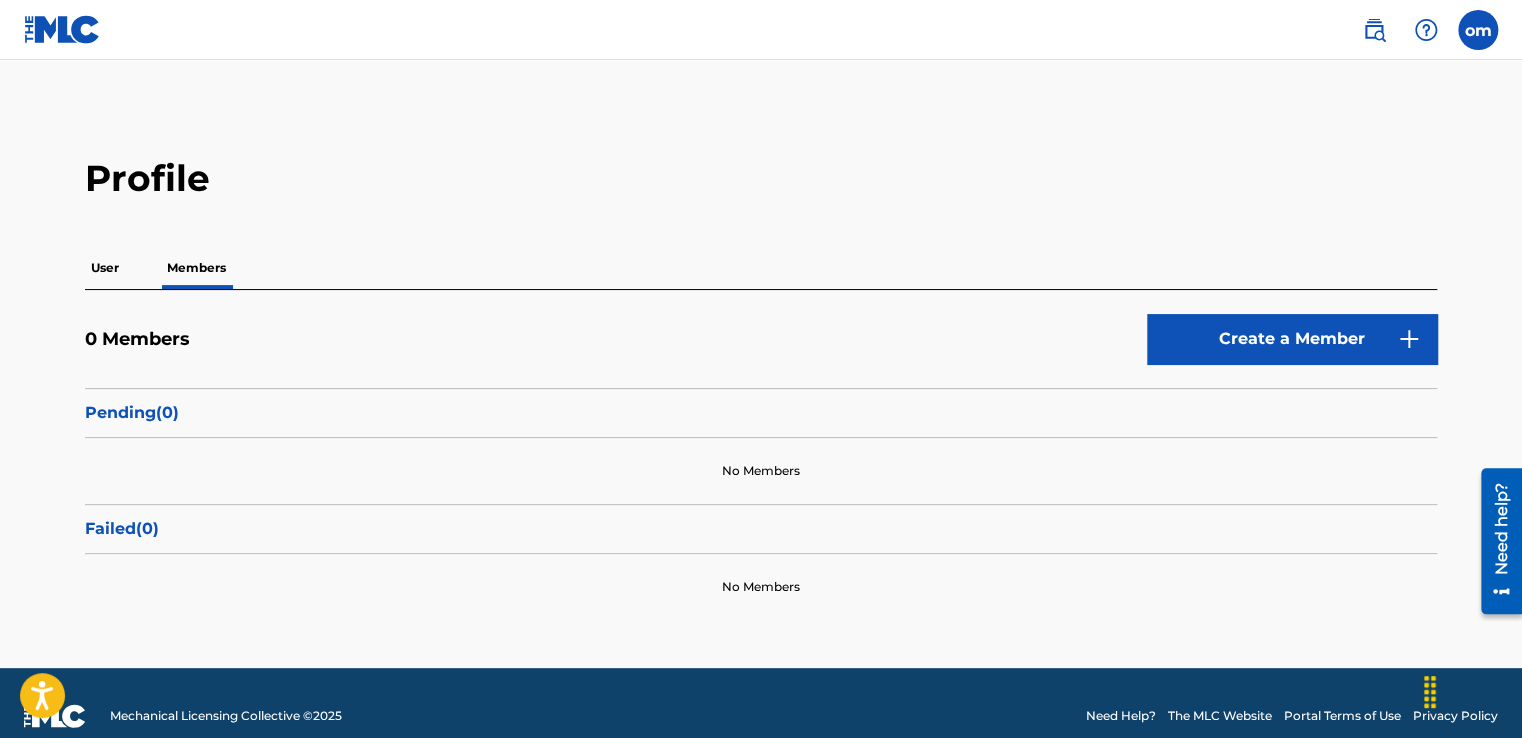click at bounding box center [62, 29] 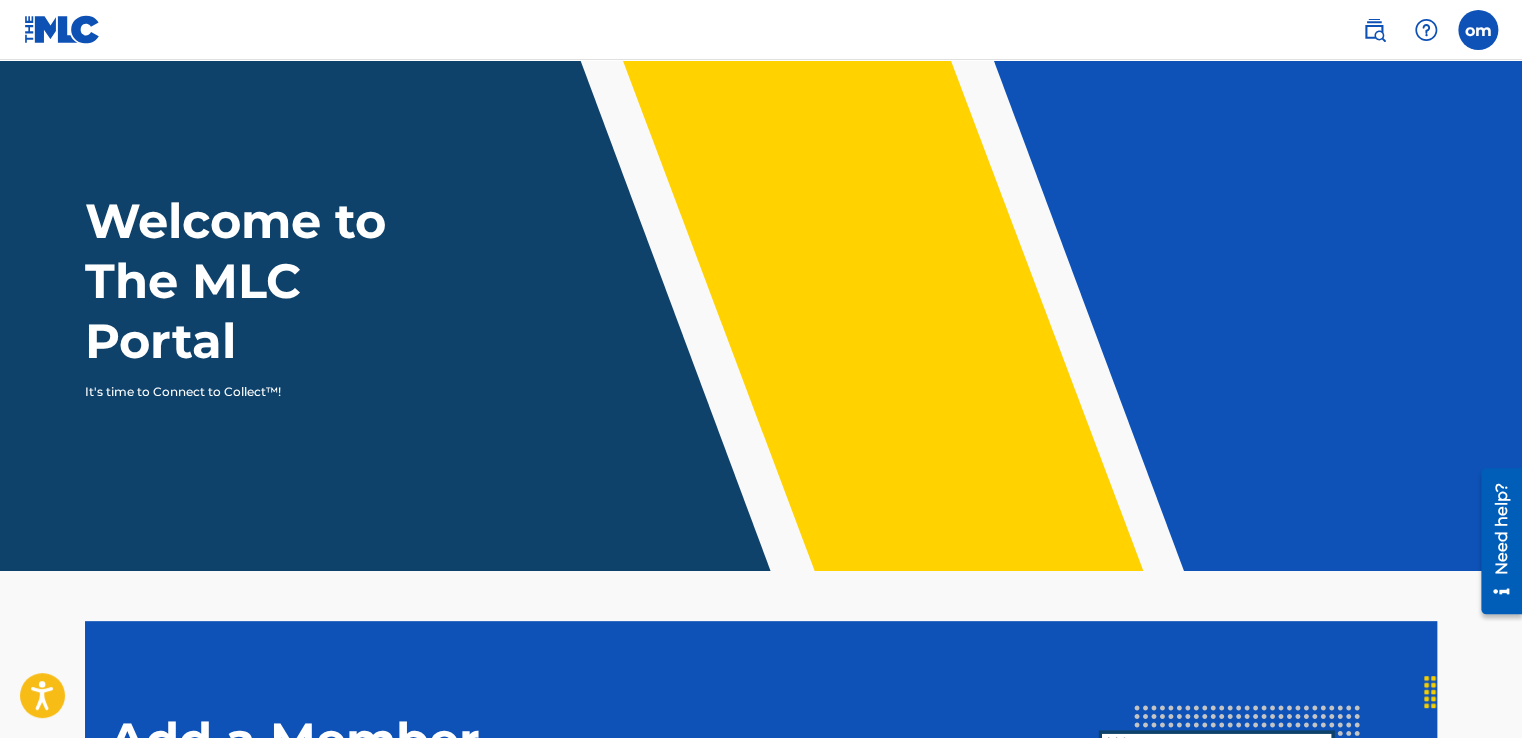 scroll, scrollTop: 0, scrollLeft: 0, axis: both 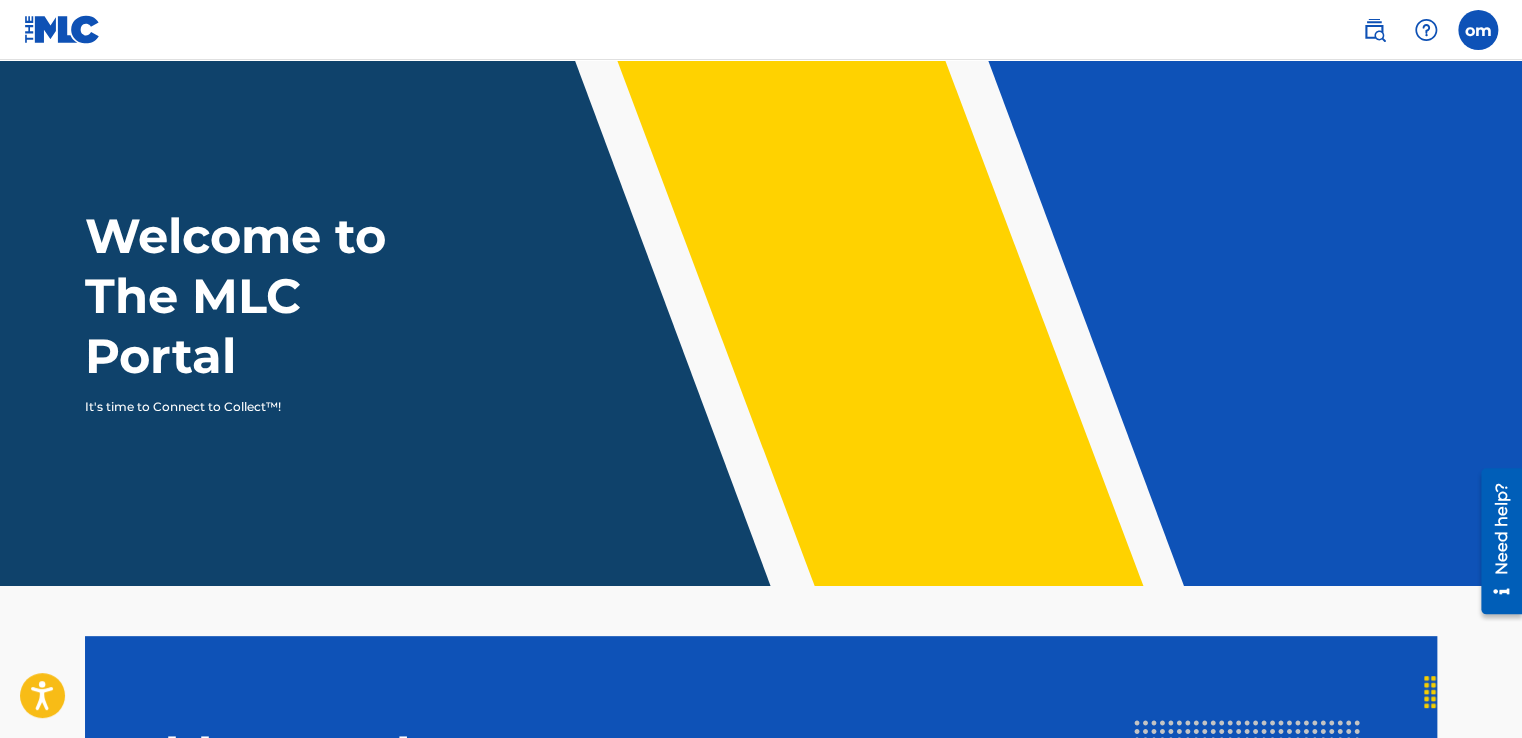 click at bounding box center (1426, 30) 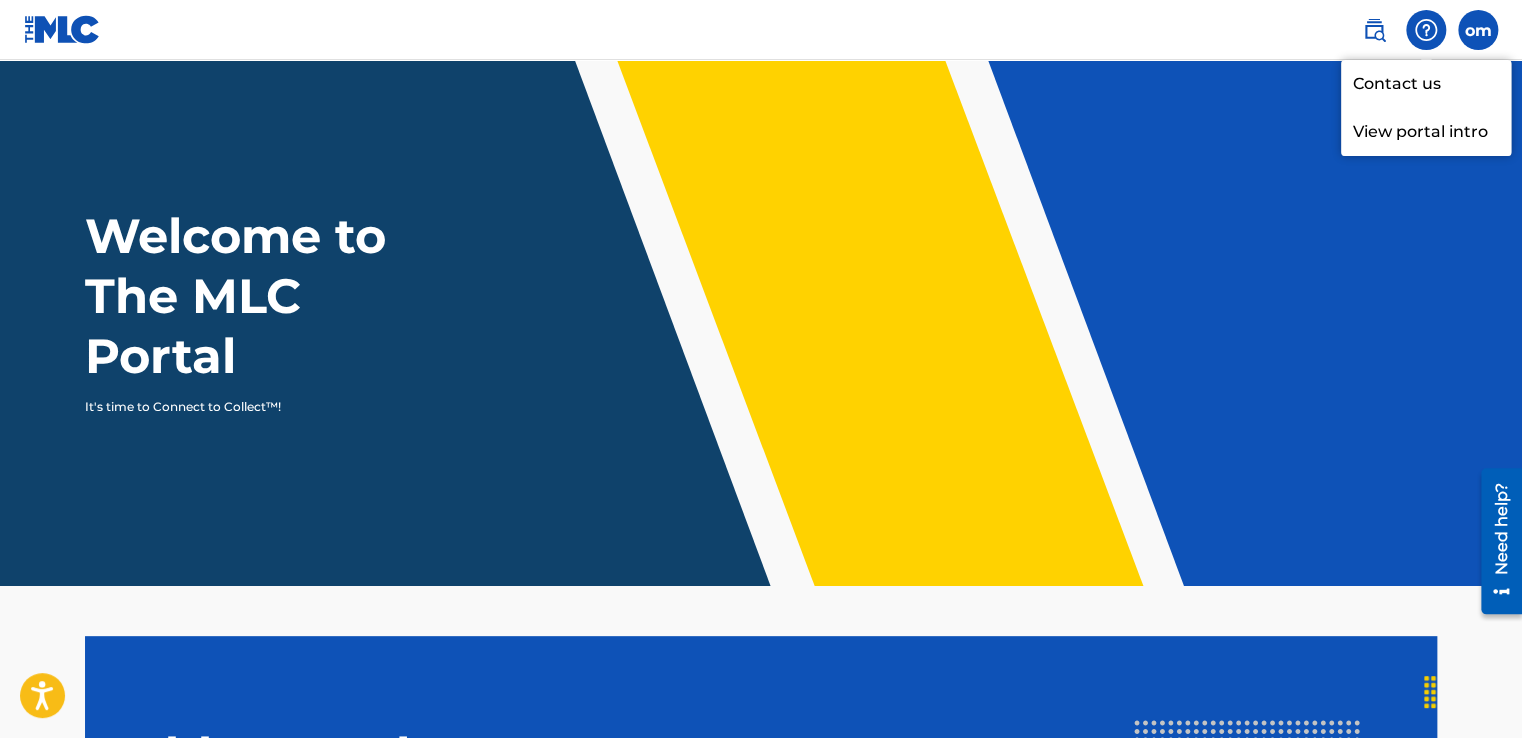 click on "View portal intro" at bounding box center [1426, 132] 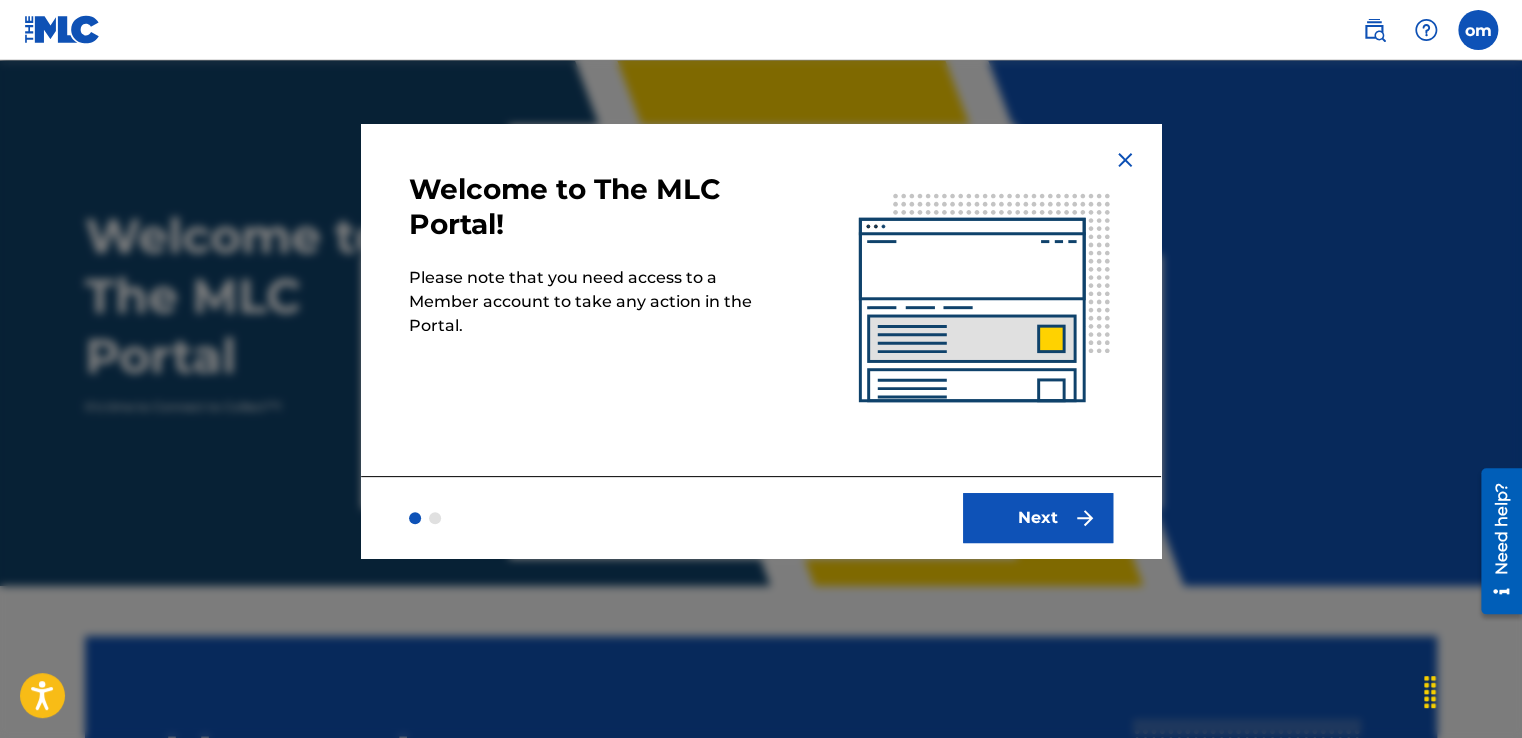 click on "Next" at bounding box center [1038, 518] 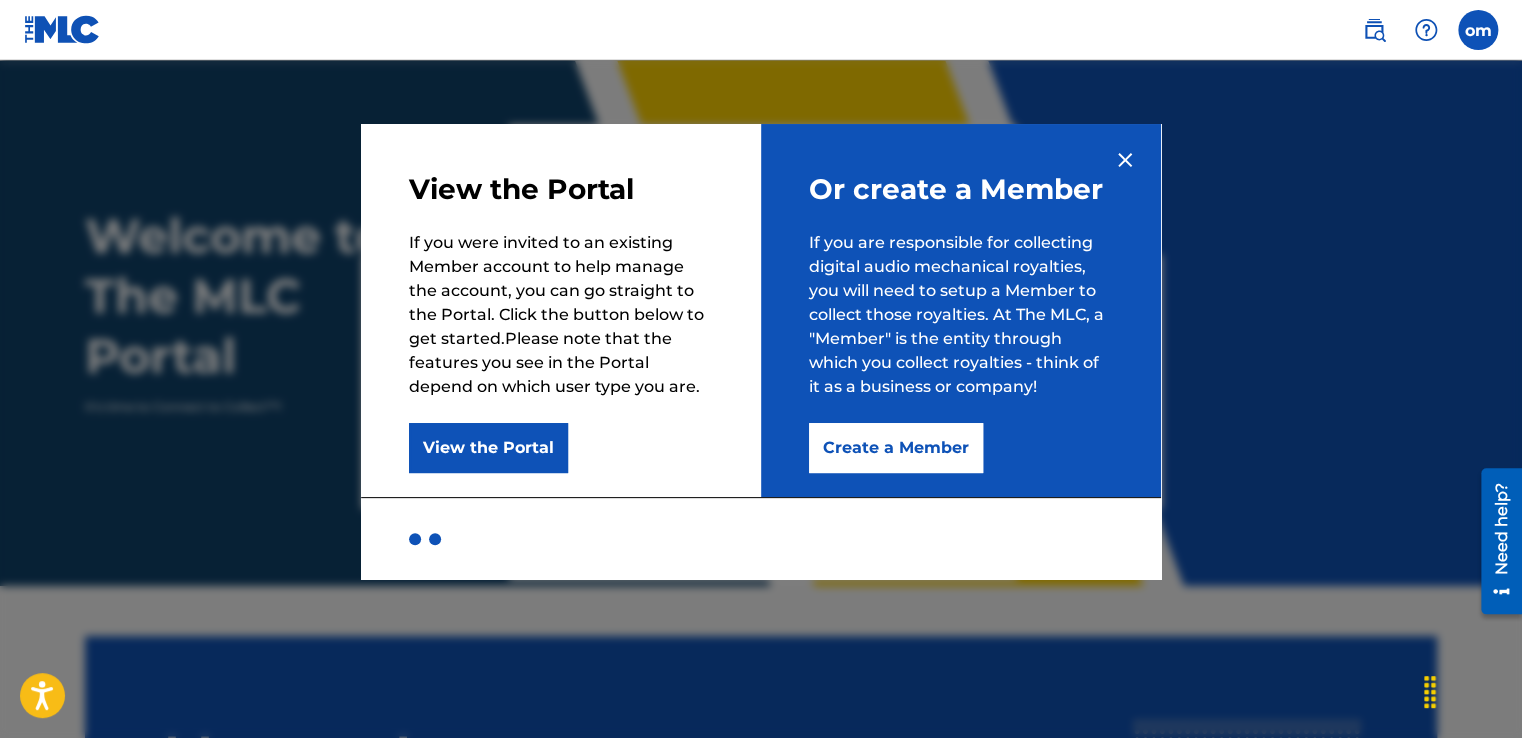 click on "View the Portal" at bounding box center [488, 448] 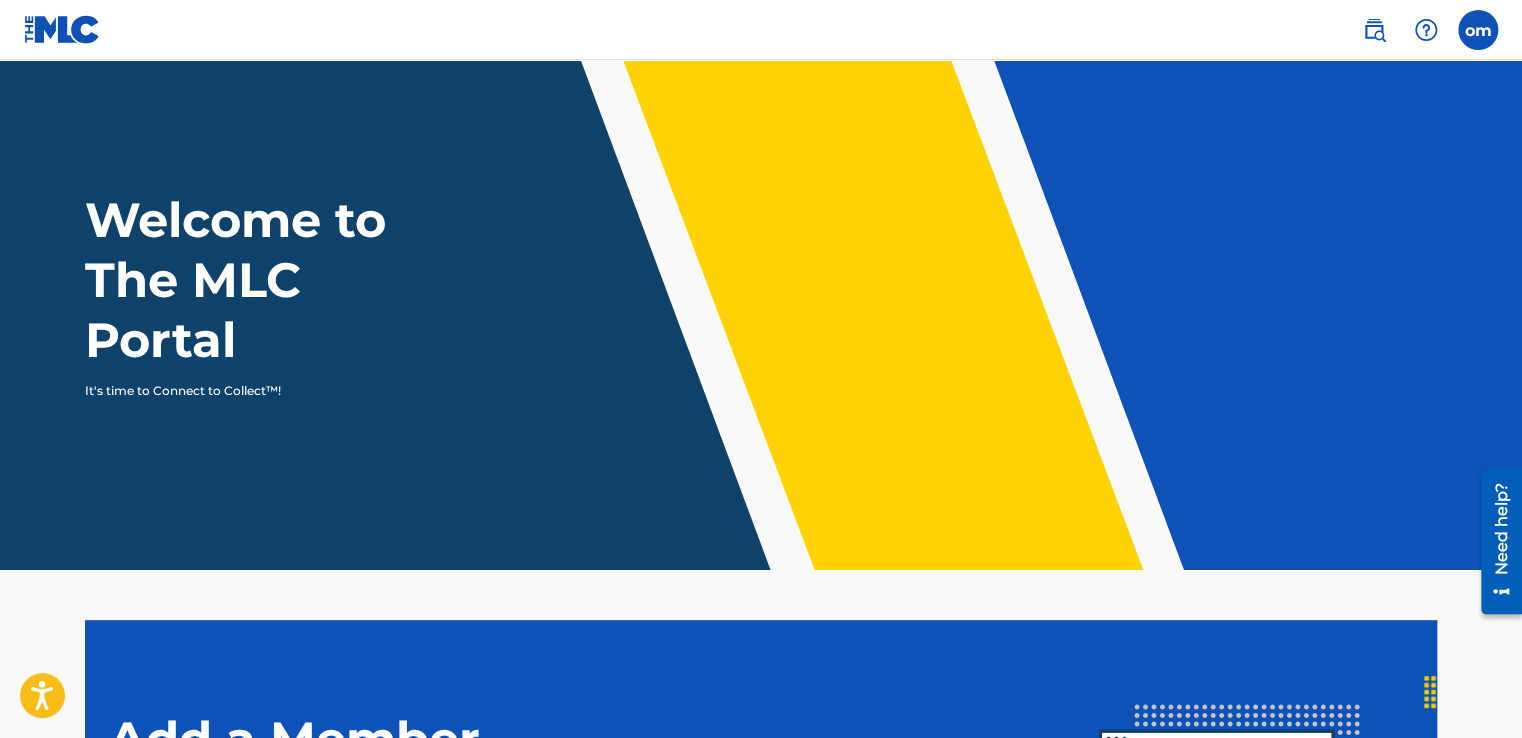 scroll, scrollTop: 0, scrollLeft: 0, axis: both 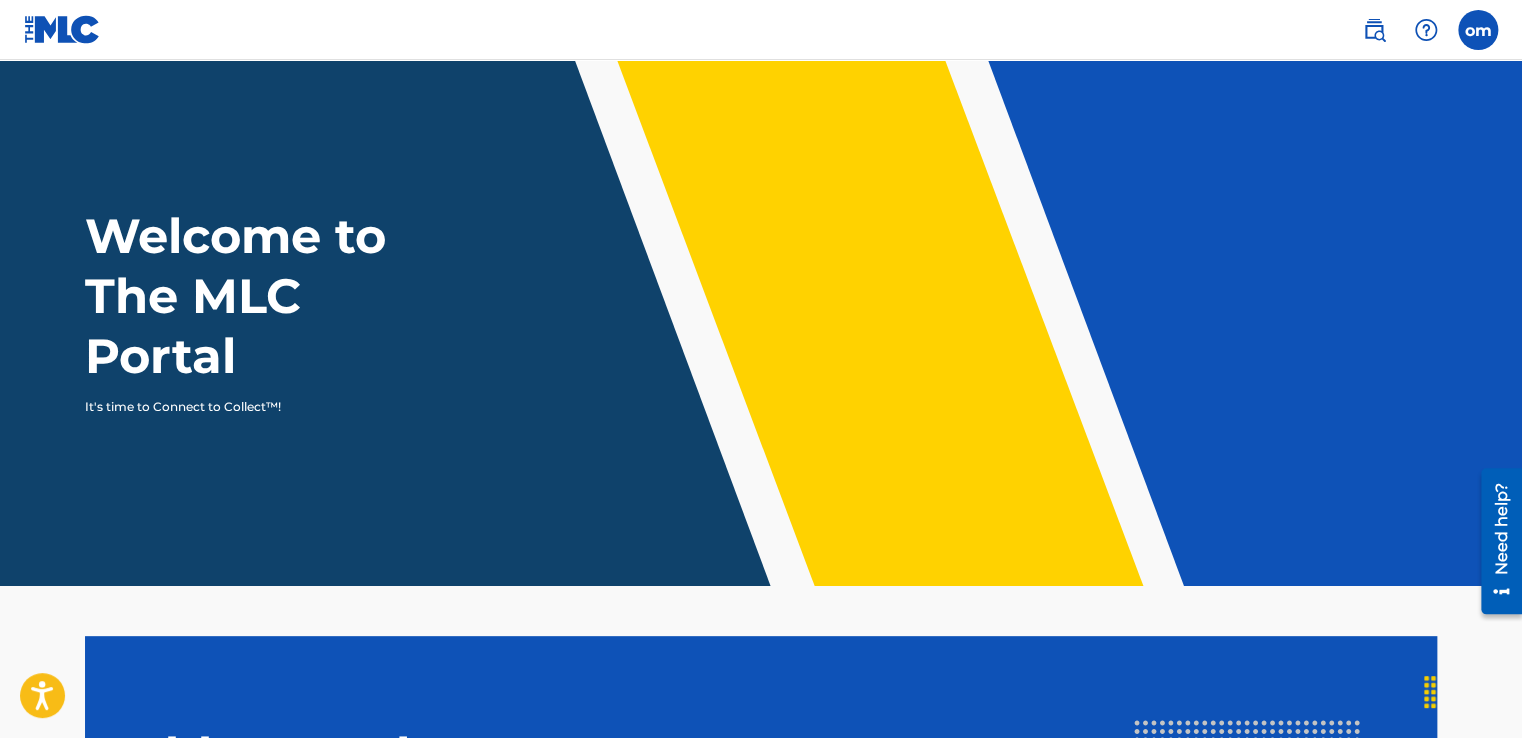 click at bounding box center (1374, 30) 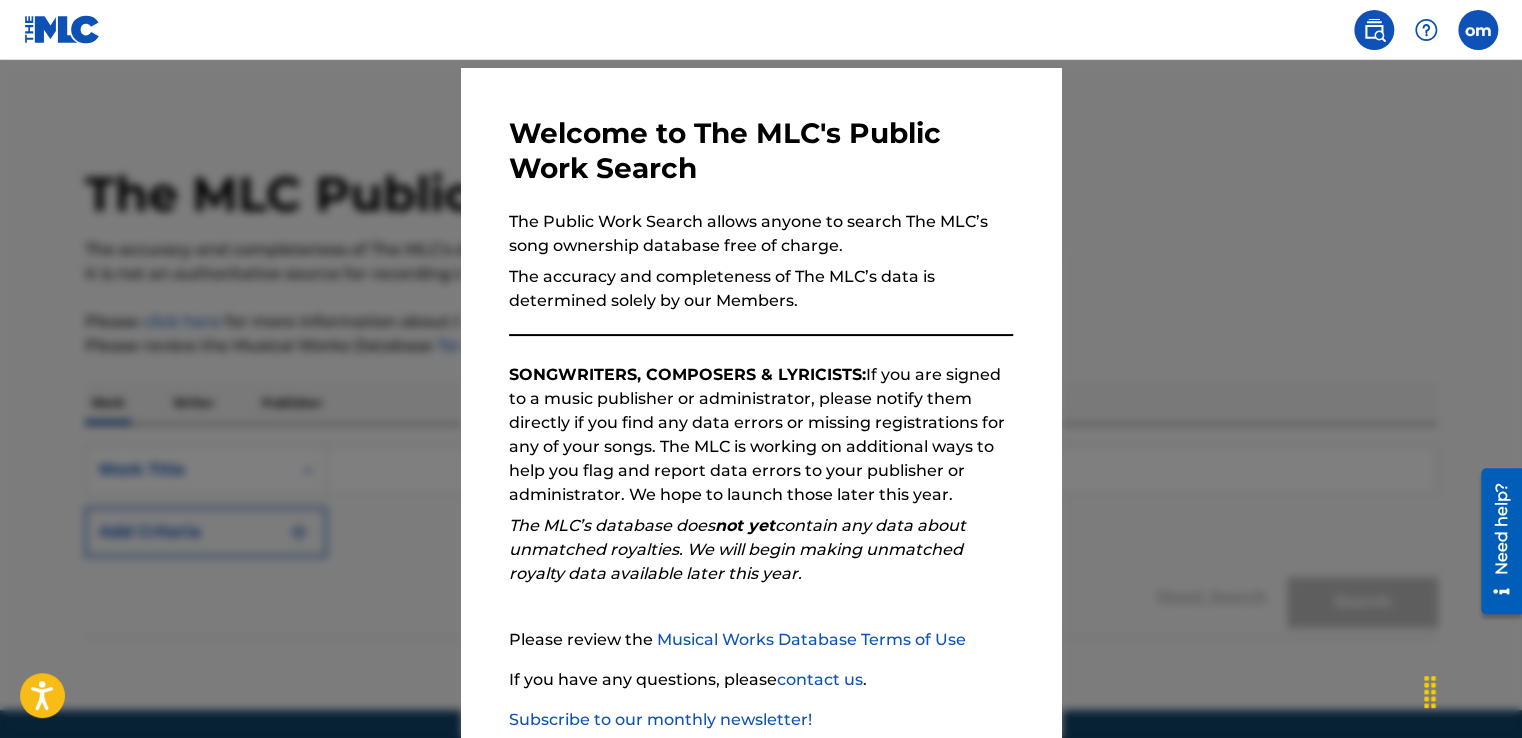 scroll, scrollTop: 176, scrollLeft: 0, axis: vertical 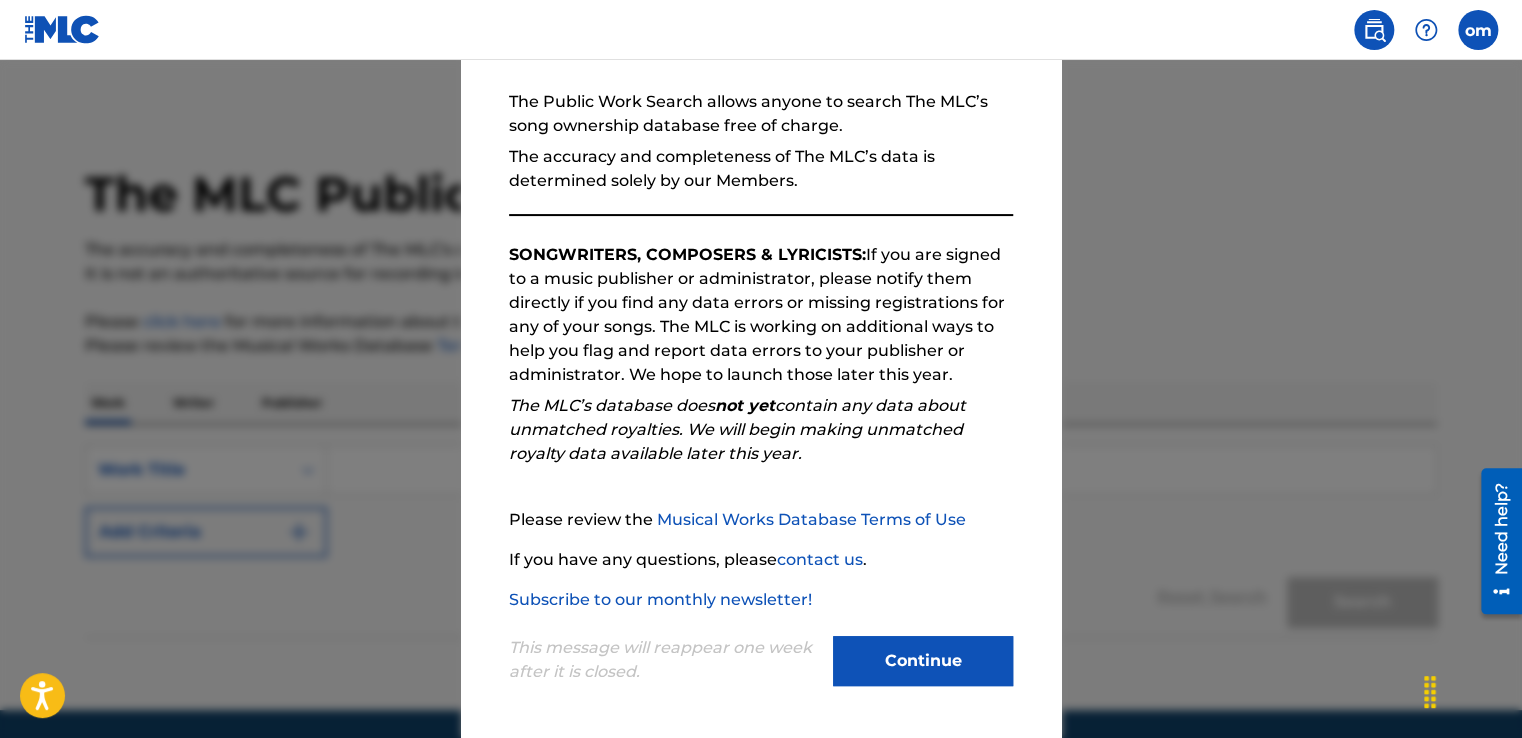 click on "Subscribe to our monthly newsletter!" at bounding box center (660, 599) 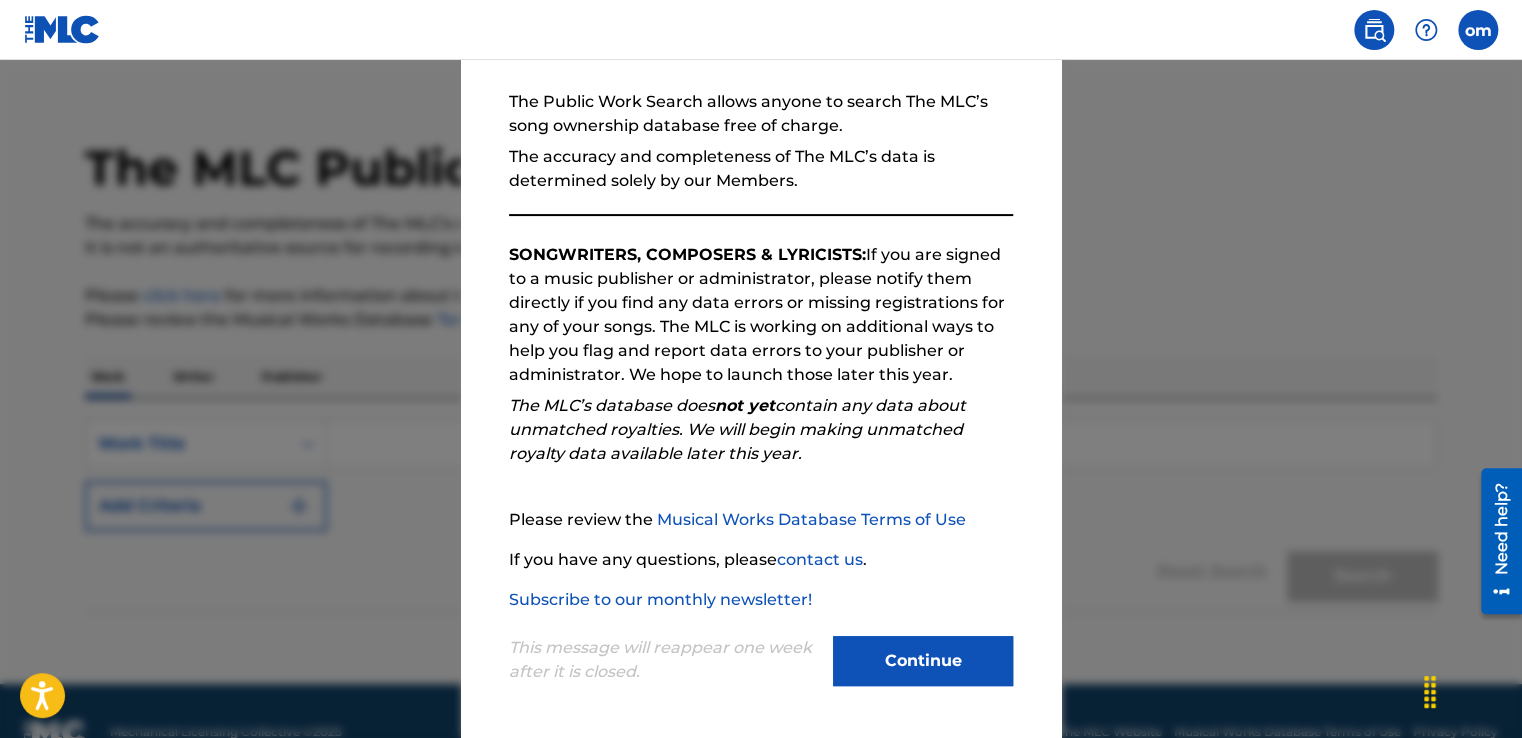 scroll, scrollTop: 67, scrollLeft: 0, axis: vertical 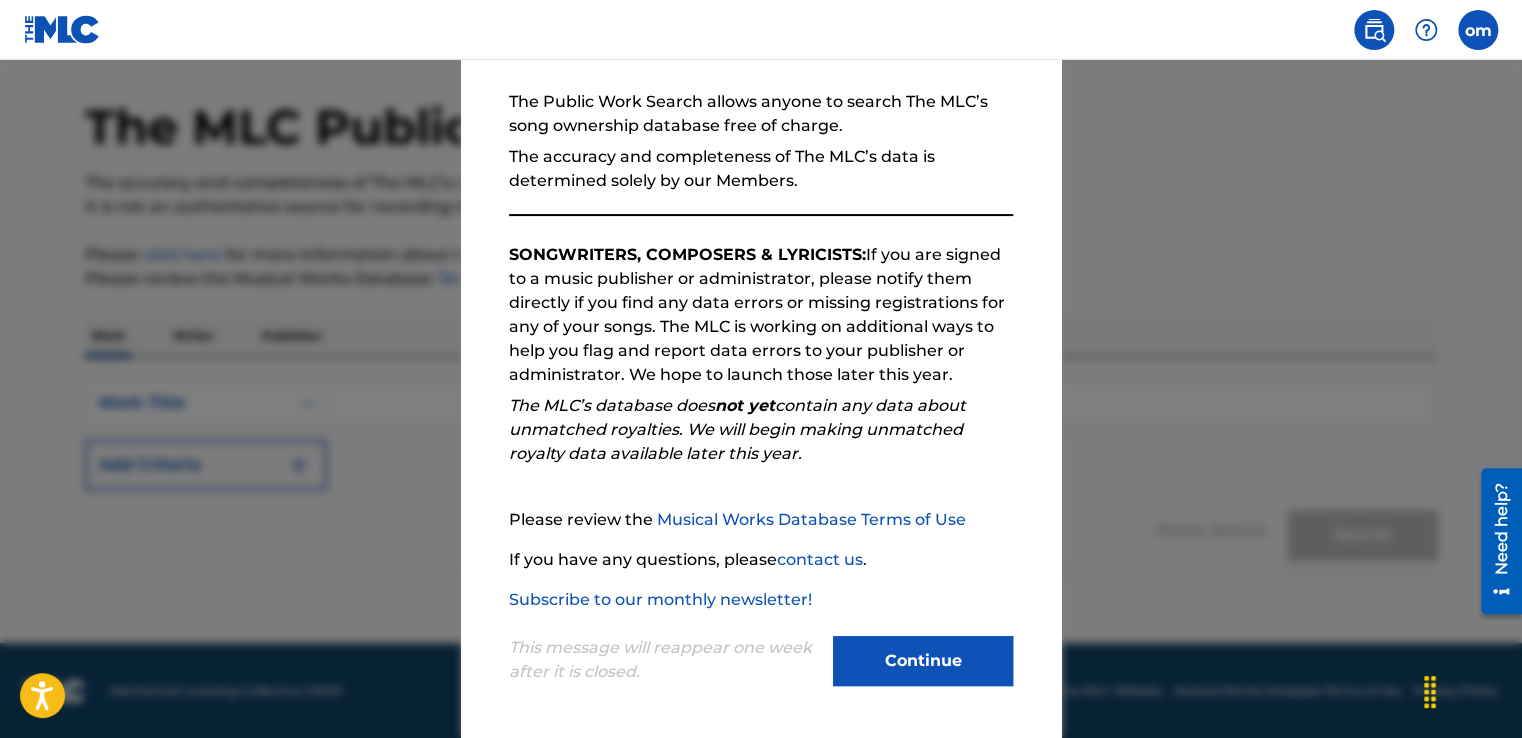click on "Continue" at bounding box center (923, 661) 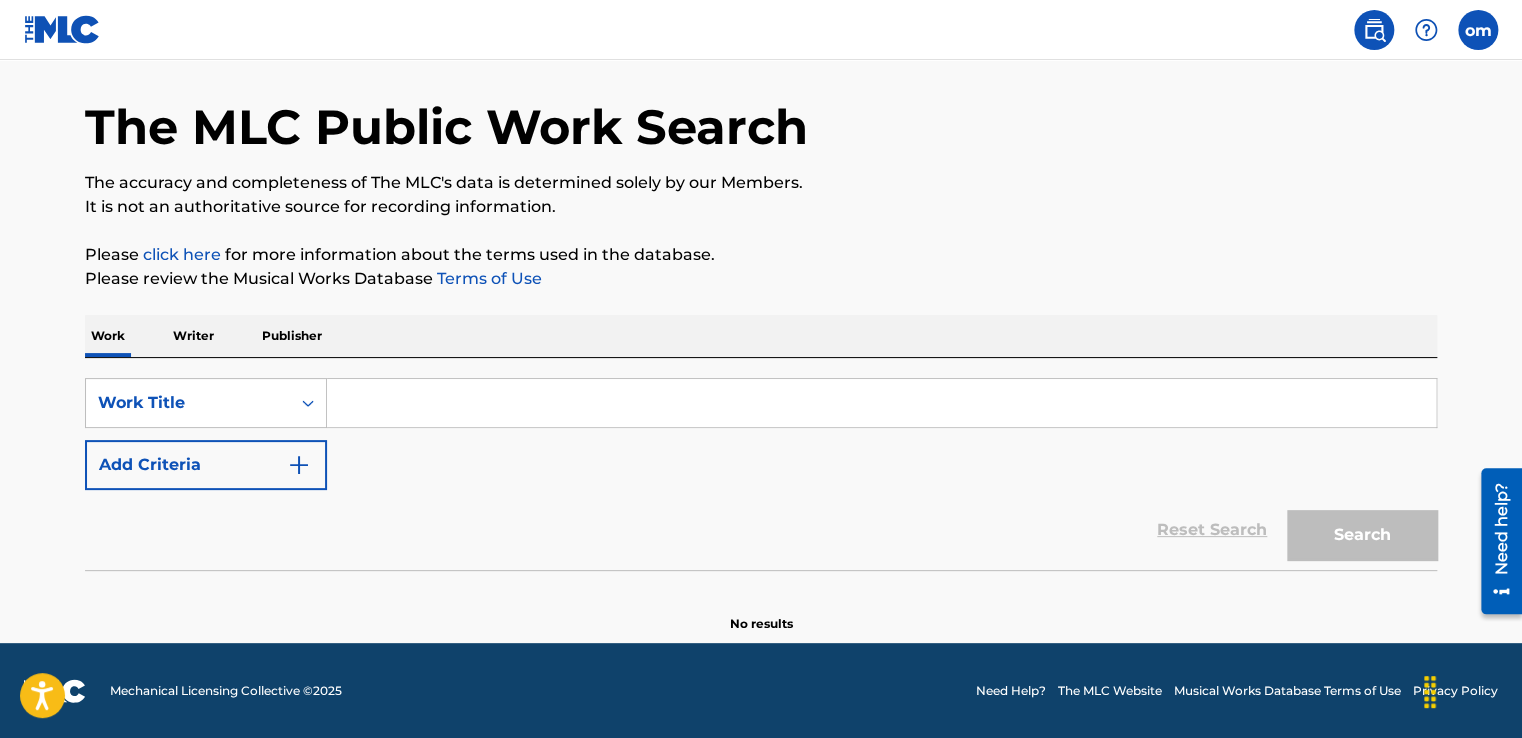 scroll, scrollTop: 0, scrollLeft: 0, axis: both 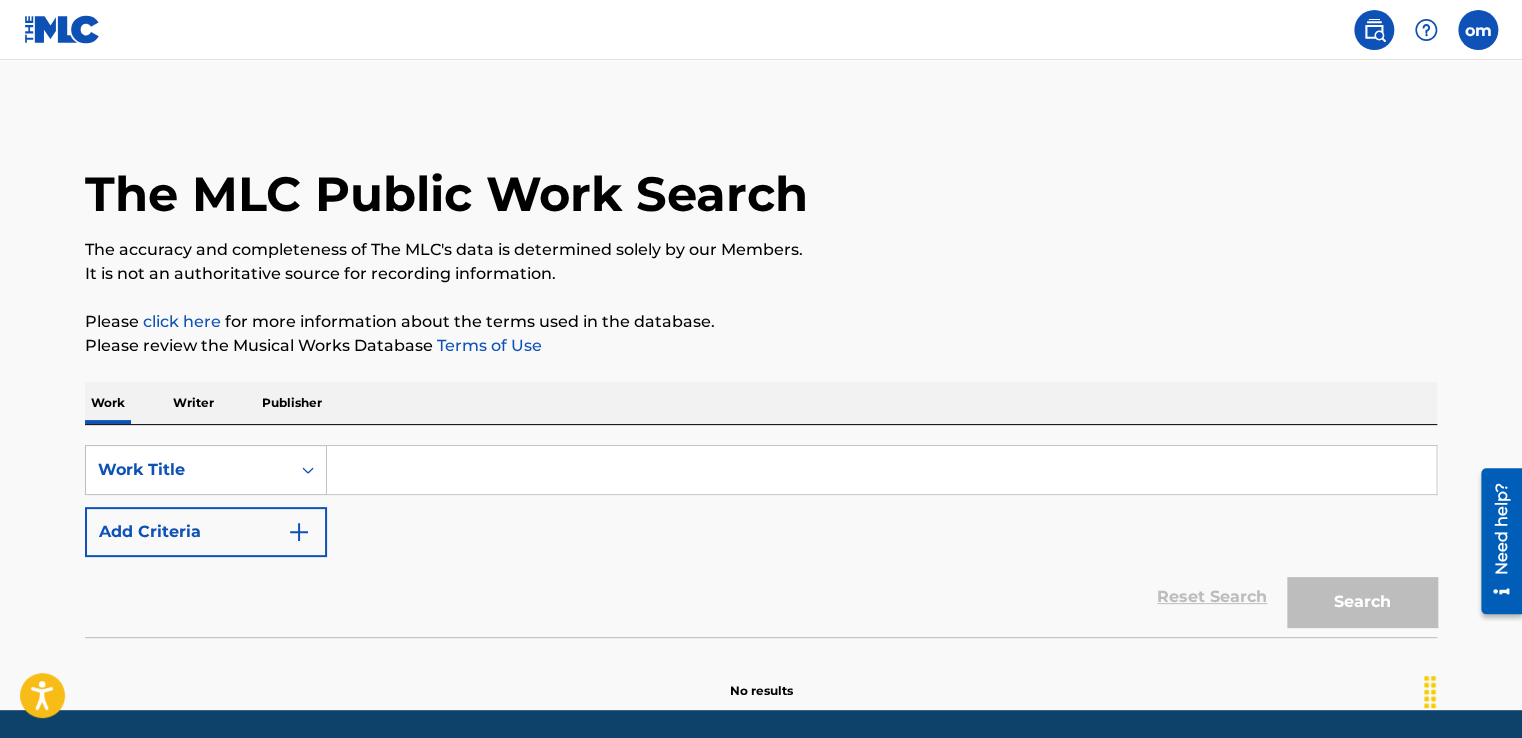 click at bounding box center (1374, 30) 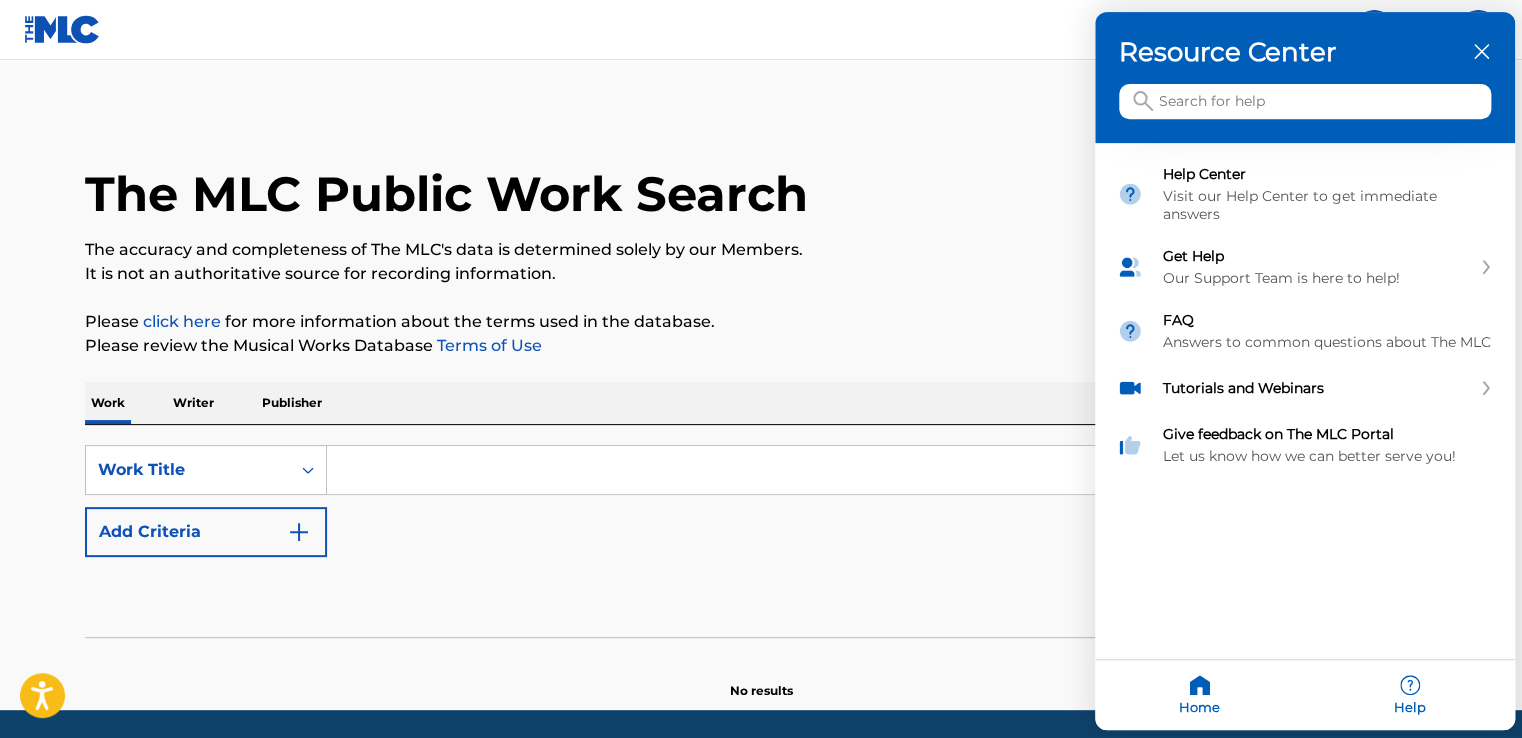 click at bounding box center (1305, 102) 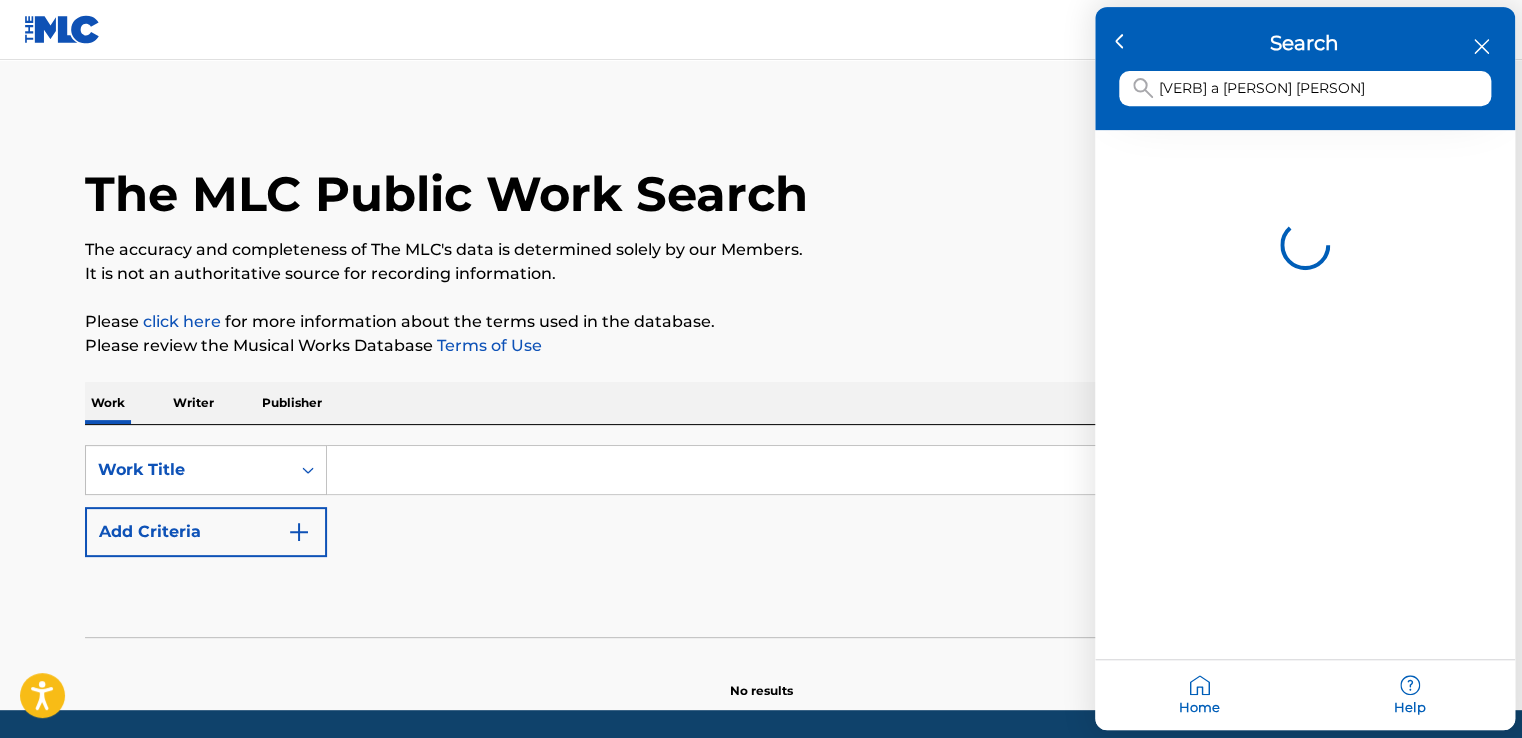 type on "[VERB] a [PERSON] [PERSON]" 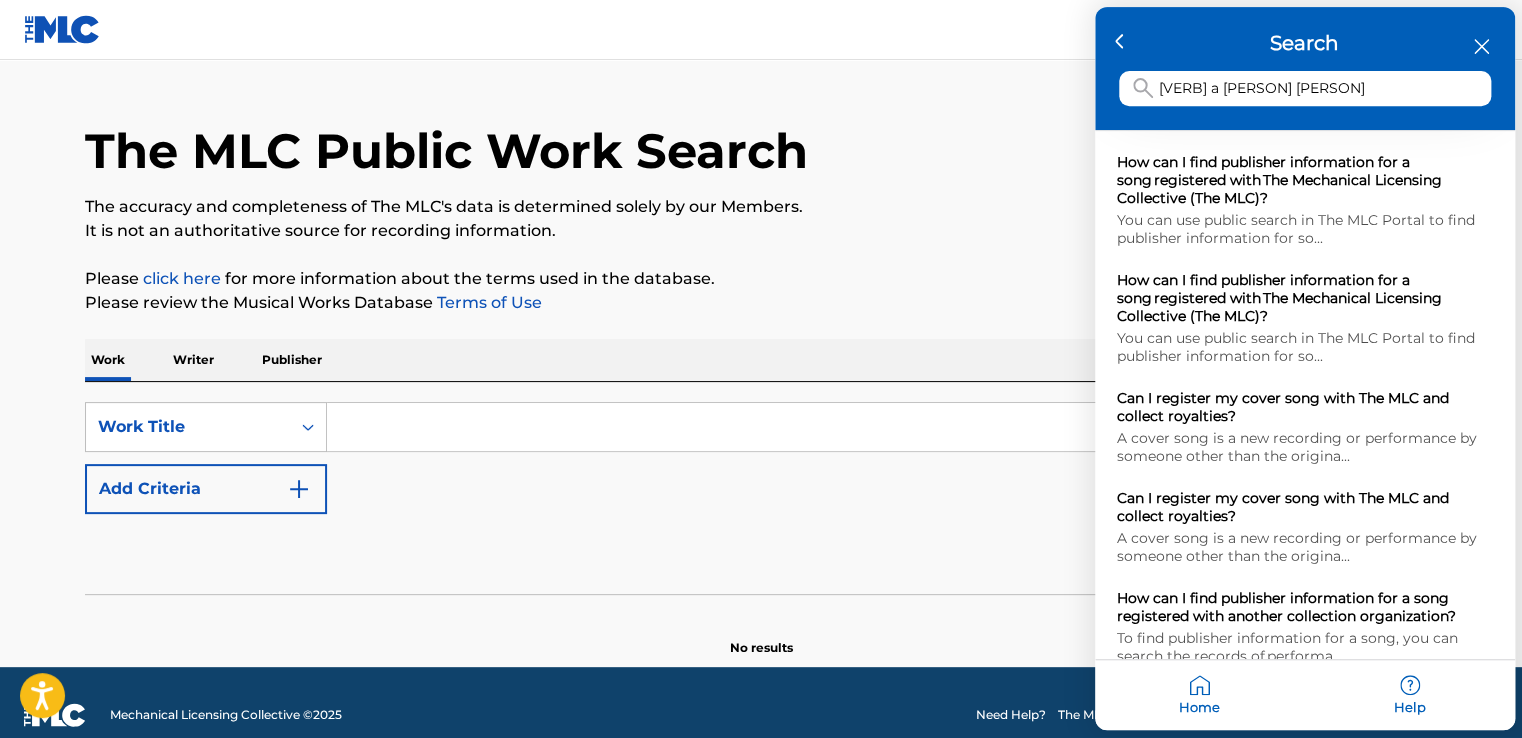 scroll, scrollTop: 67, scrollLeft: 0, axis: vertical 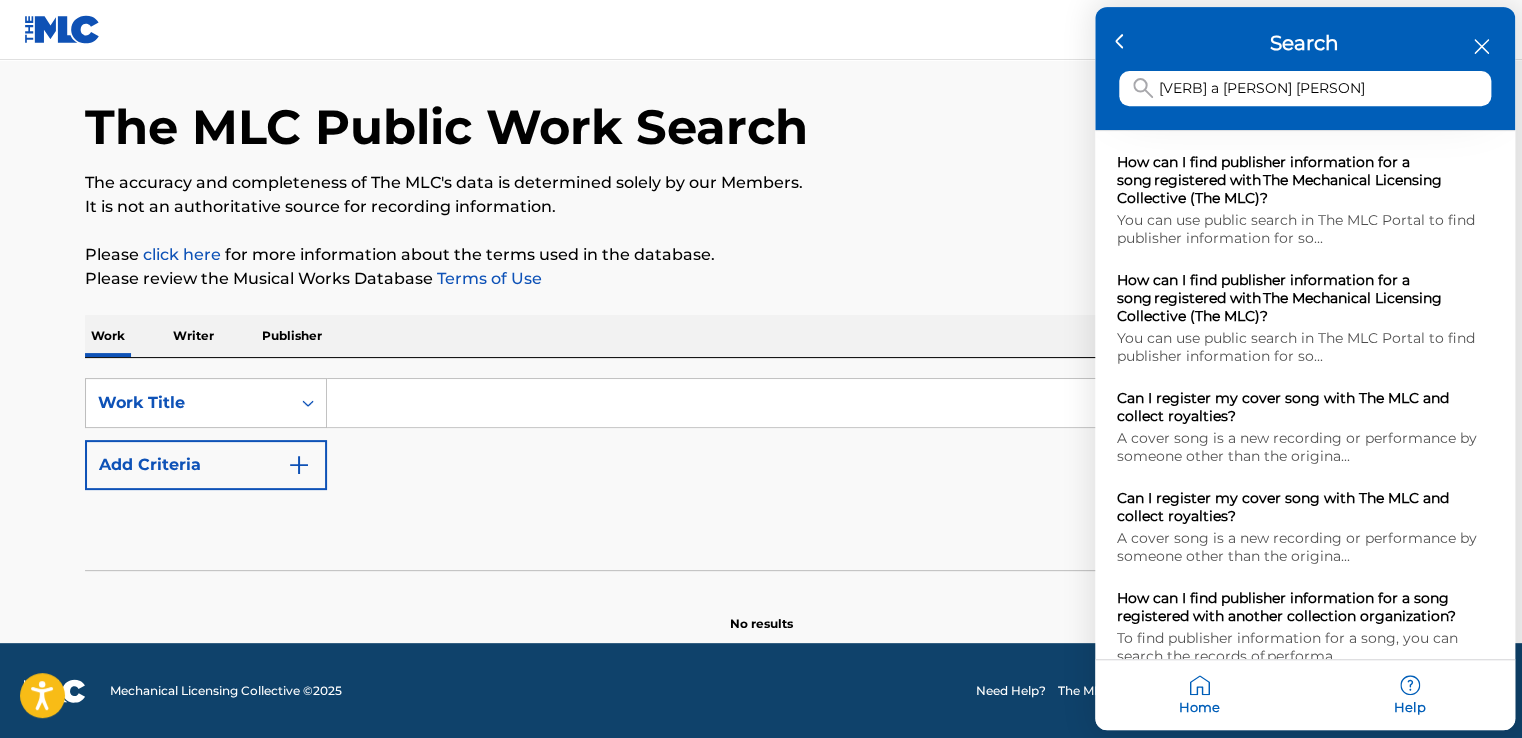 click 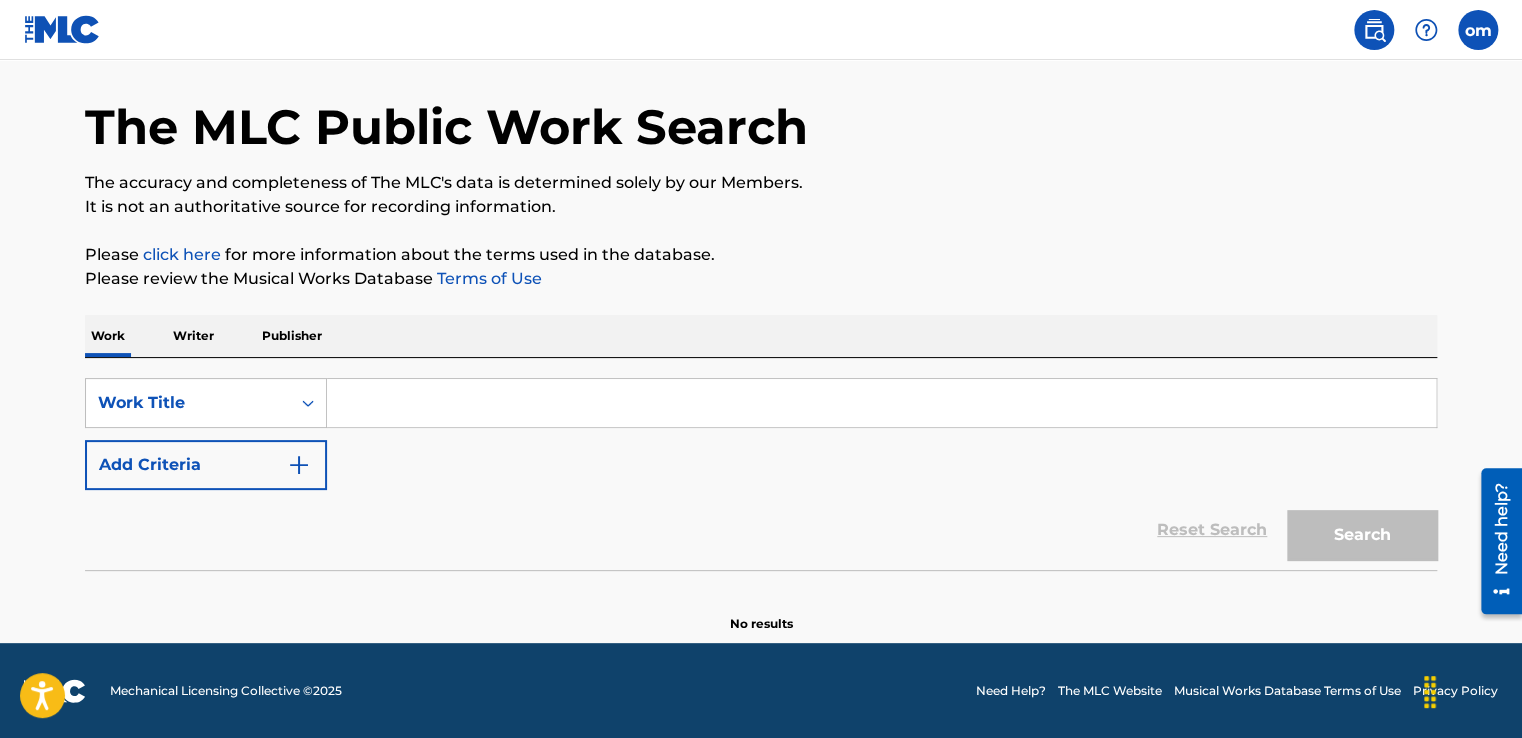 click at bounding box center (881, 403) 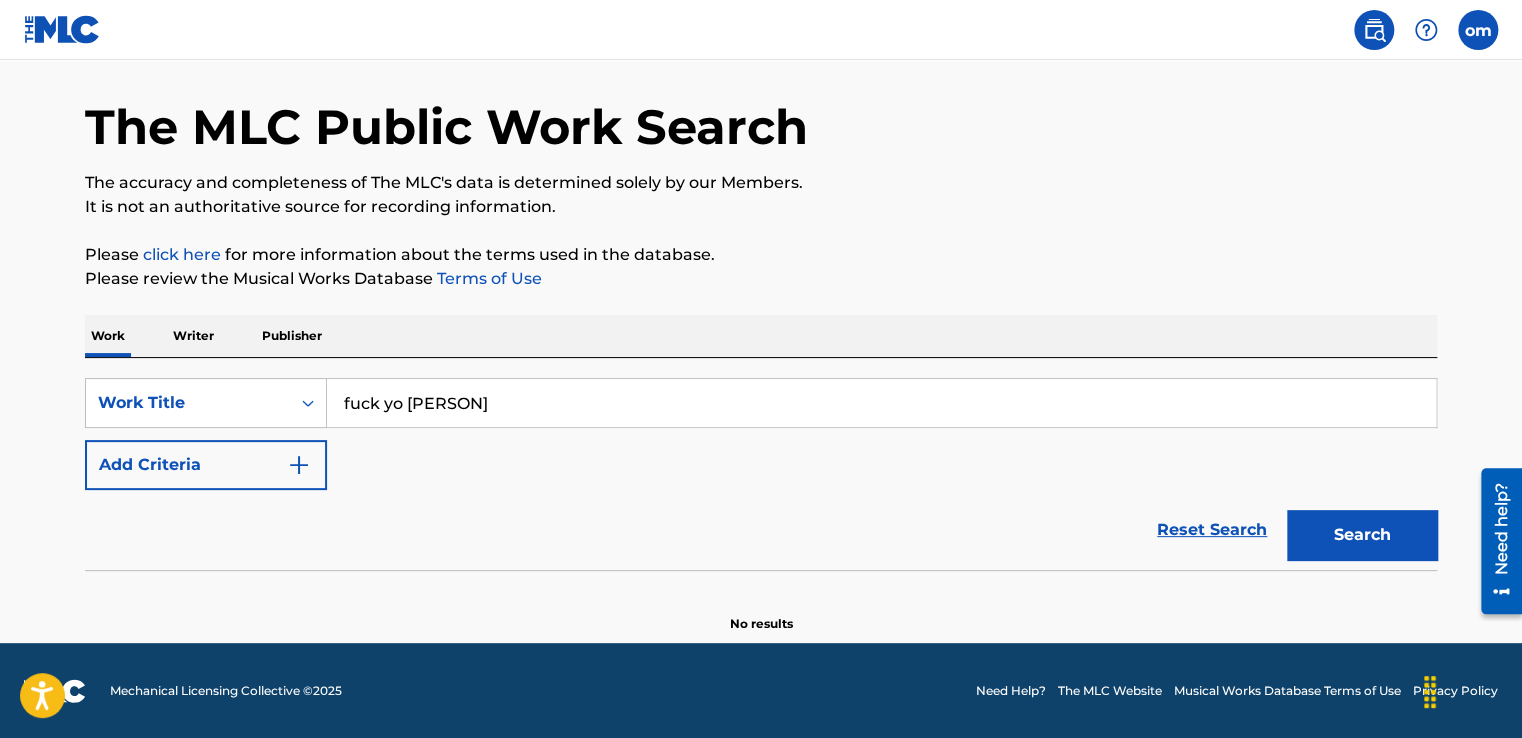 type on "fuck yo [PERSON]" 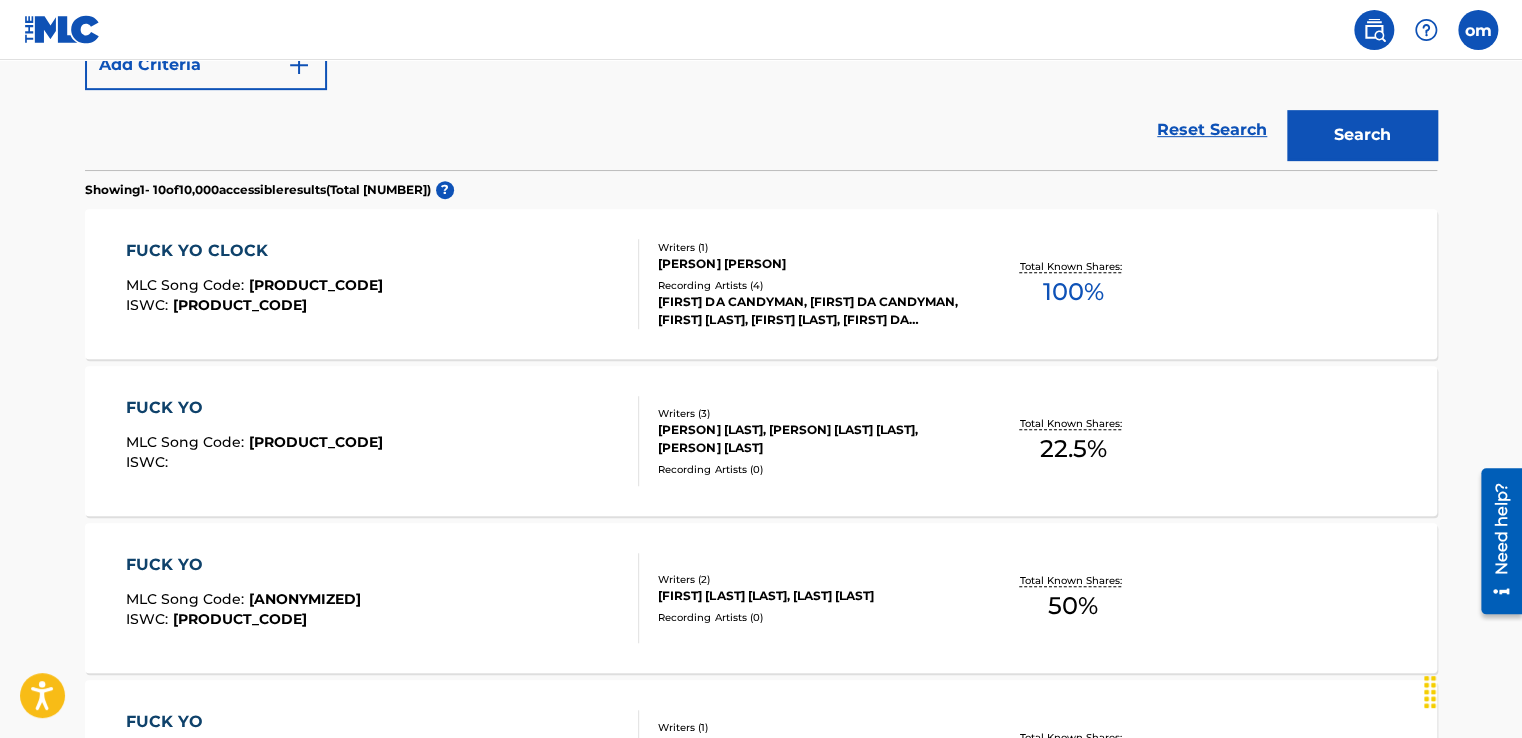 scroll, scrollTop: 367, scrollLeft: 0, axis: vertical 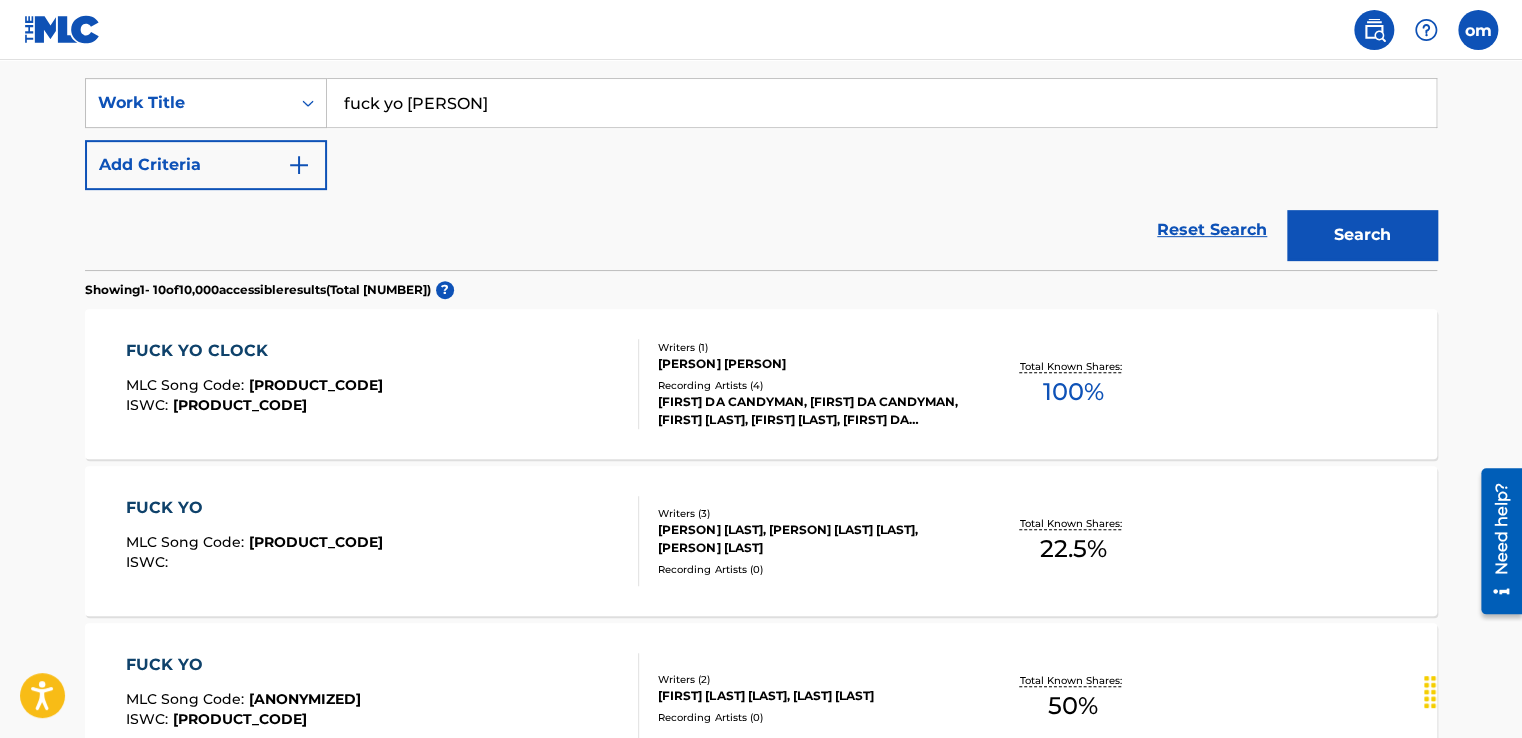 click on "FUCK YO CLOCK" at bounding box center (254, 351) 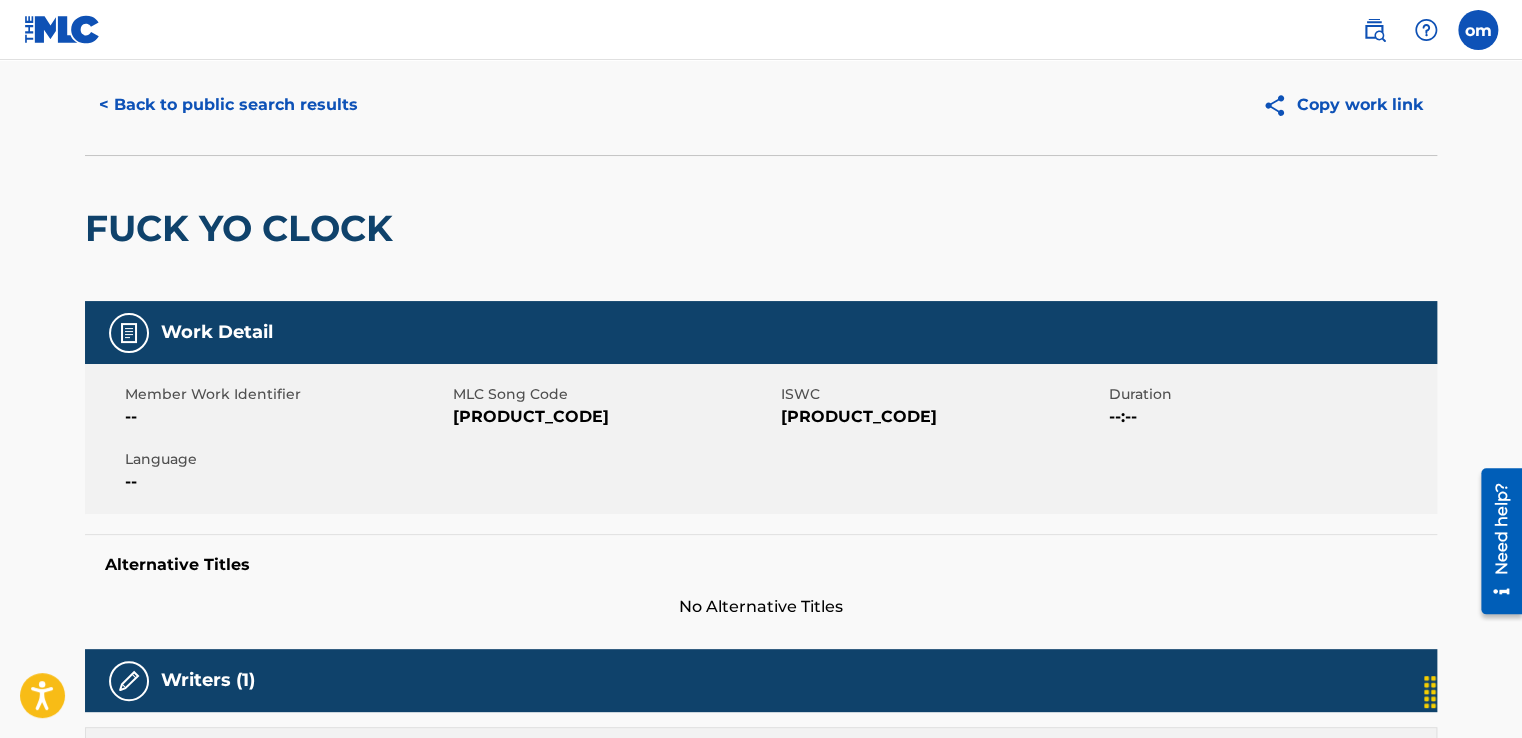 scroll, scrollTop: 12, scrollLeft: 0, axis: vertical 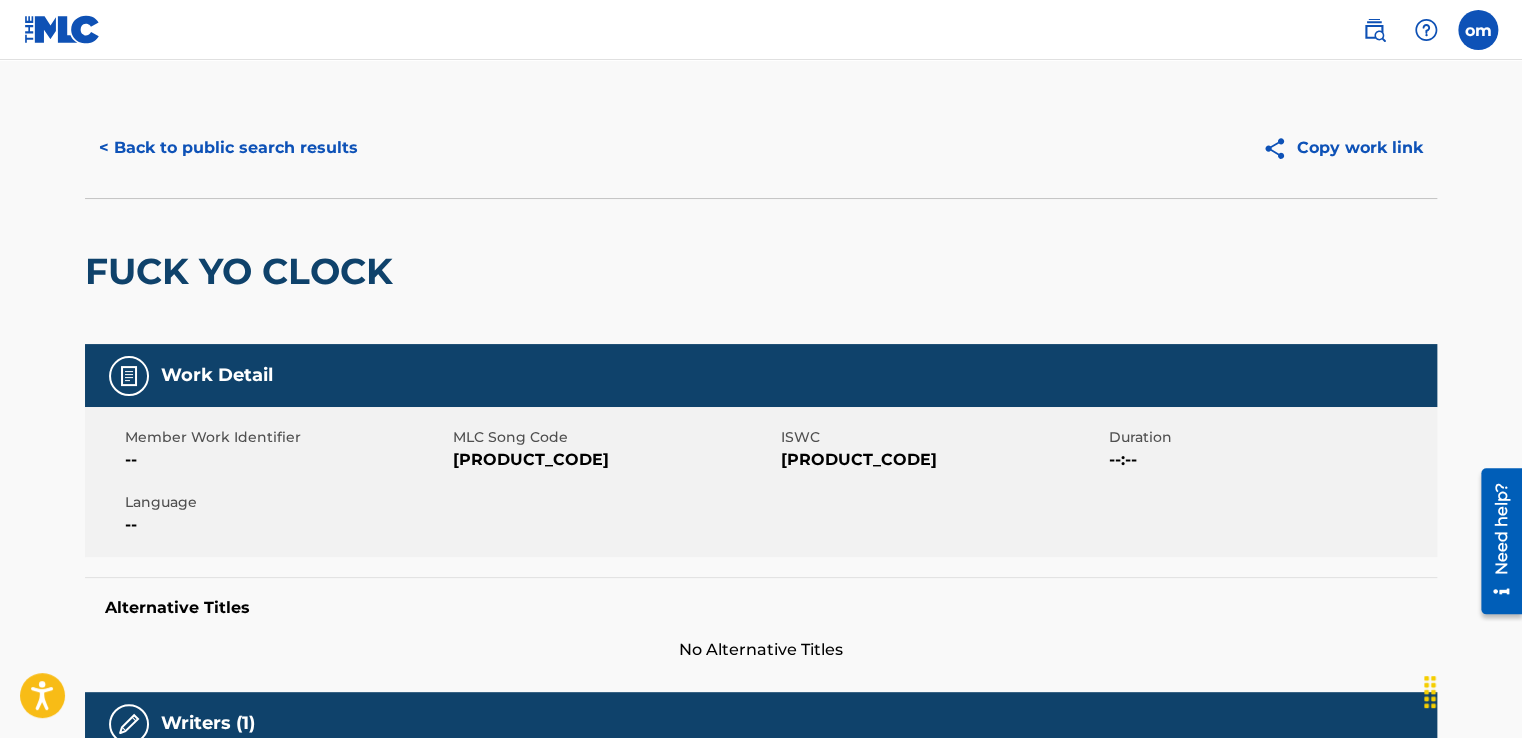 click at bounding box center (129, 376) 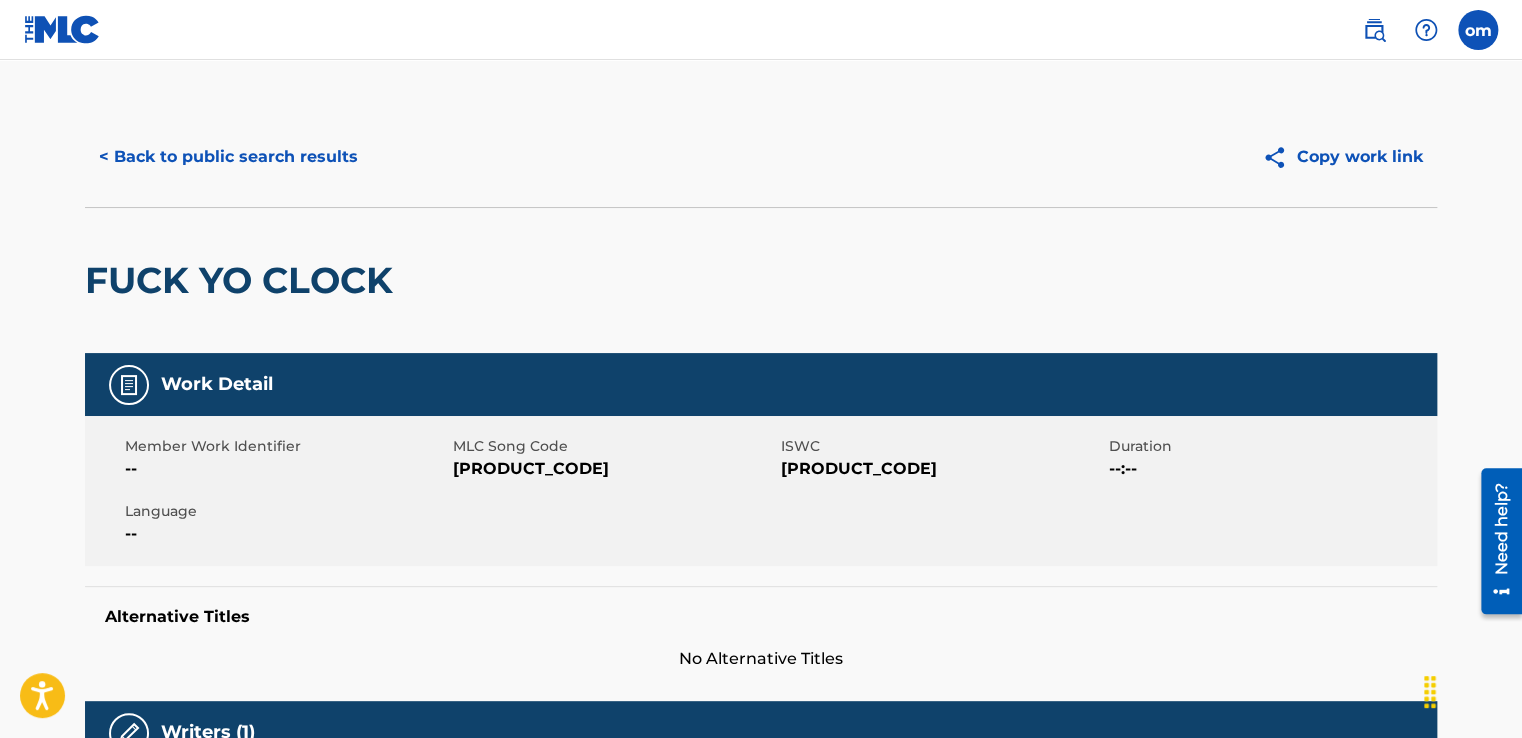 scroll, scrollTop: 0, scrollLeft: 0, axis: both 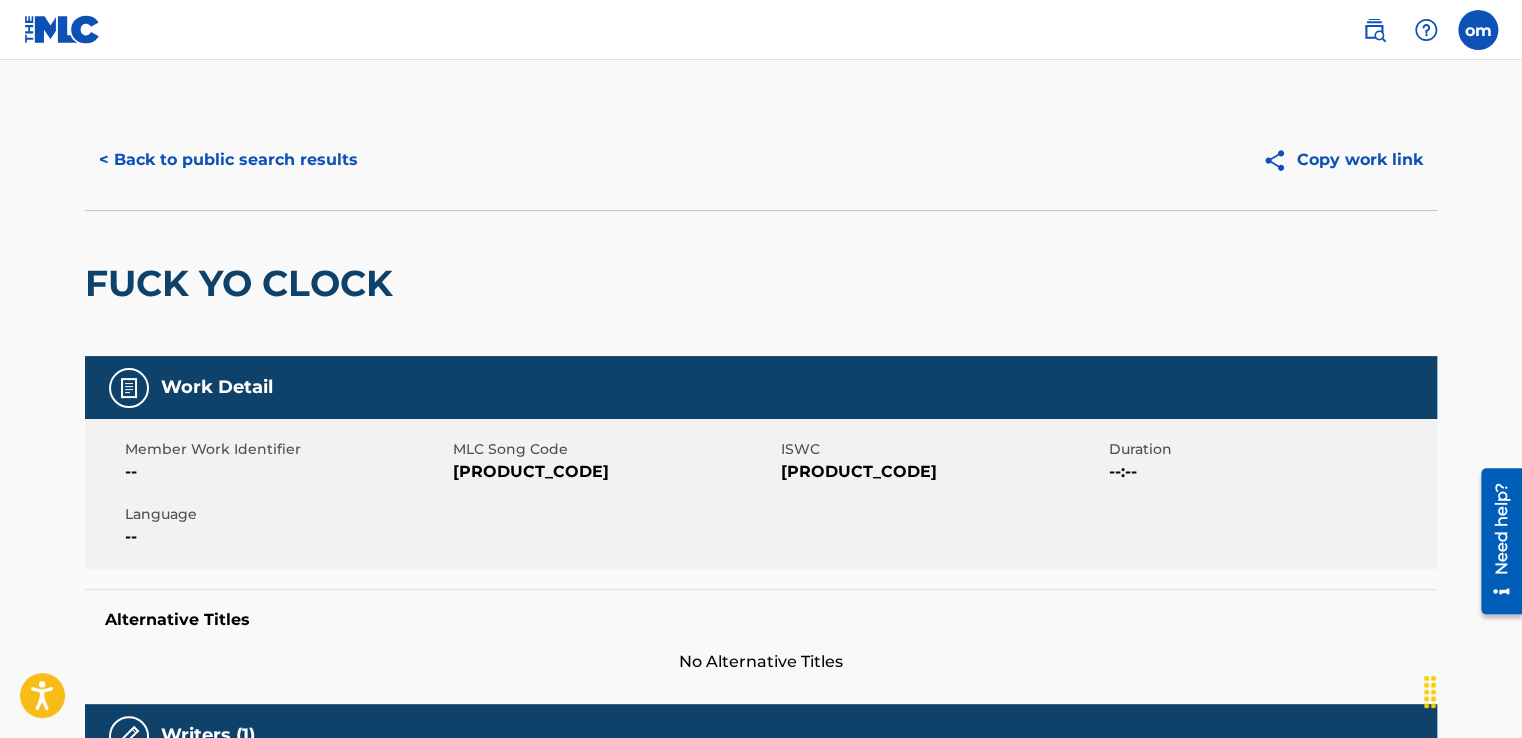 click on "< Back to public search results" at bounding box center [228, 160] 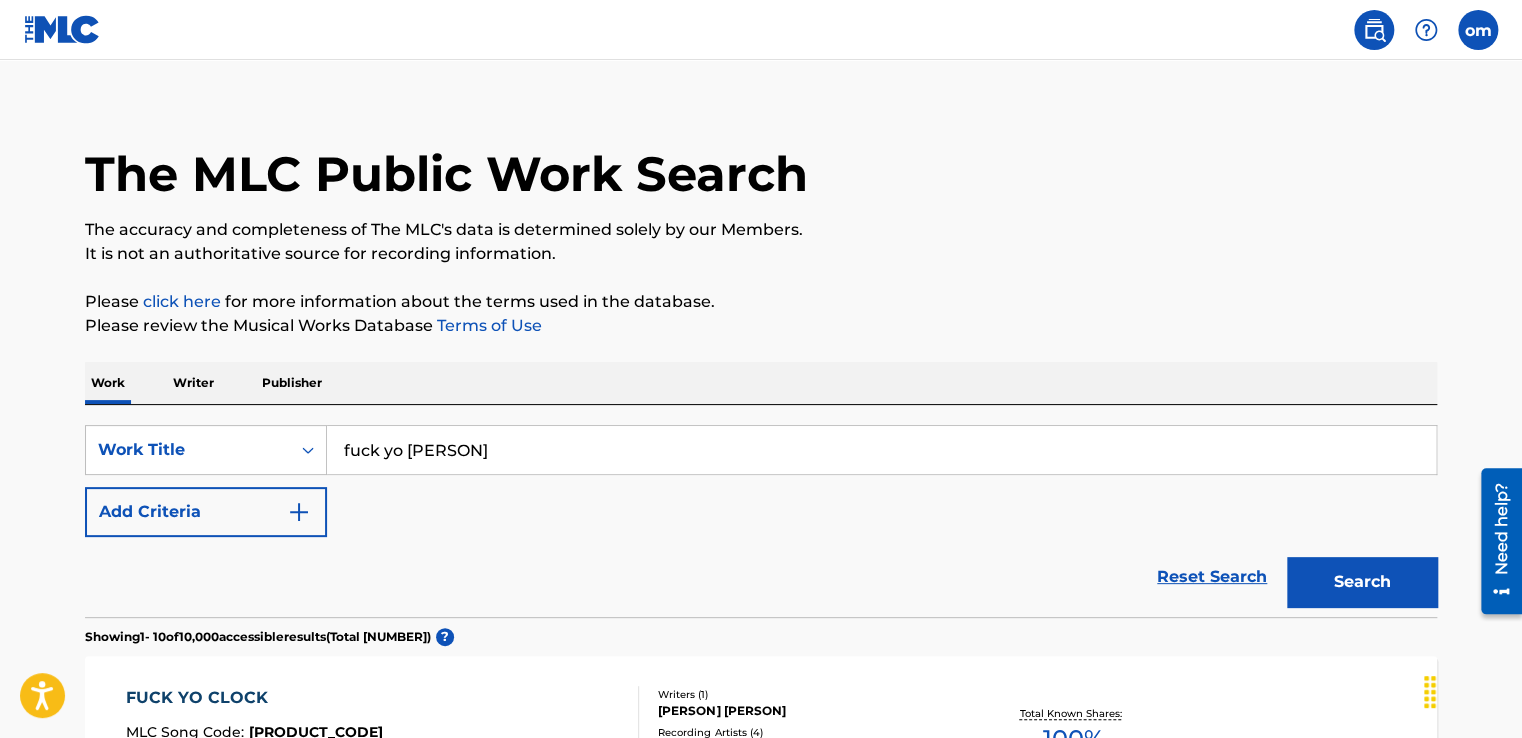 scroll, scrollTop: 0, scrollLeft: 0, axis: both 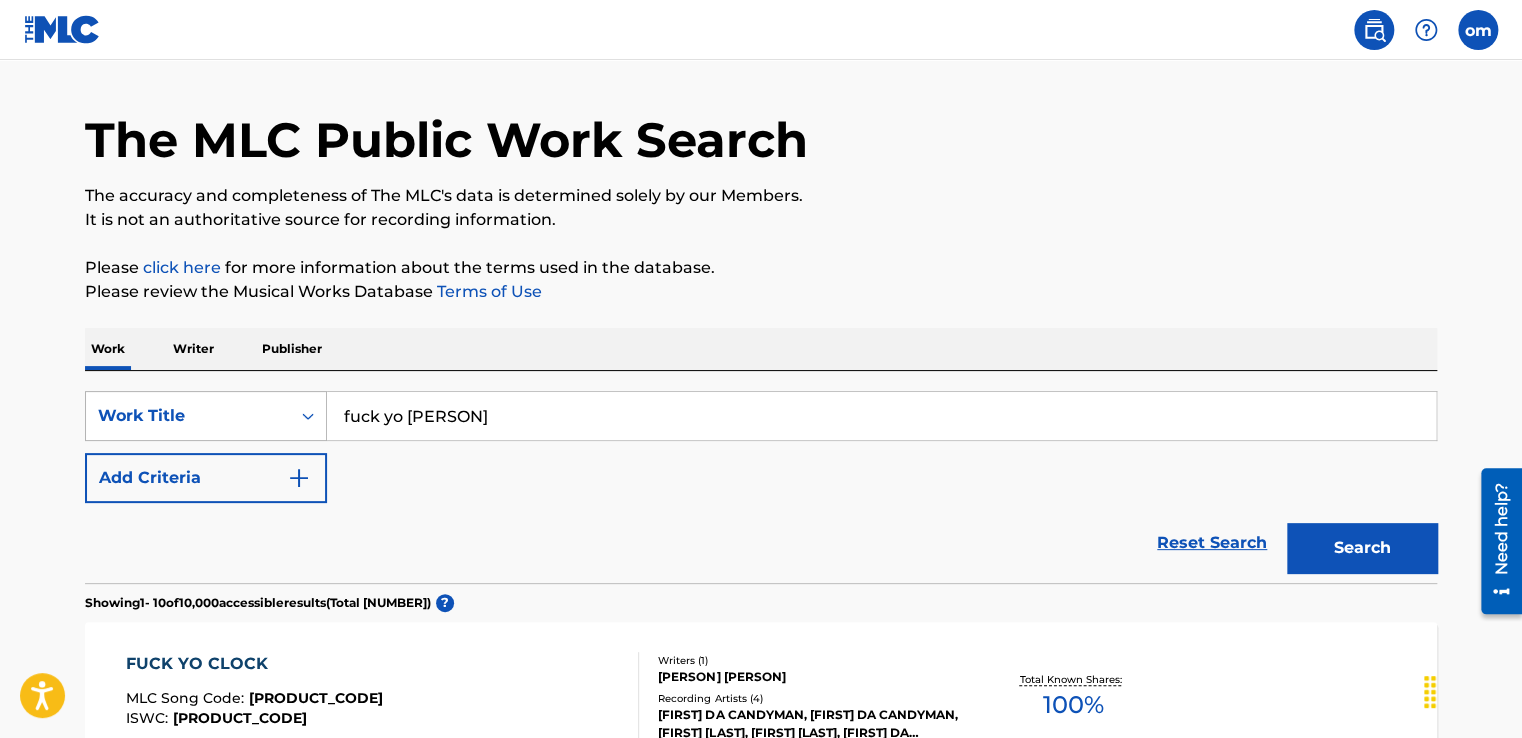 click on "Work Title" at bounding box center (206, 416) 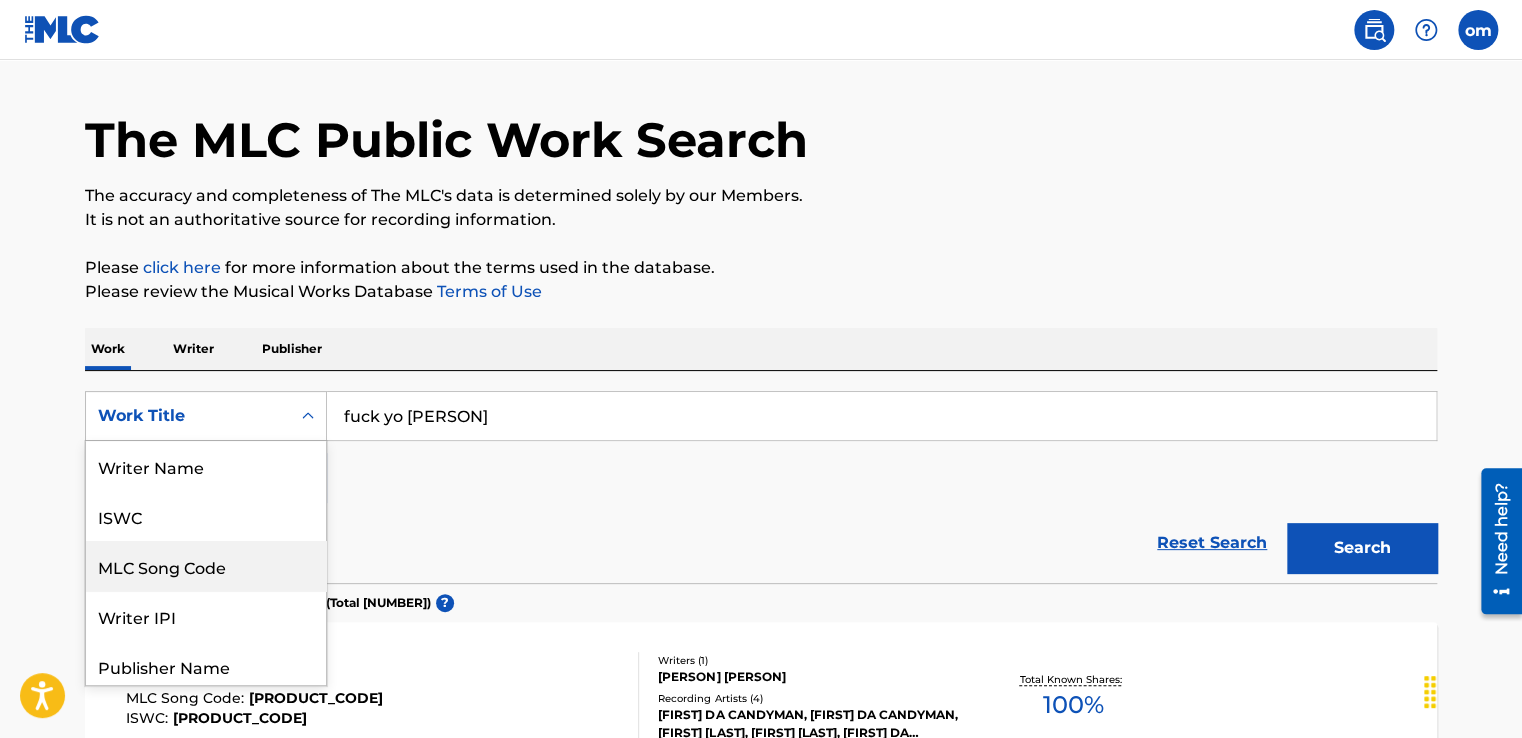 scroll, scrollTop: 57, scrollLeft: 0, axis: vertical 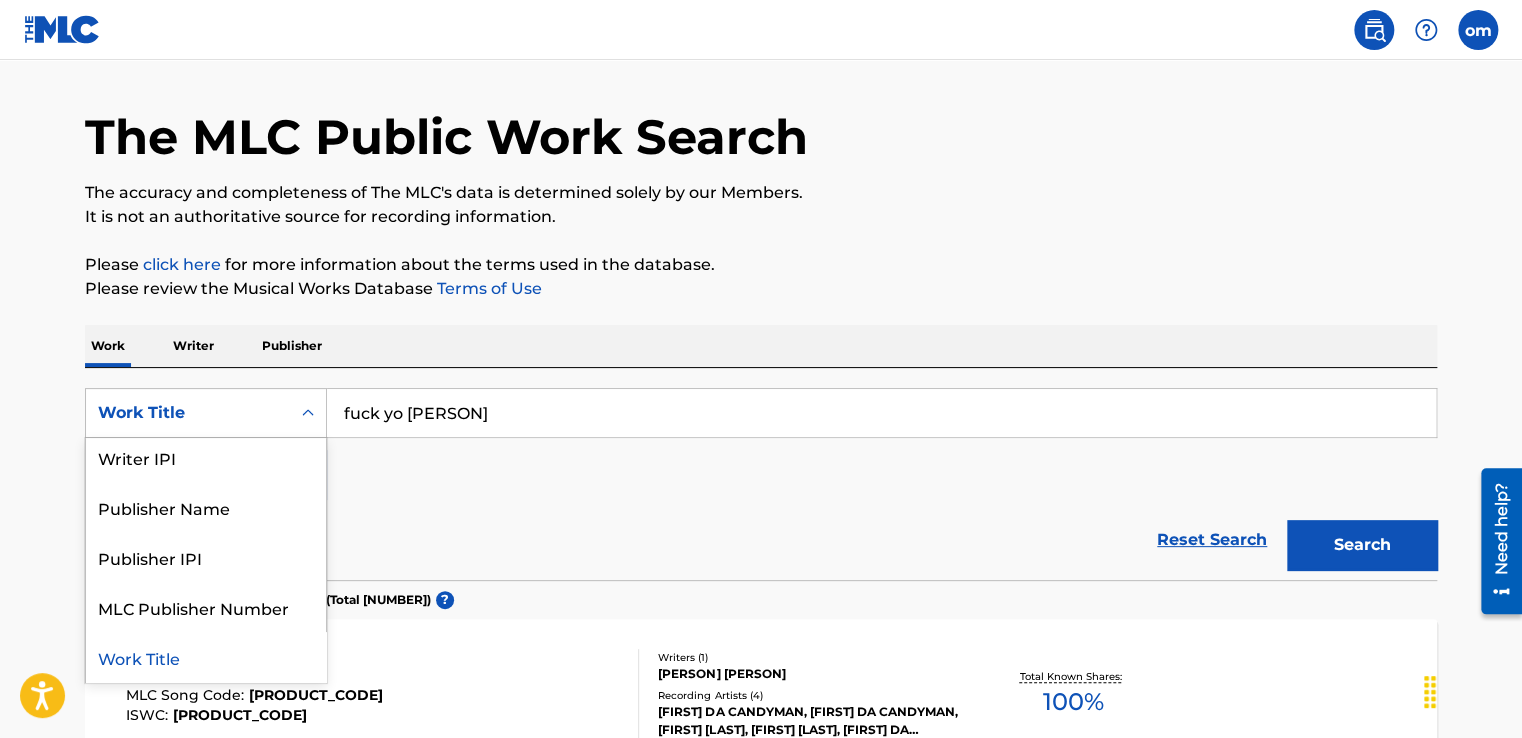 click on "Work Title" at bounding box center [206, 657] 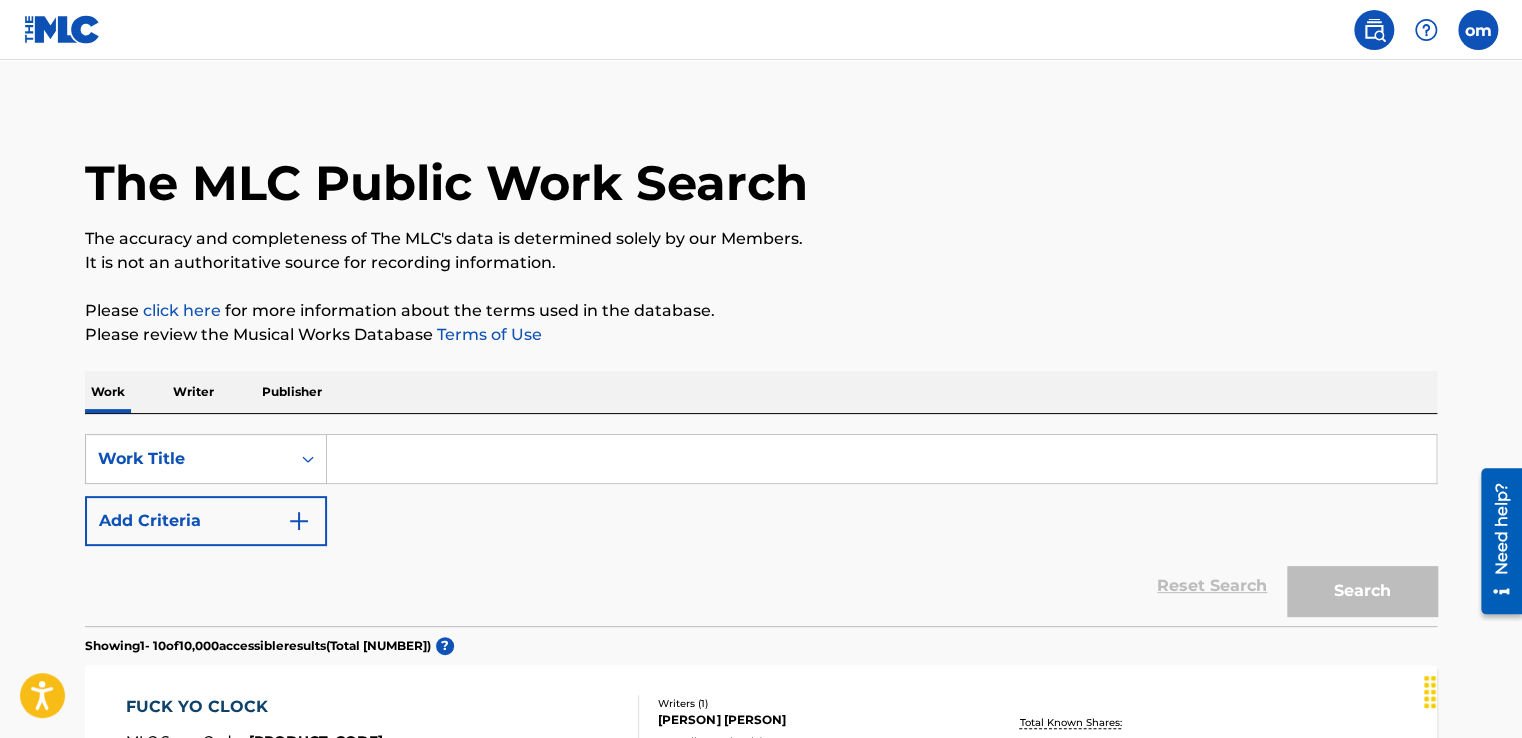 scroll, scrollTop: 0, scrollLeft: 0, axis: both 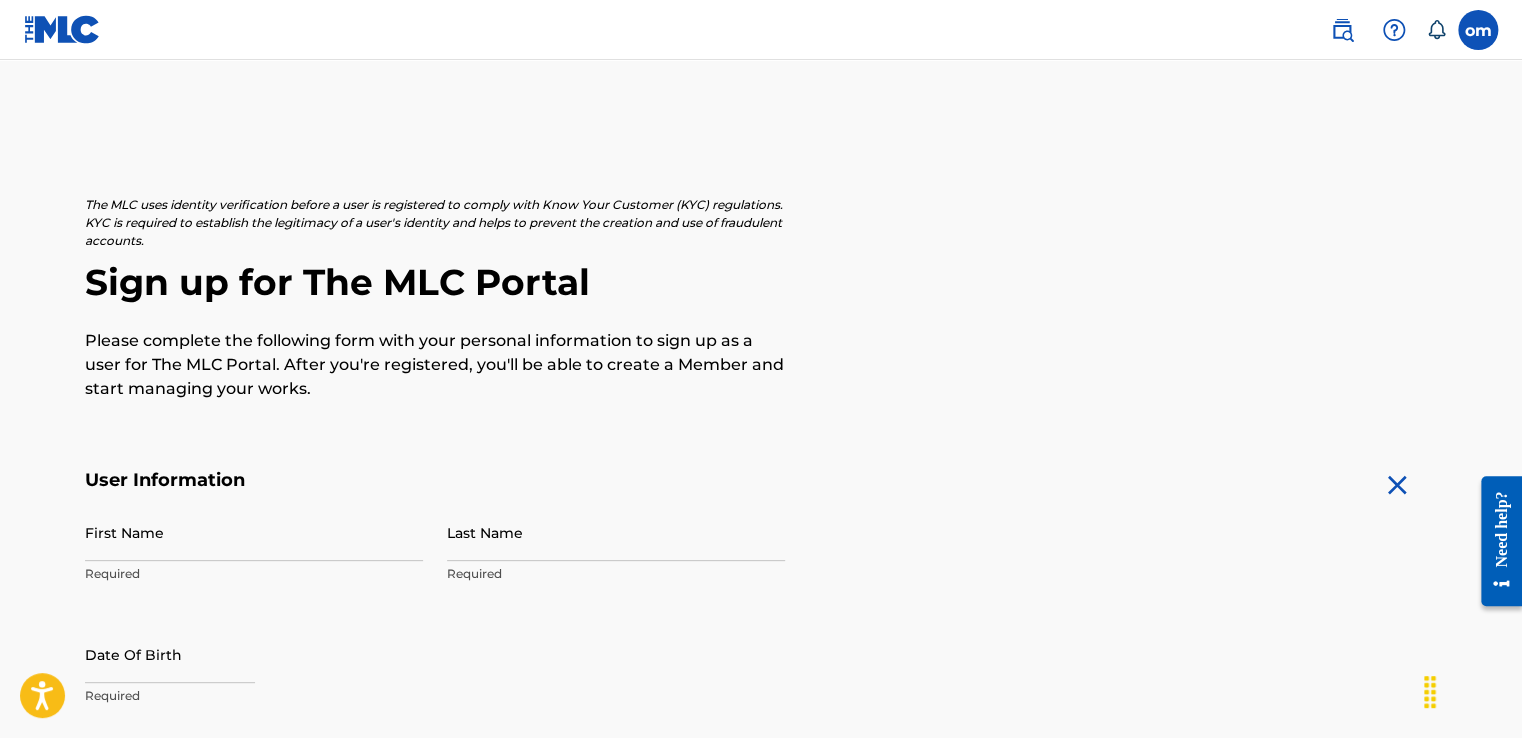 click at bounding box center (1478, 30) 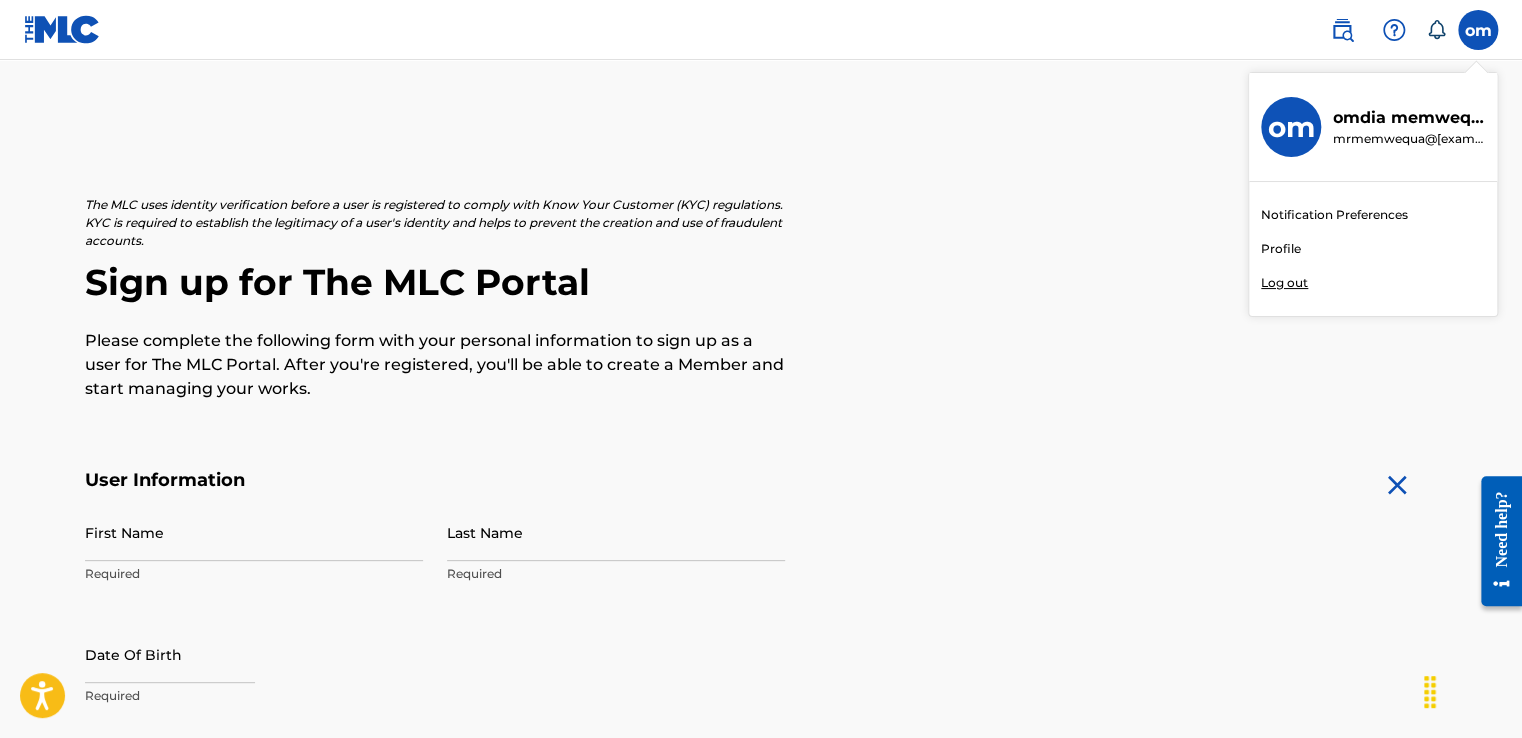 click 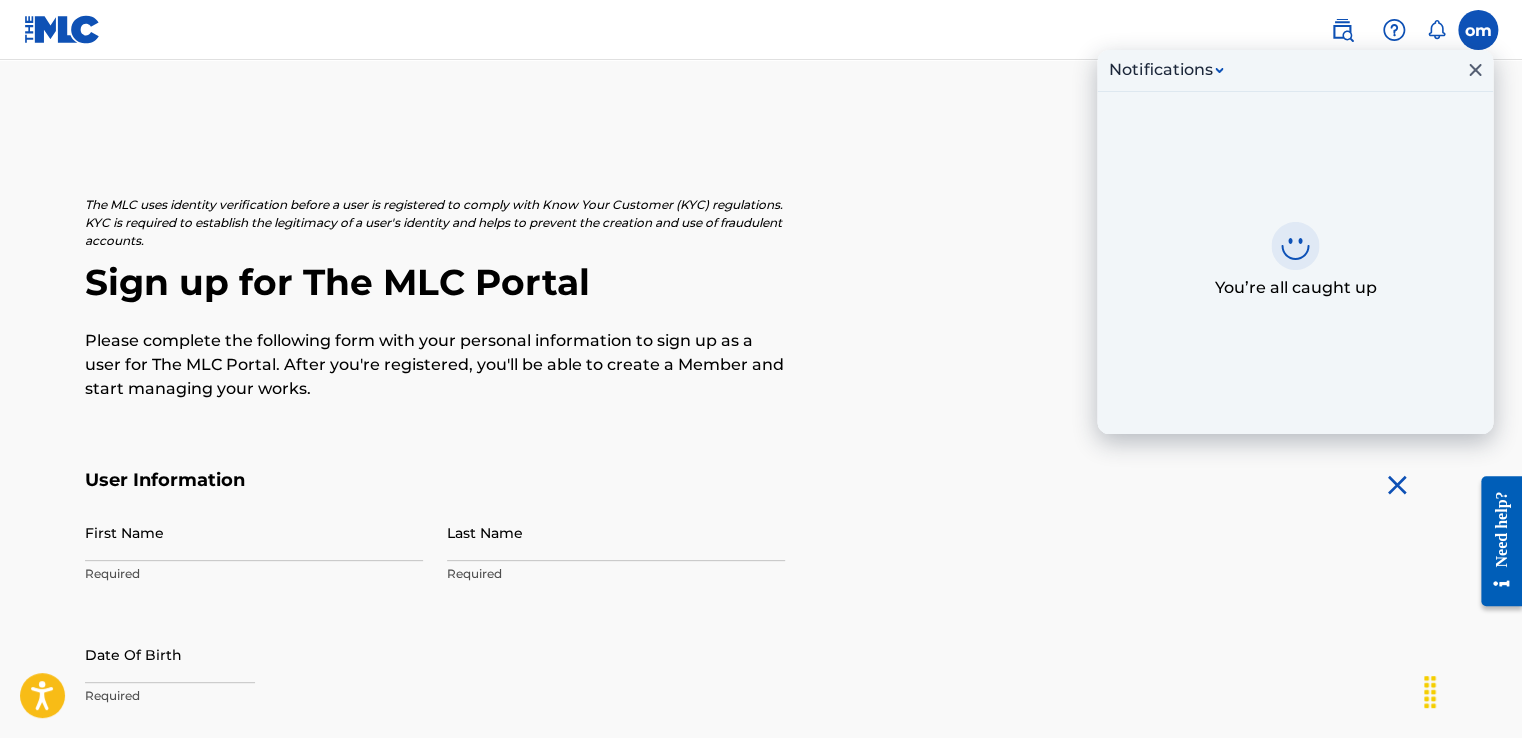 click 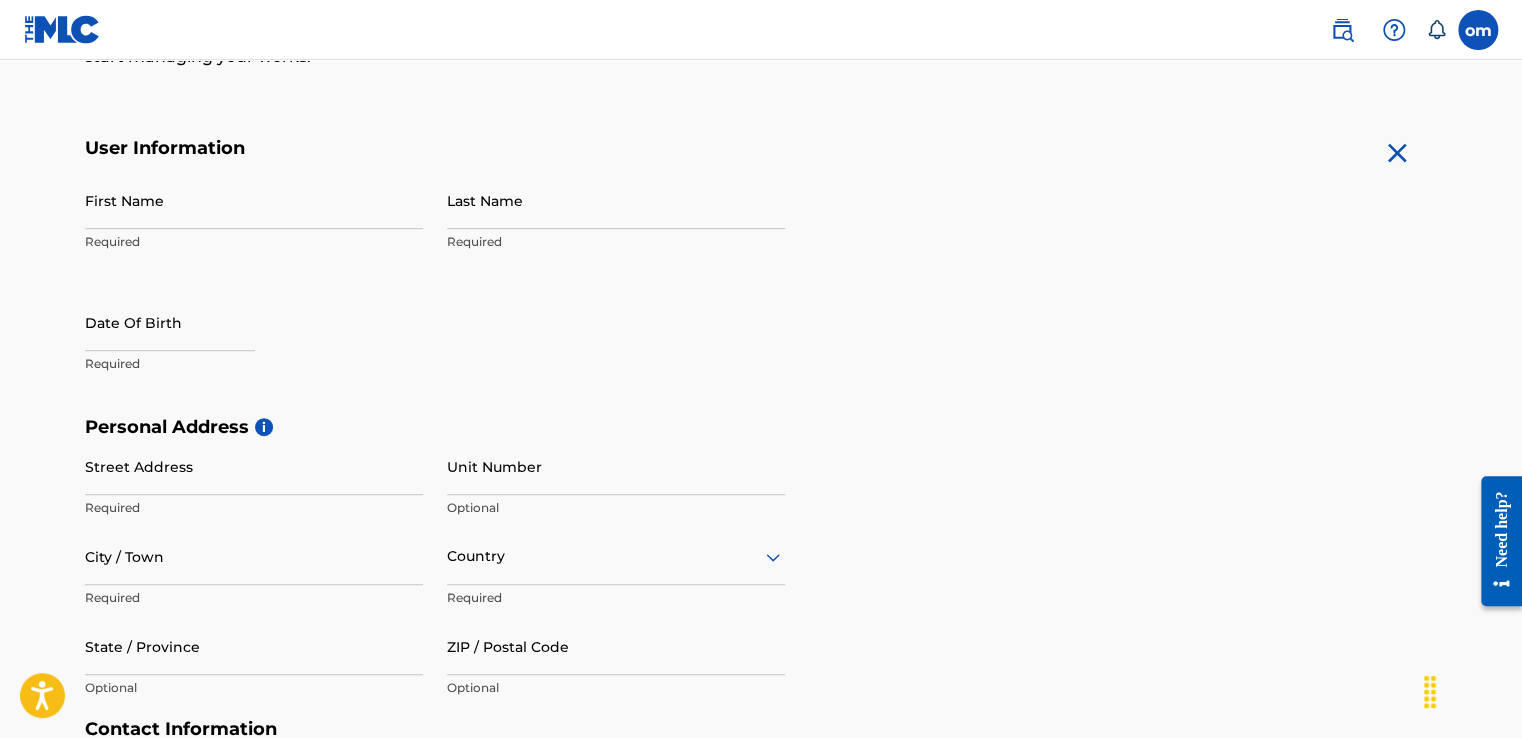 scroll, scrollTop: 124, scrollLeft: 0, axis: vertical 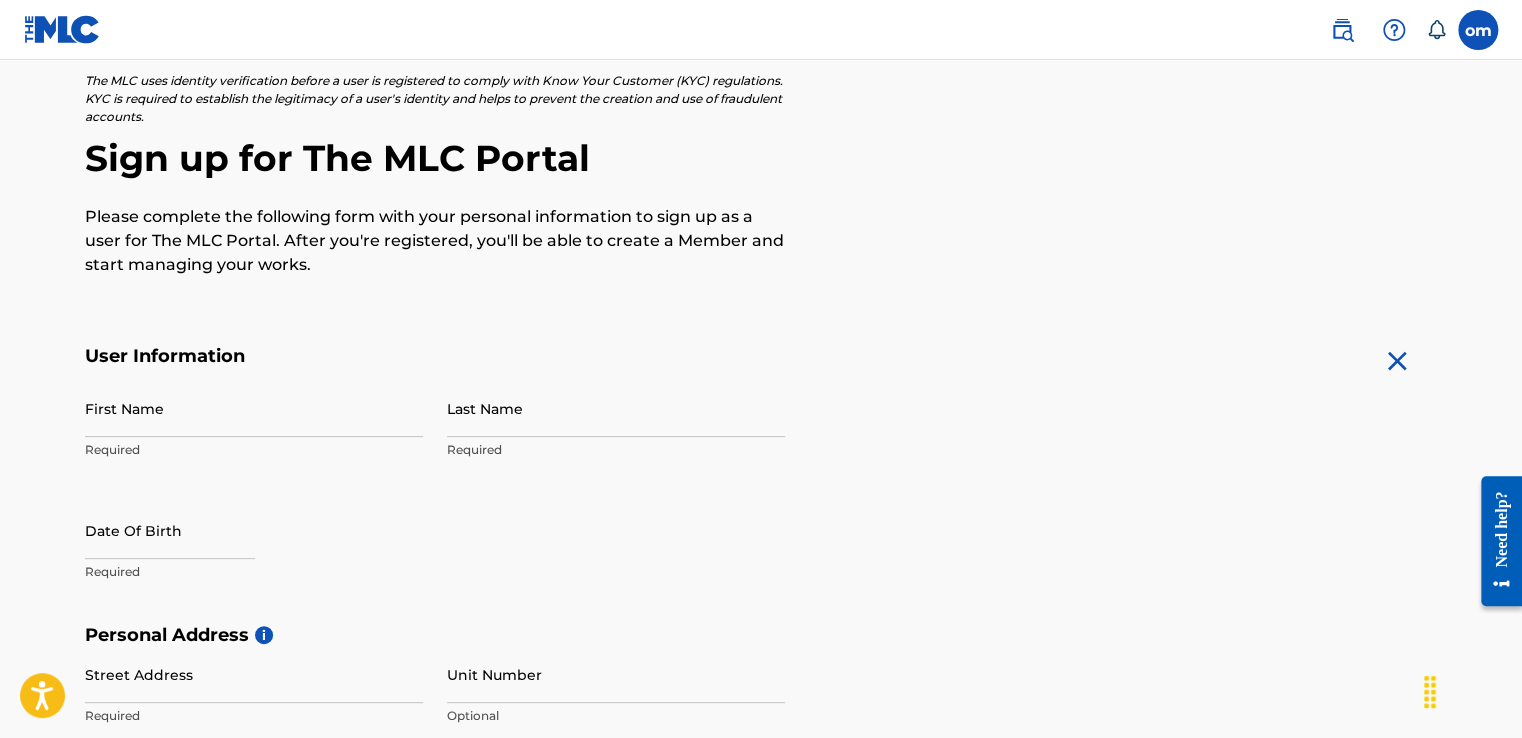 click at bounding box center [1478, 30] 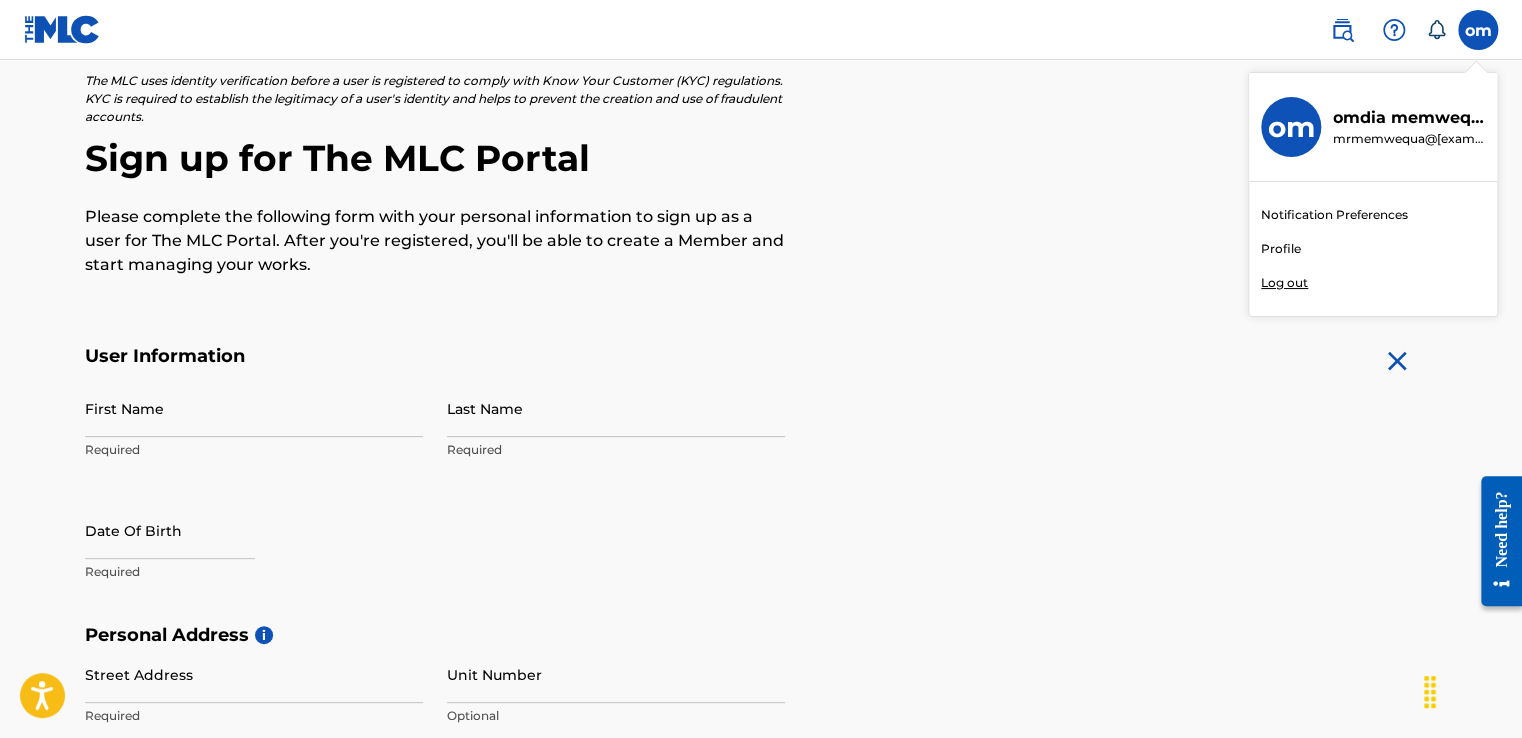 click on "Notification Preferences" at bounding box center (1334, 215) 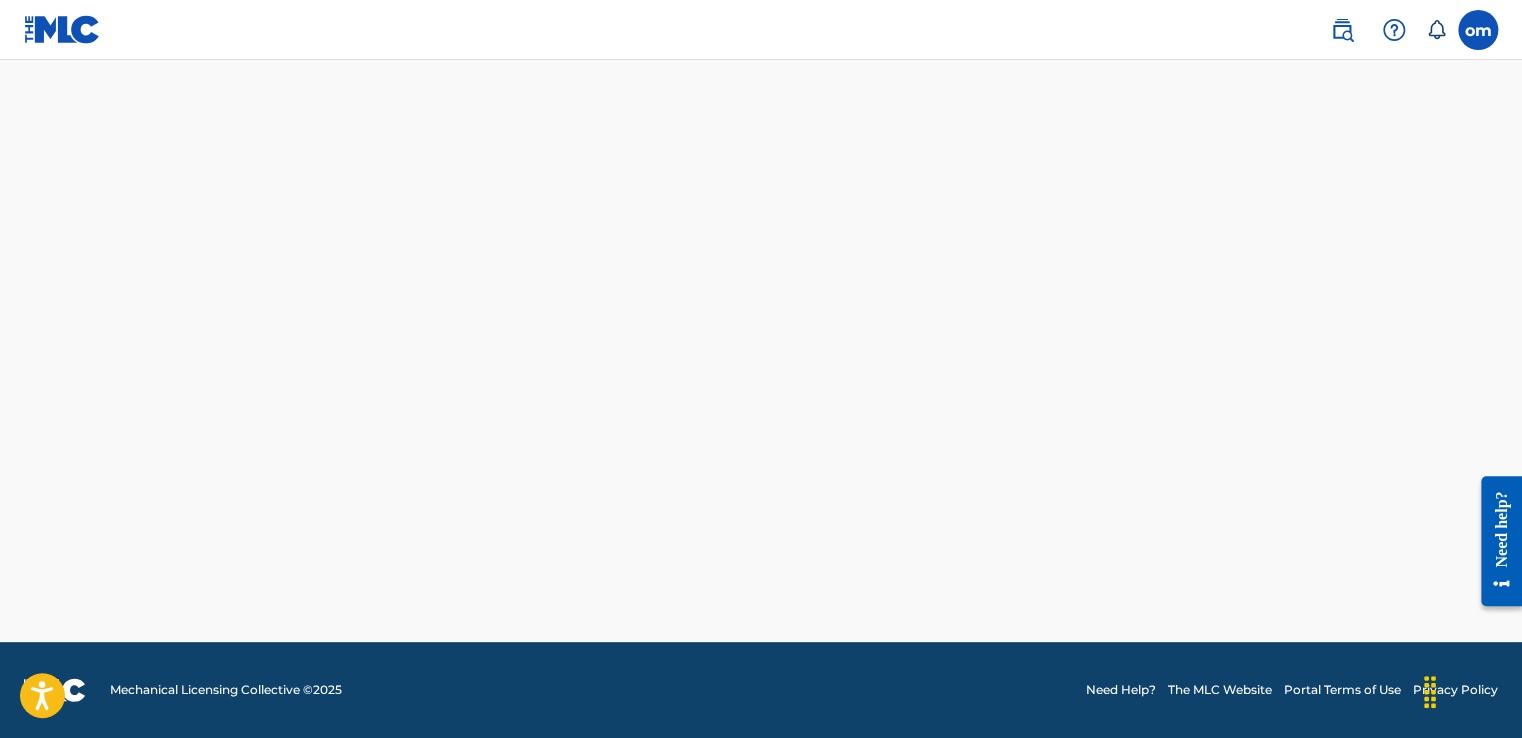 scroll, scrollTop: 0, scrollLeft: 0, axis: both 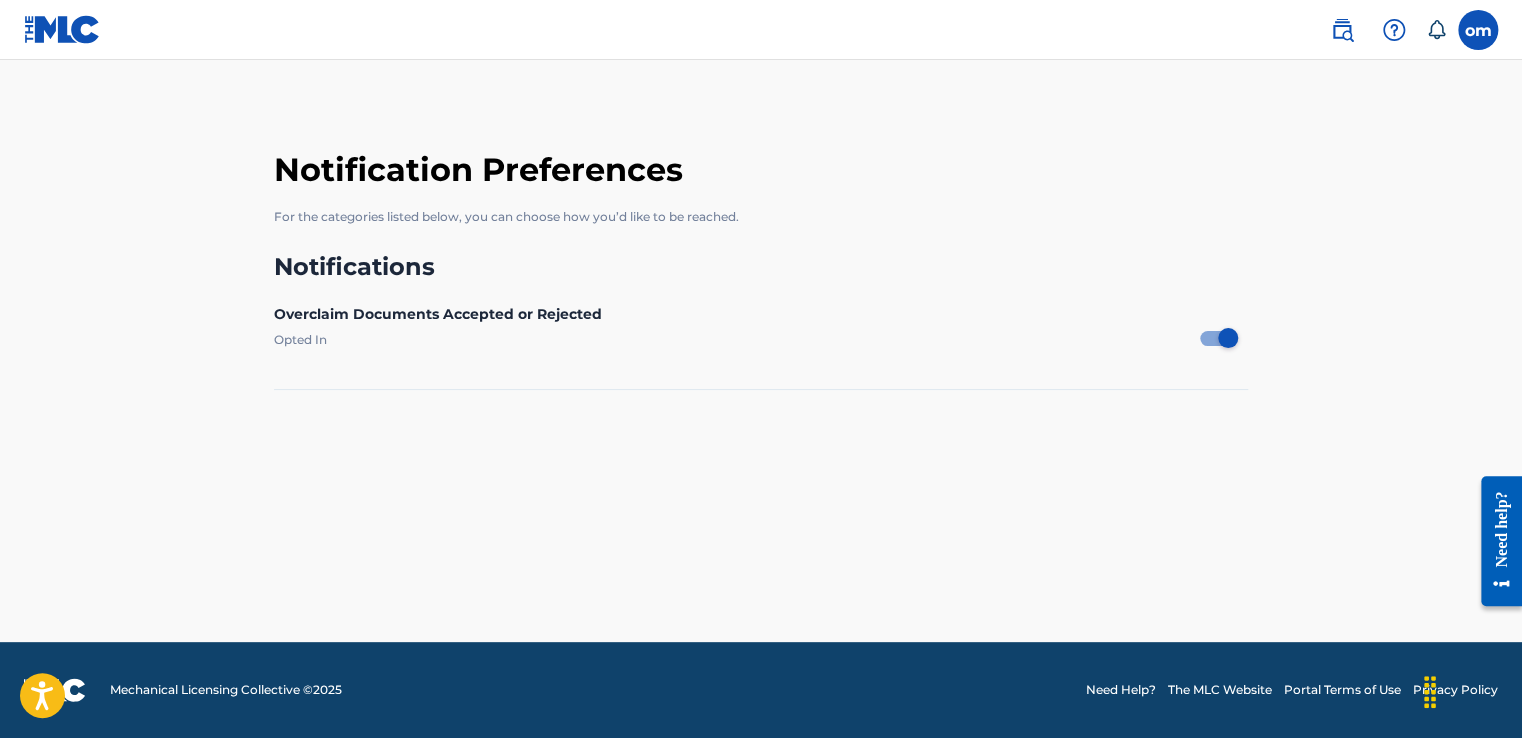 click at bounding box center (1342, 30) 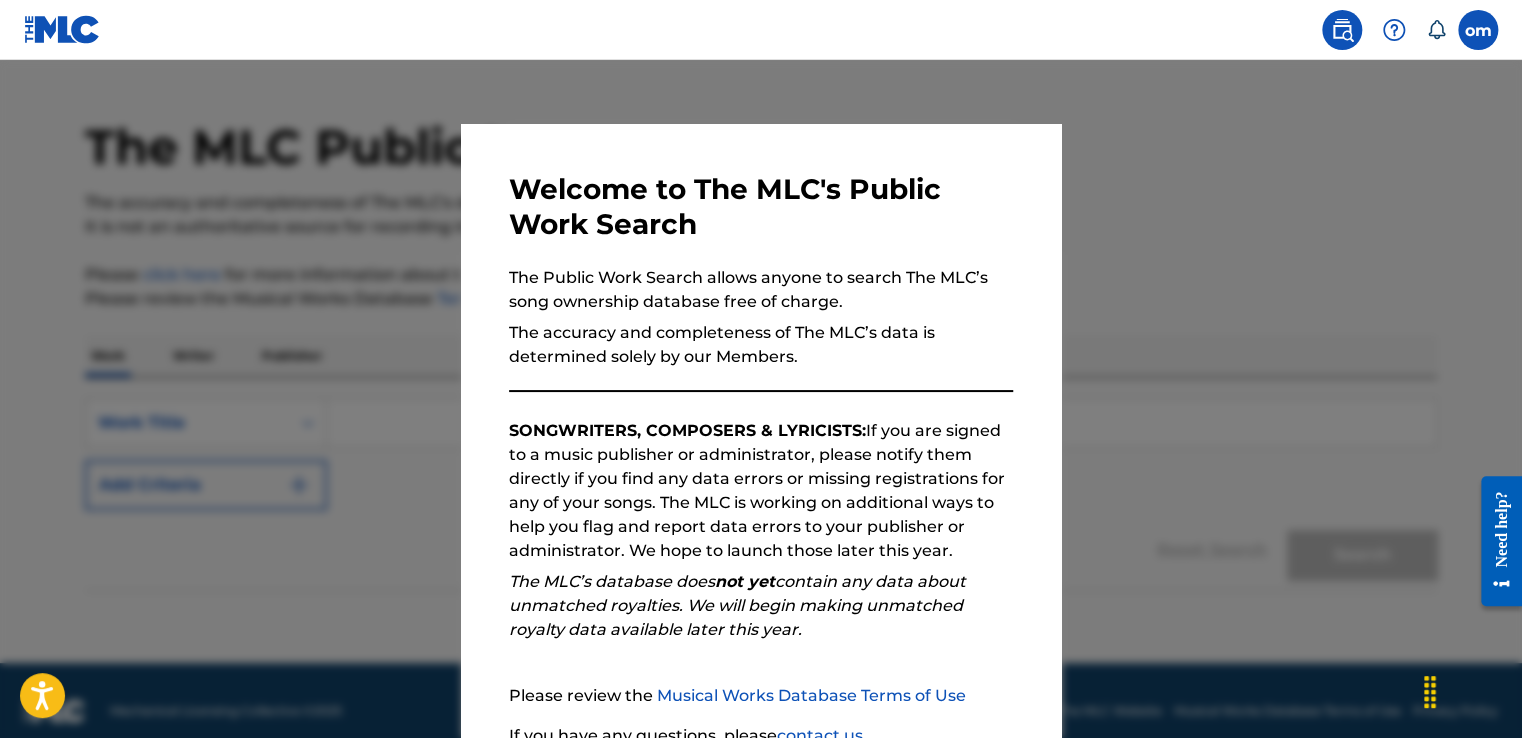scroll, scrollTop: 67, scrollLeft: 0, axis: vertical 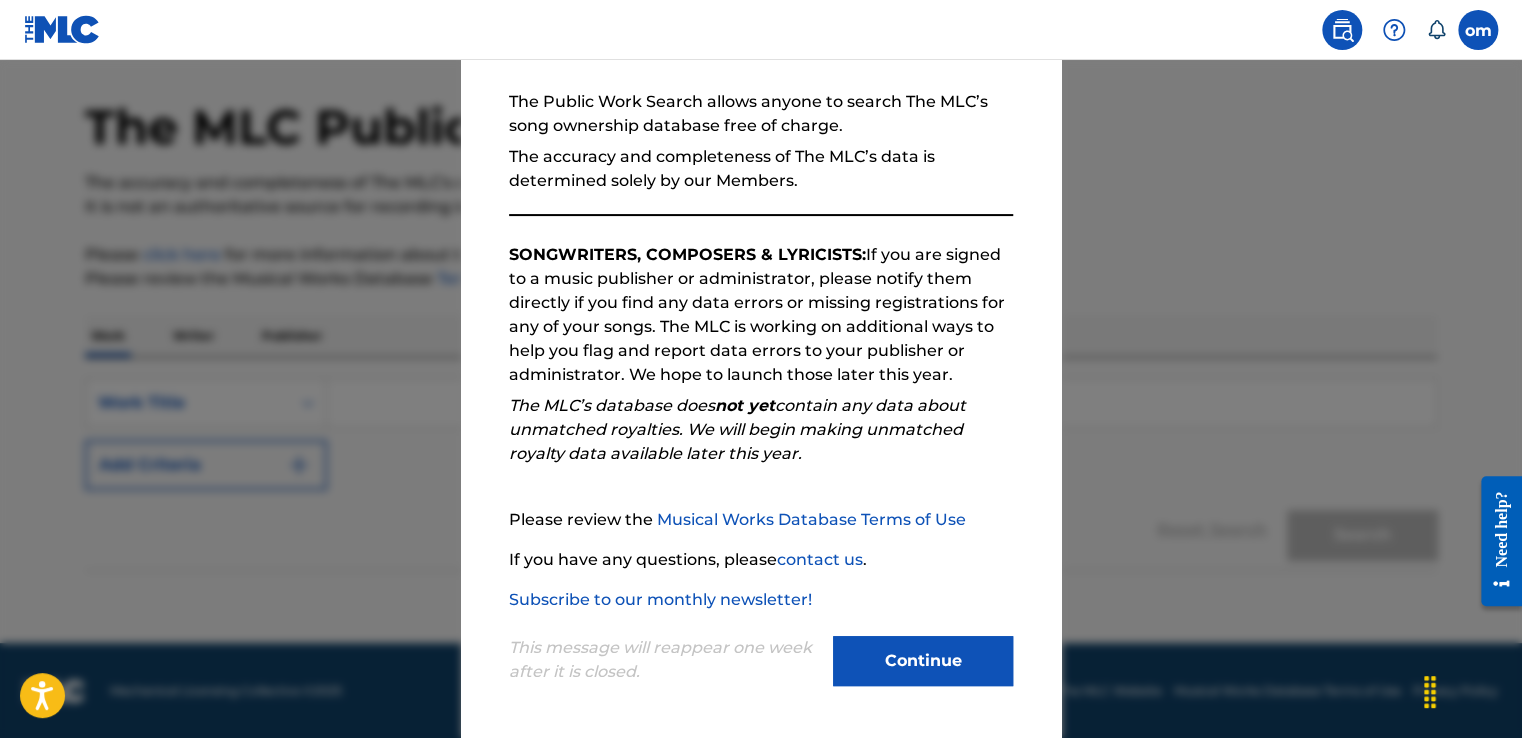 click on "Subscribe to our monthly newsletter!" at bounding box center [660, 599] 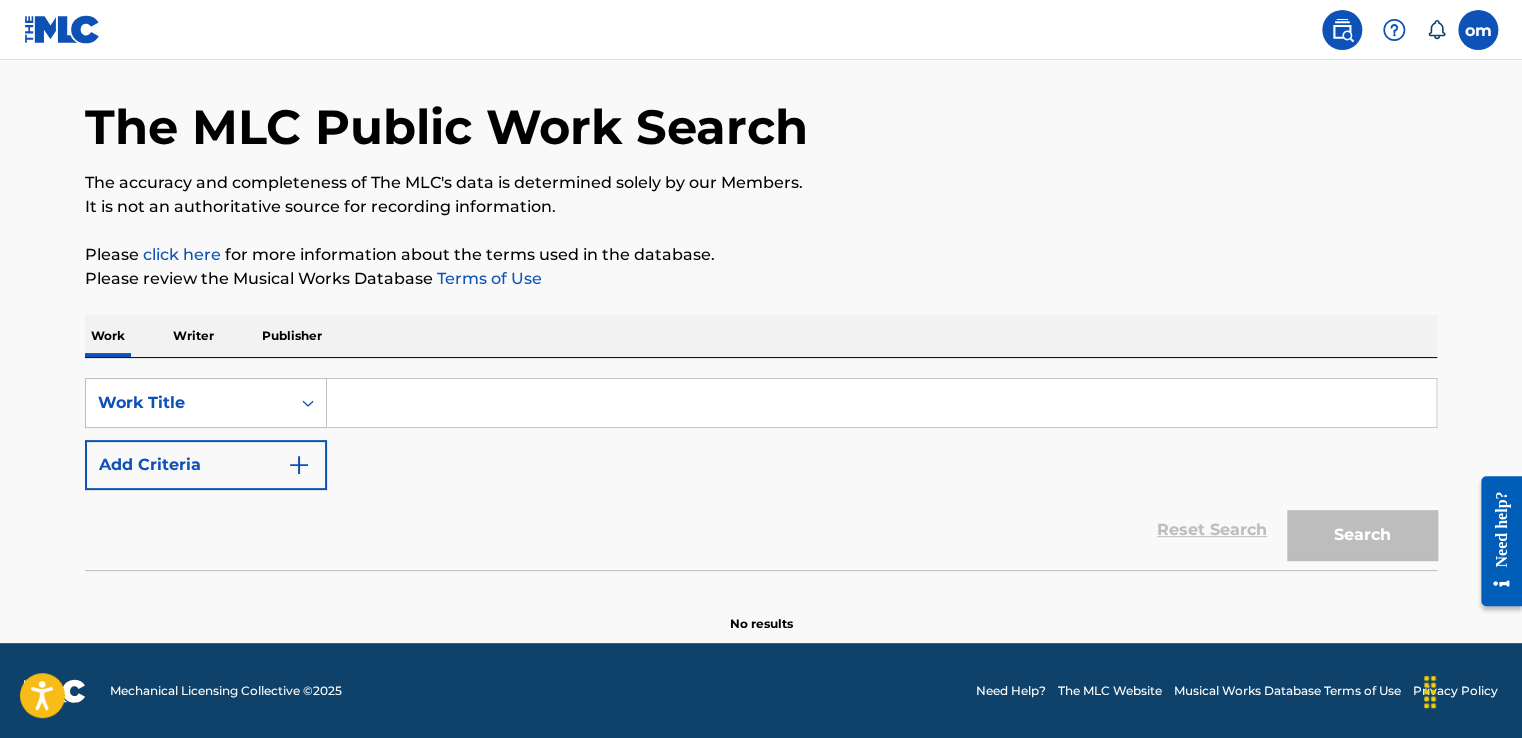 click at bounding box center [299, 465] 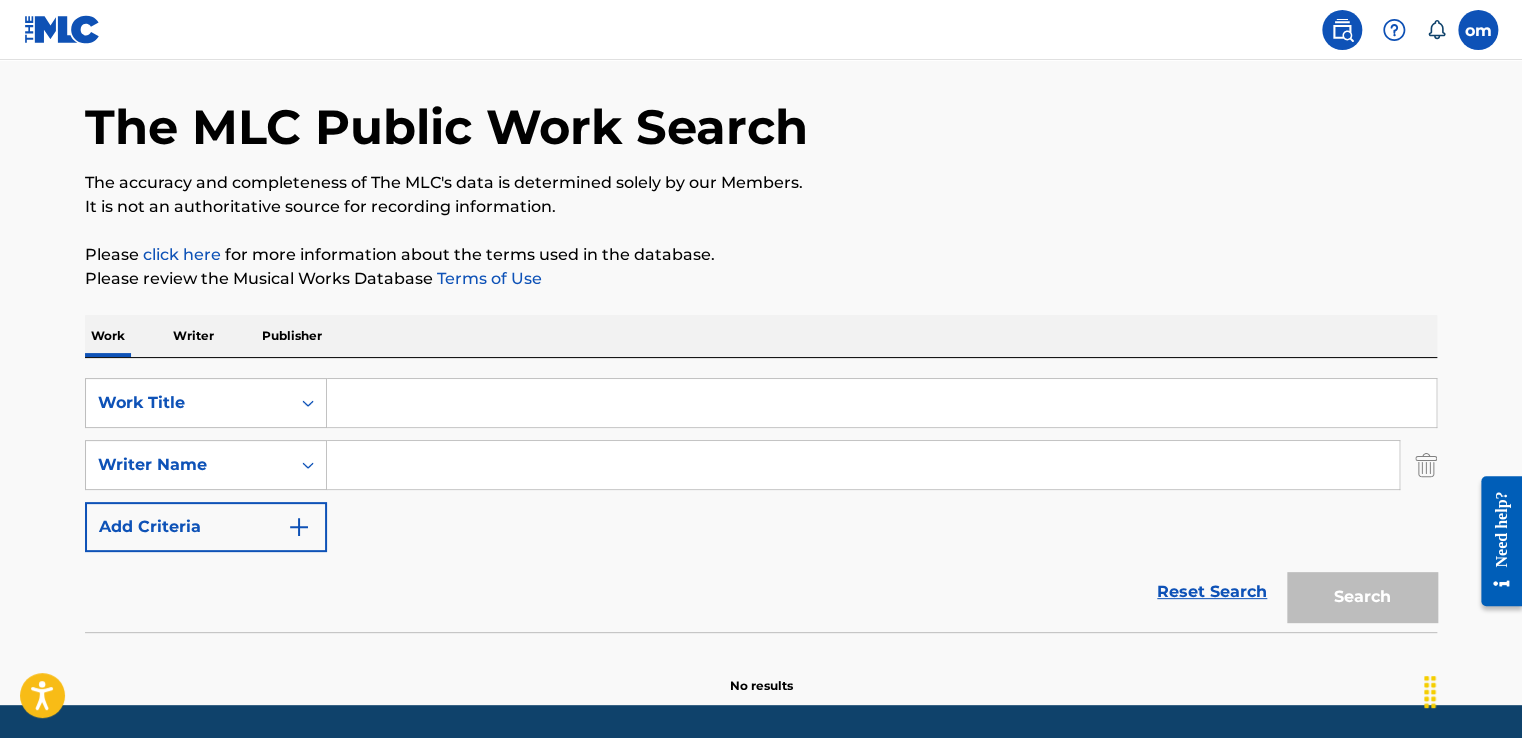 click on "Add Criteria" at bounding box center (206, 527) 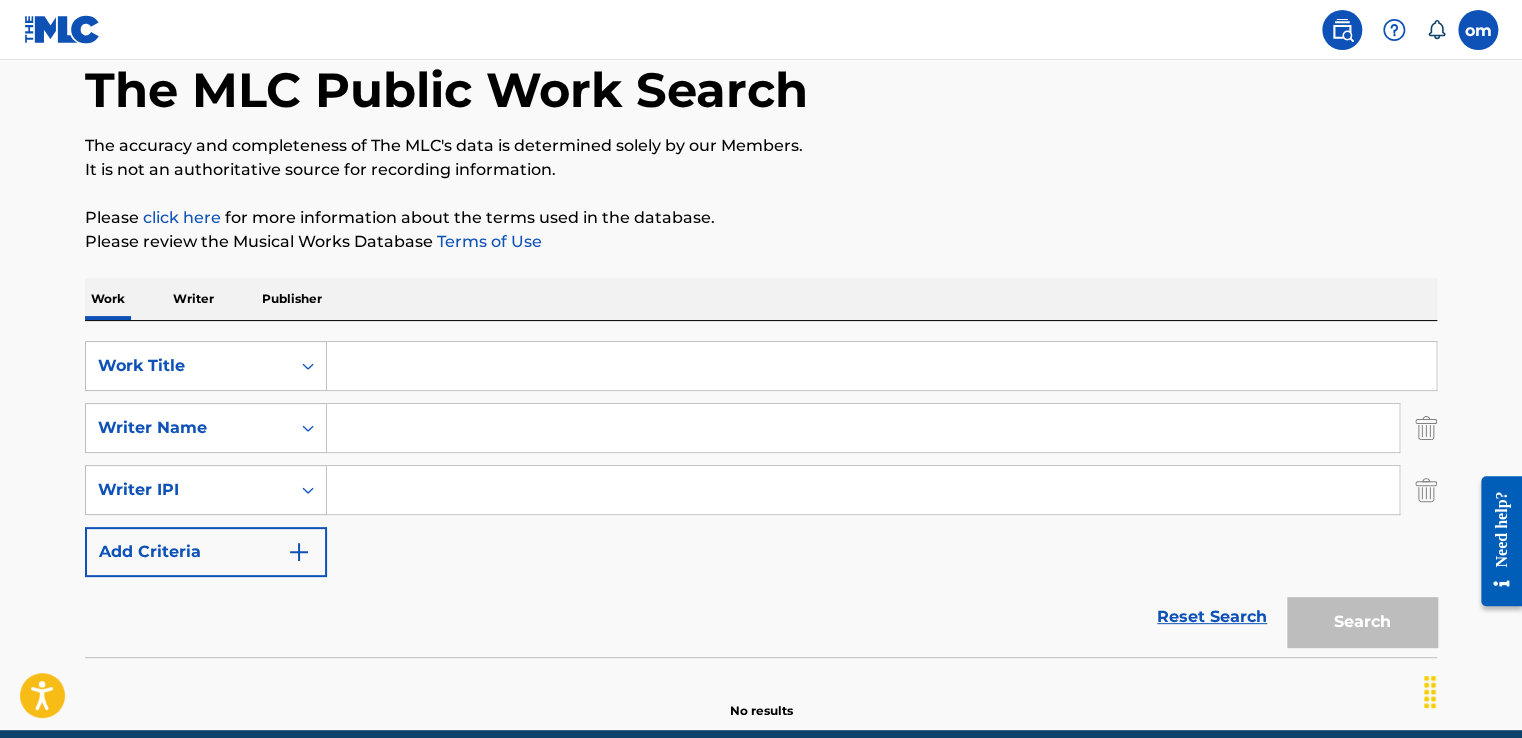 scroll, scrollTop: 0, scrollLeft: 0, axis: both 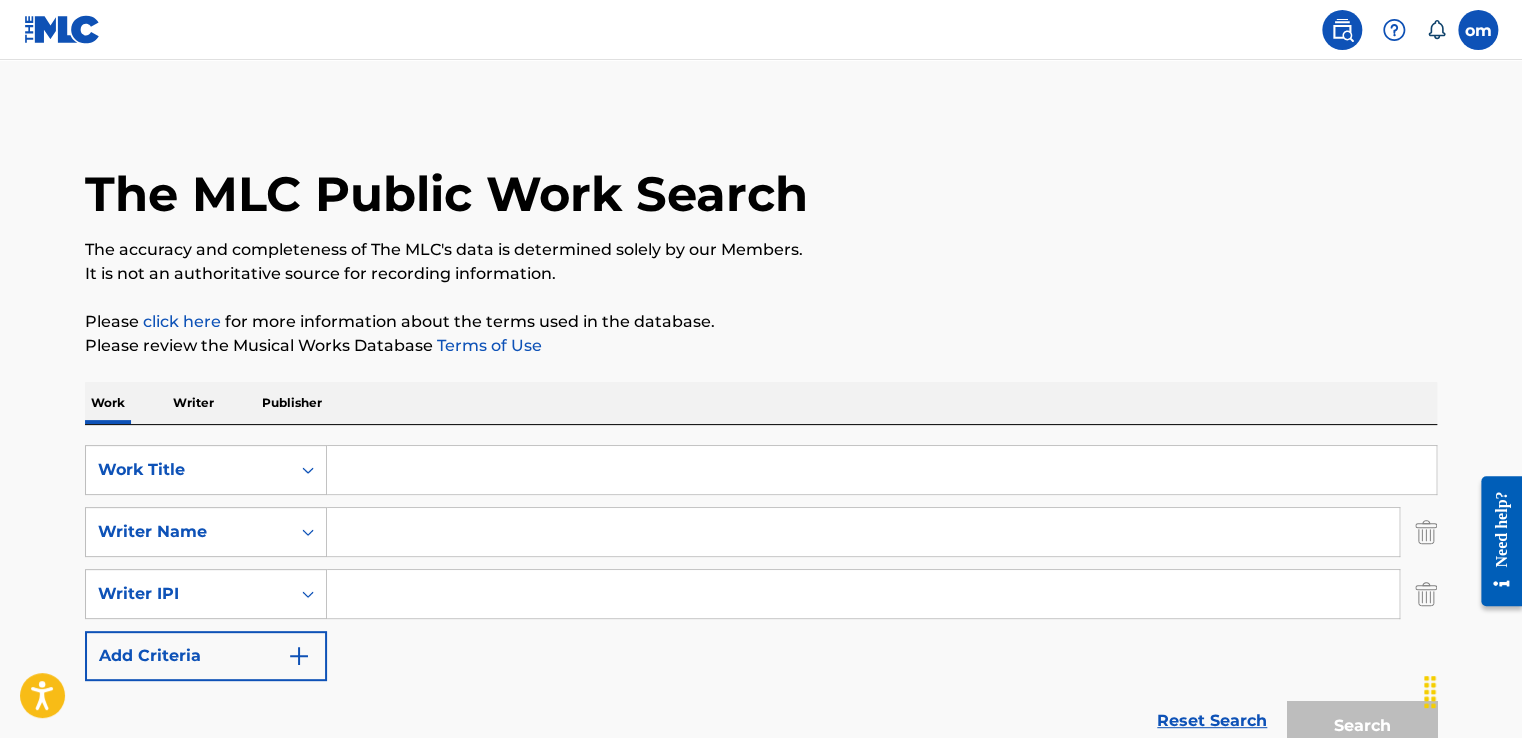 click on "click here" at bounding box center (182, 321) 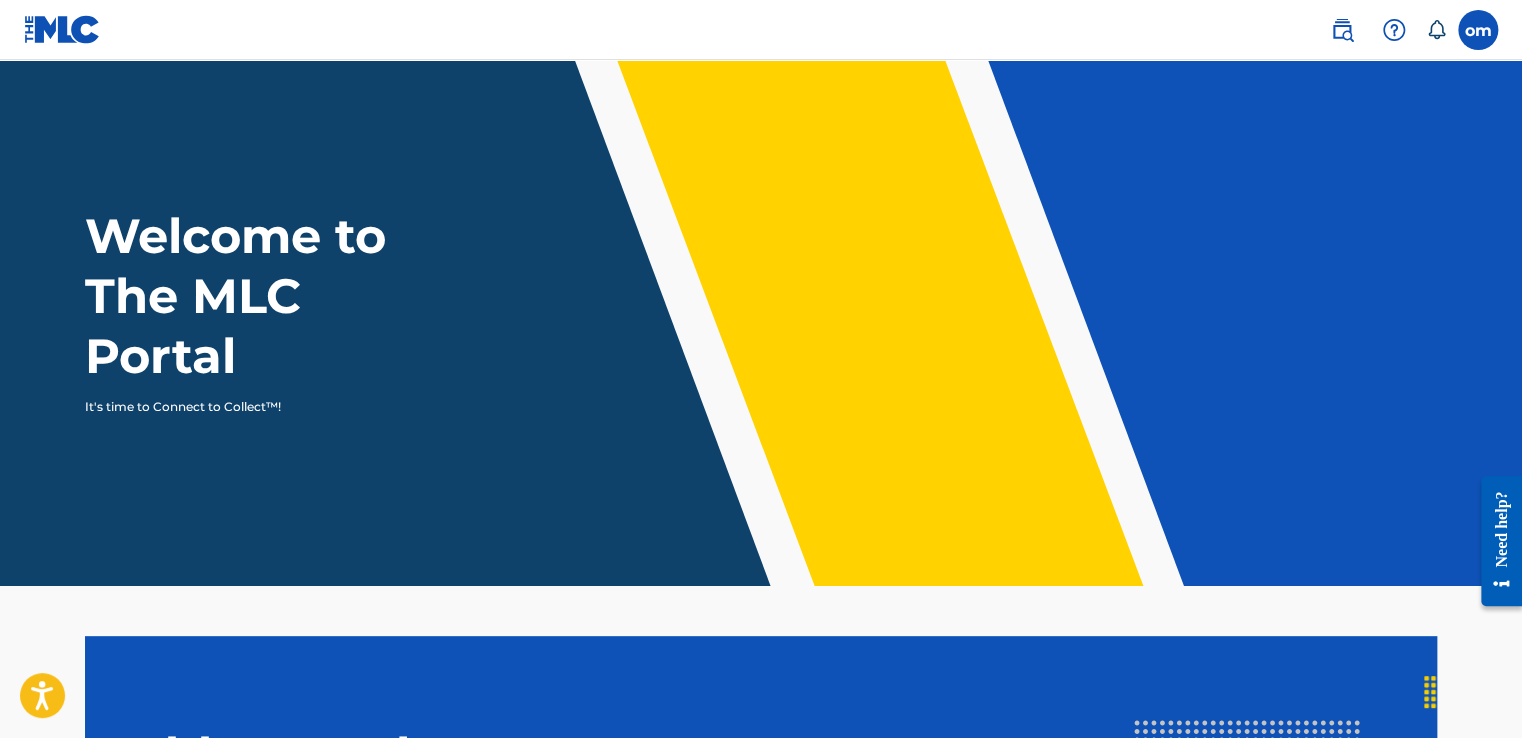 click on "Welcome to The MLC Portal" at bounding box center (272, 296) 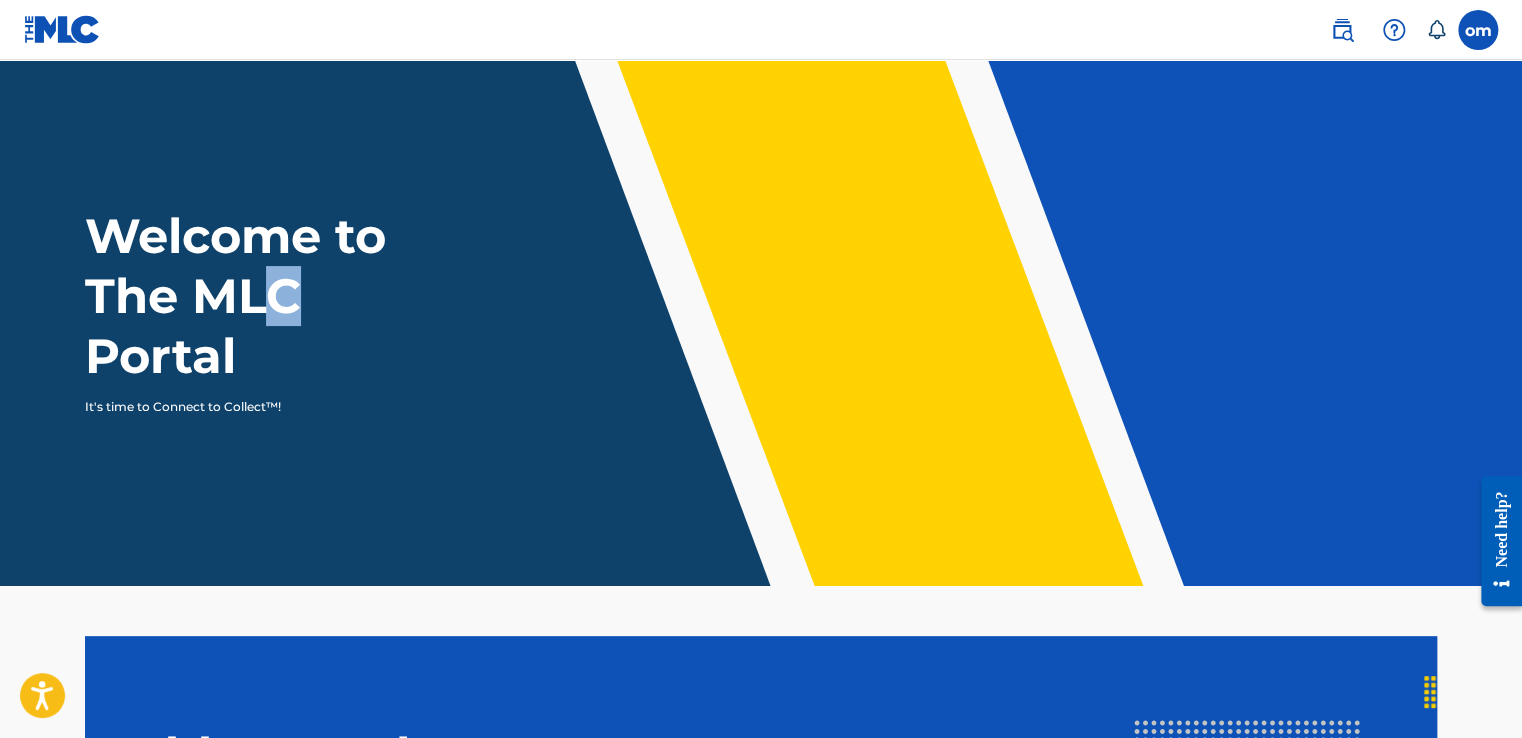click on "Welcome to The MLC Portal" at bounding box center [272, 296] 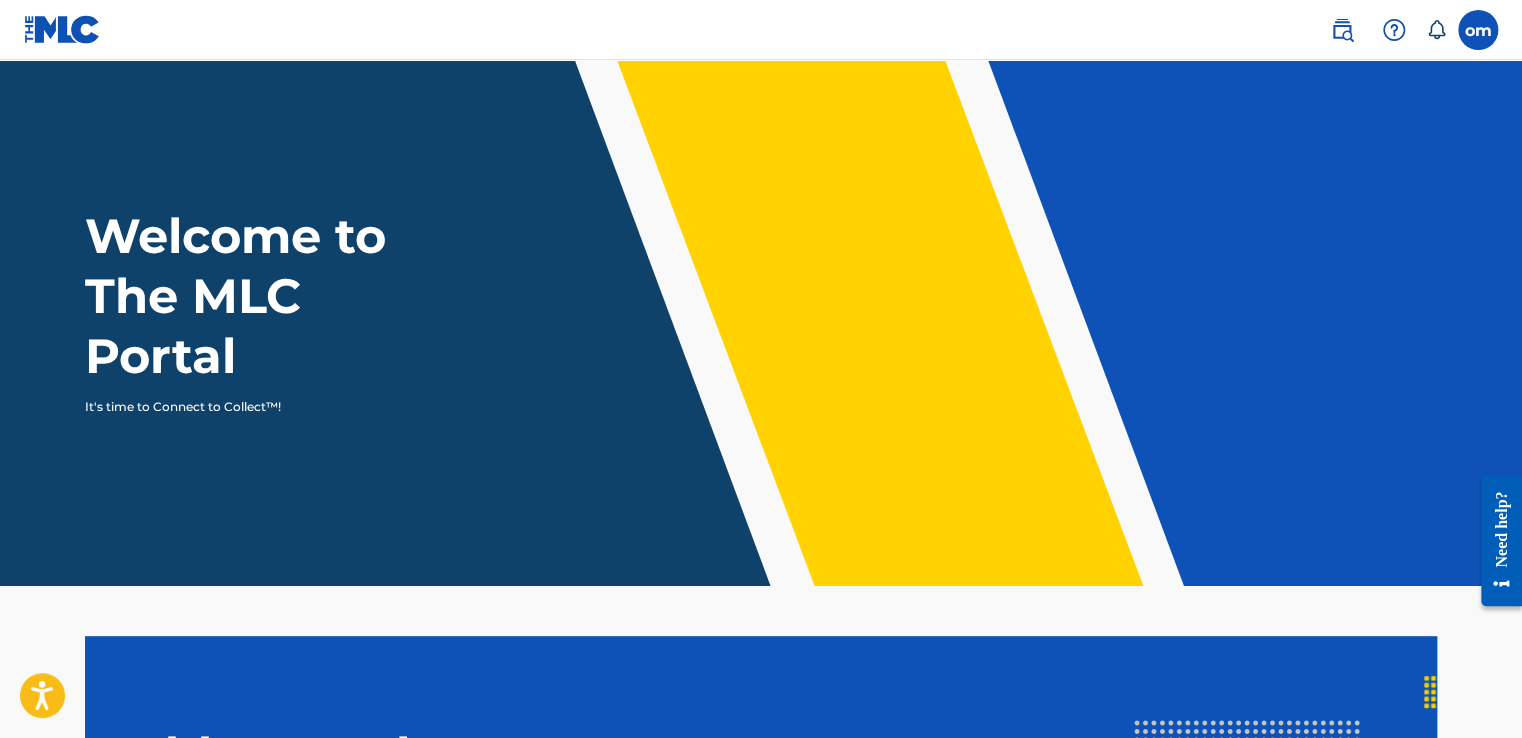 drag, startPoint x: 1322, startPoint y: 614, endPoint x: 1301, endPoint y: 590, distance: 31.890438 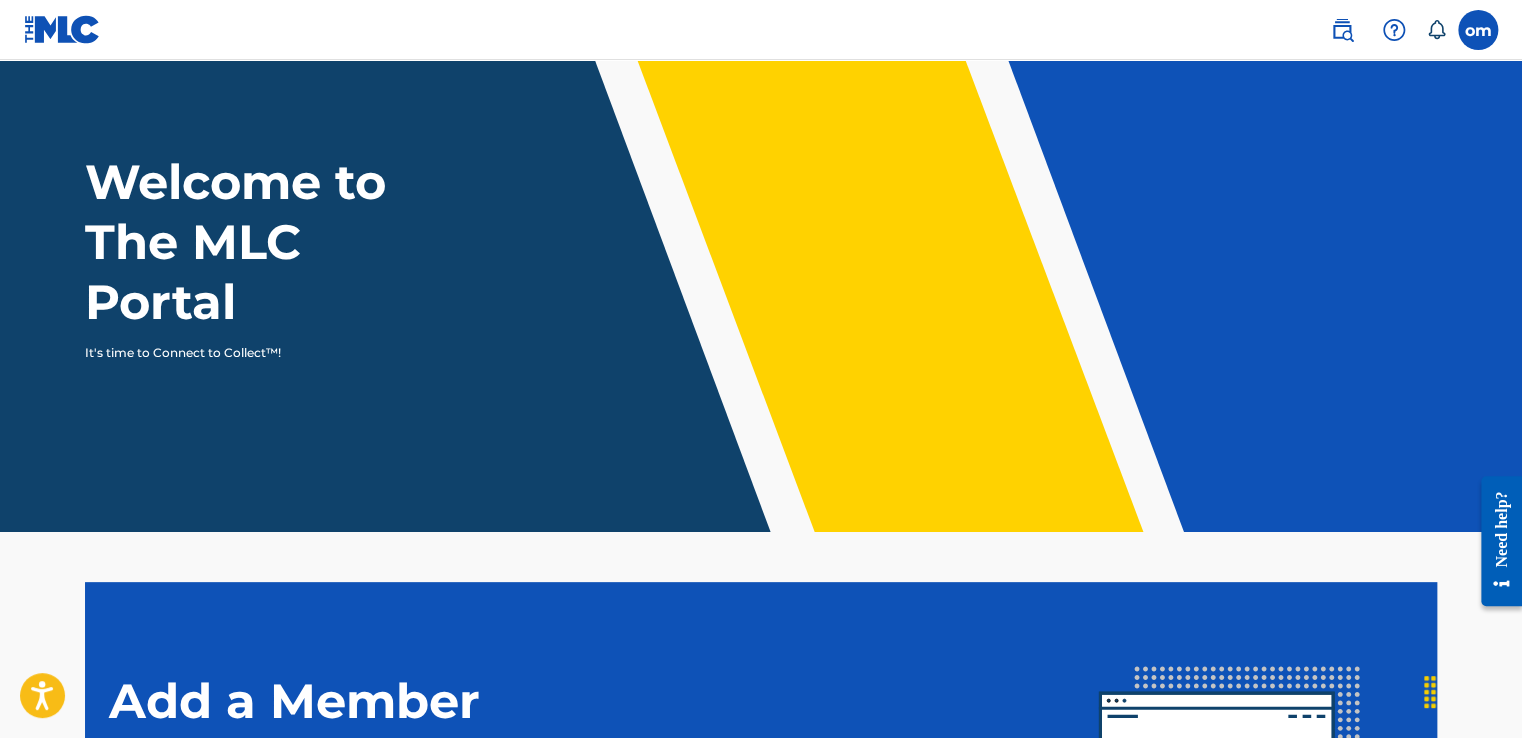 scroll, scrollTop: 100, scrollLeft: 0, axis: vertical 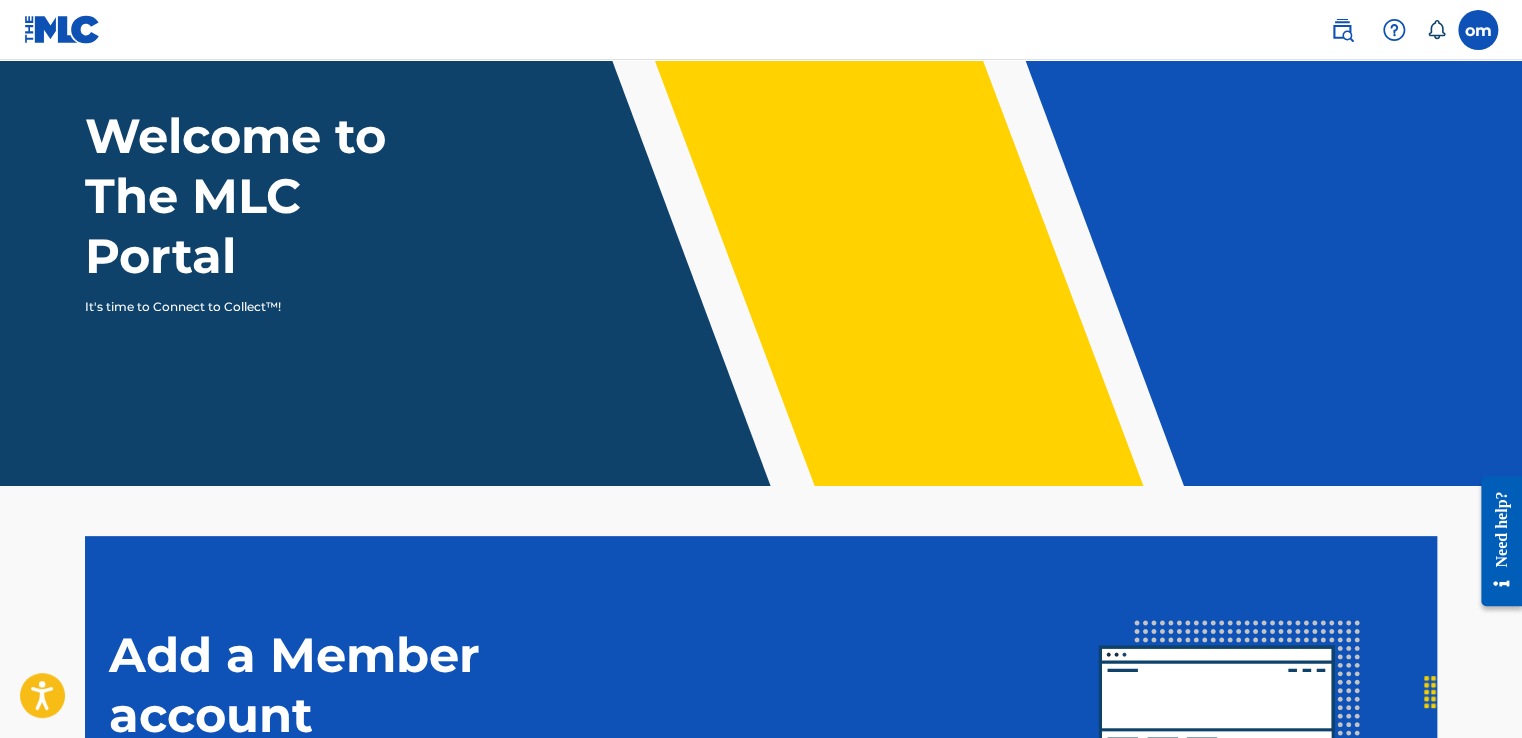 click on "Welcome to The MLC Portal It's time to Connect to Collect™!" at bounding box center [761, 223] 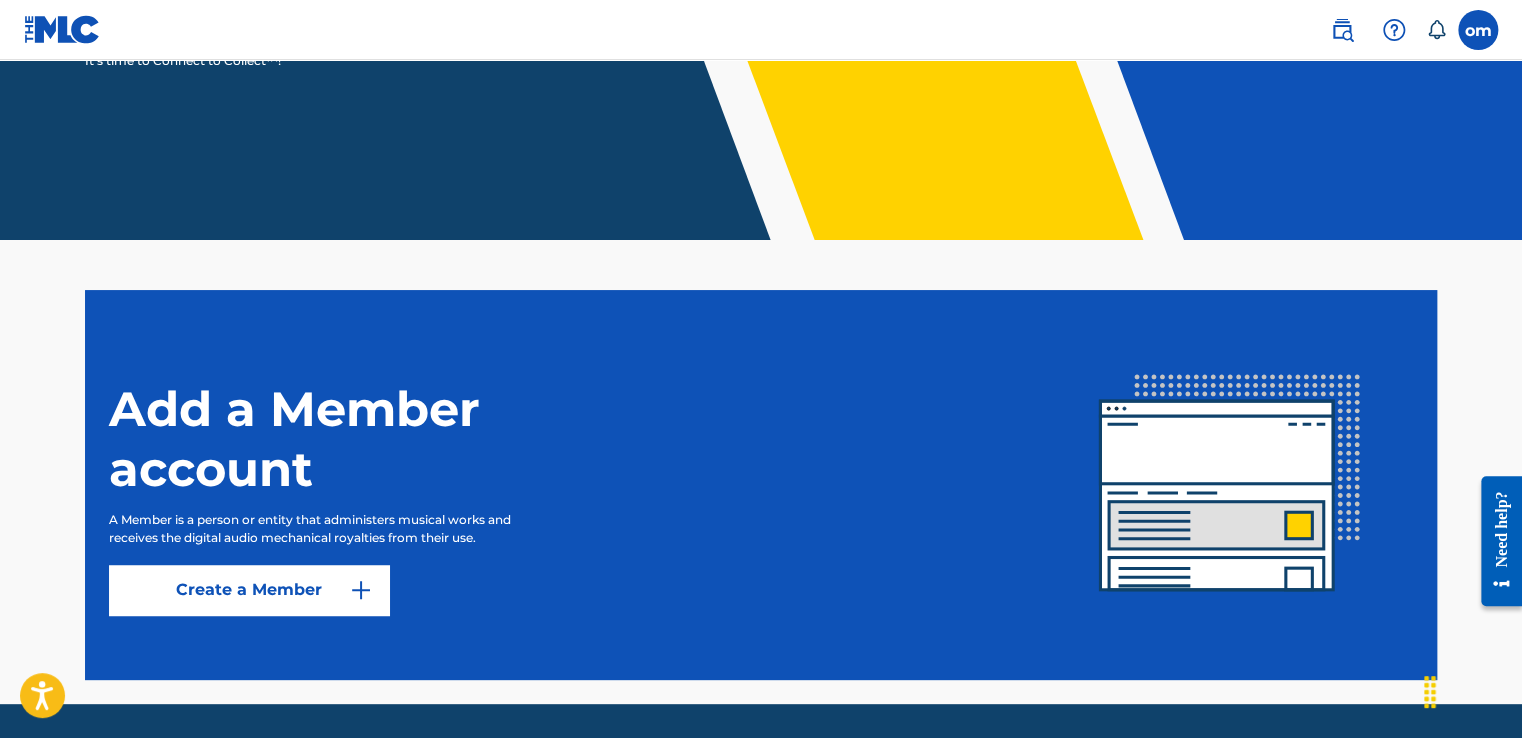 scroll, scrollTop: 408, scrollLeft: 0, axis: vertical 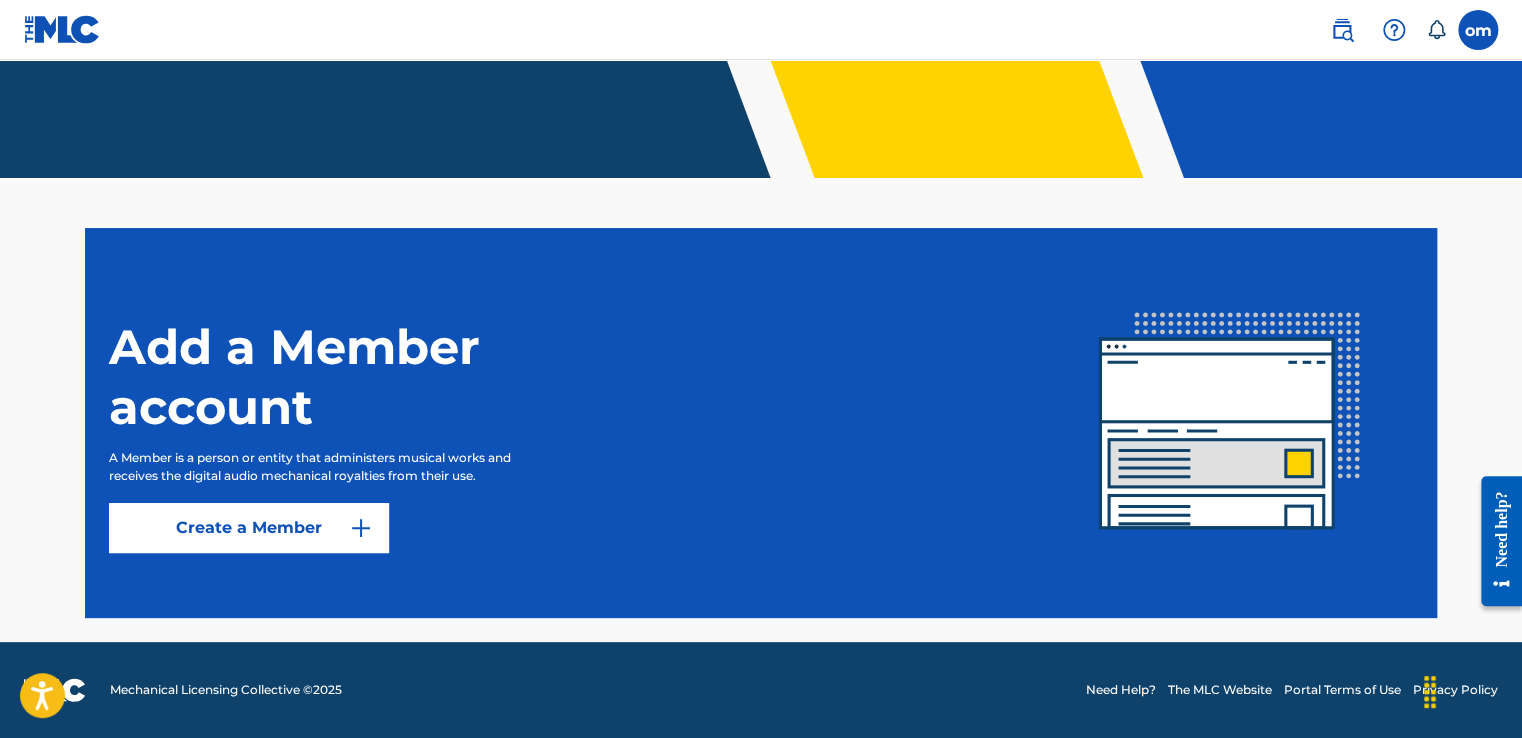 click on "Add a Member account A Member is a person or entity that administers musical works and receives the digital audio mechanical royalties from their use. Create a Member" at bounding box center (761, 423) 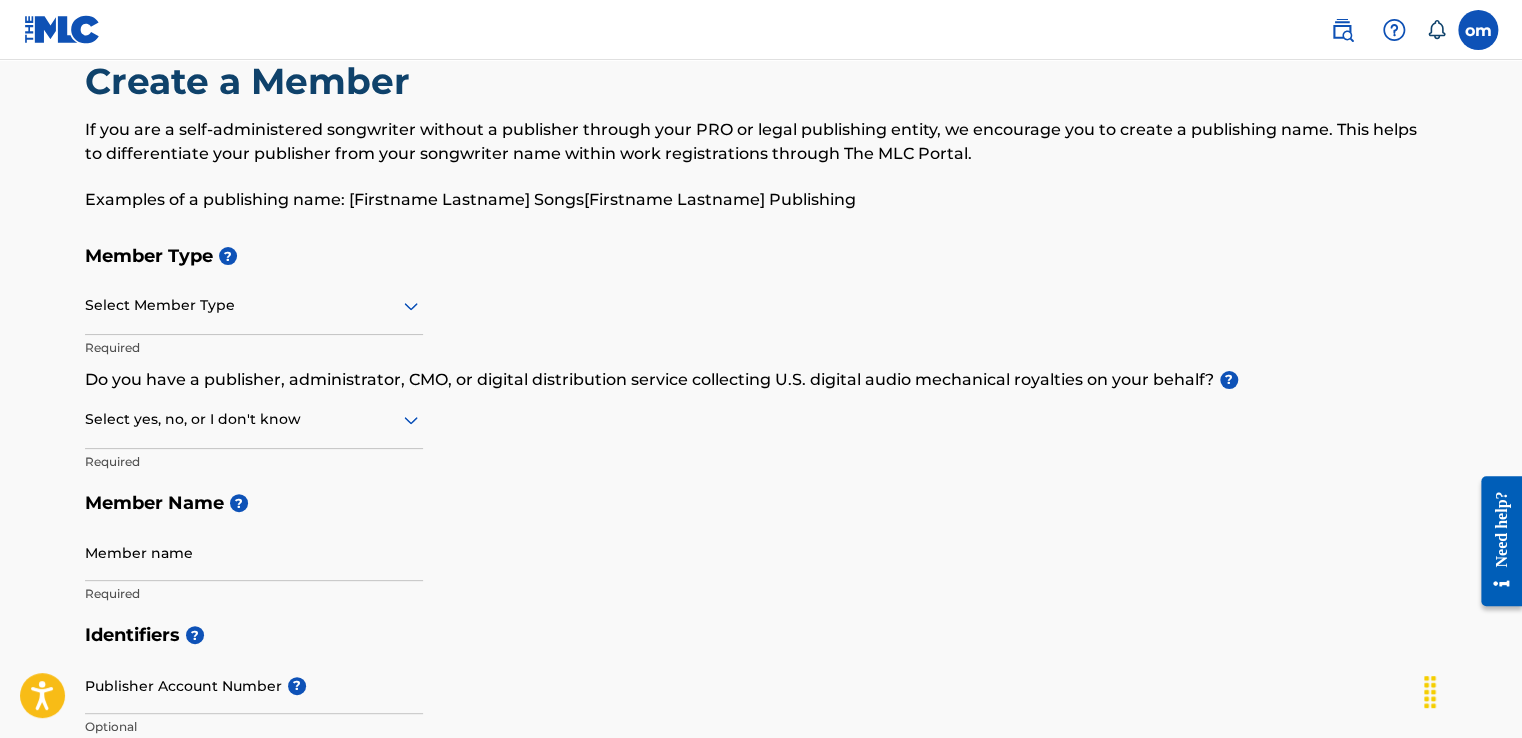 scroll, scrollTop: 0, scrollLeft: 0, axis: both 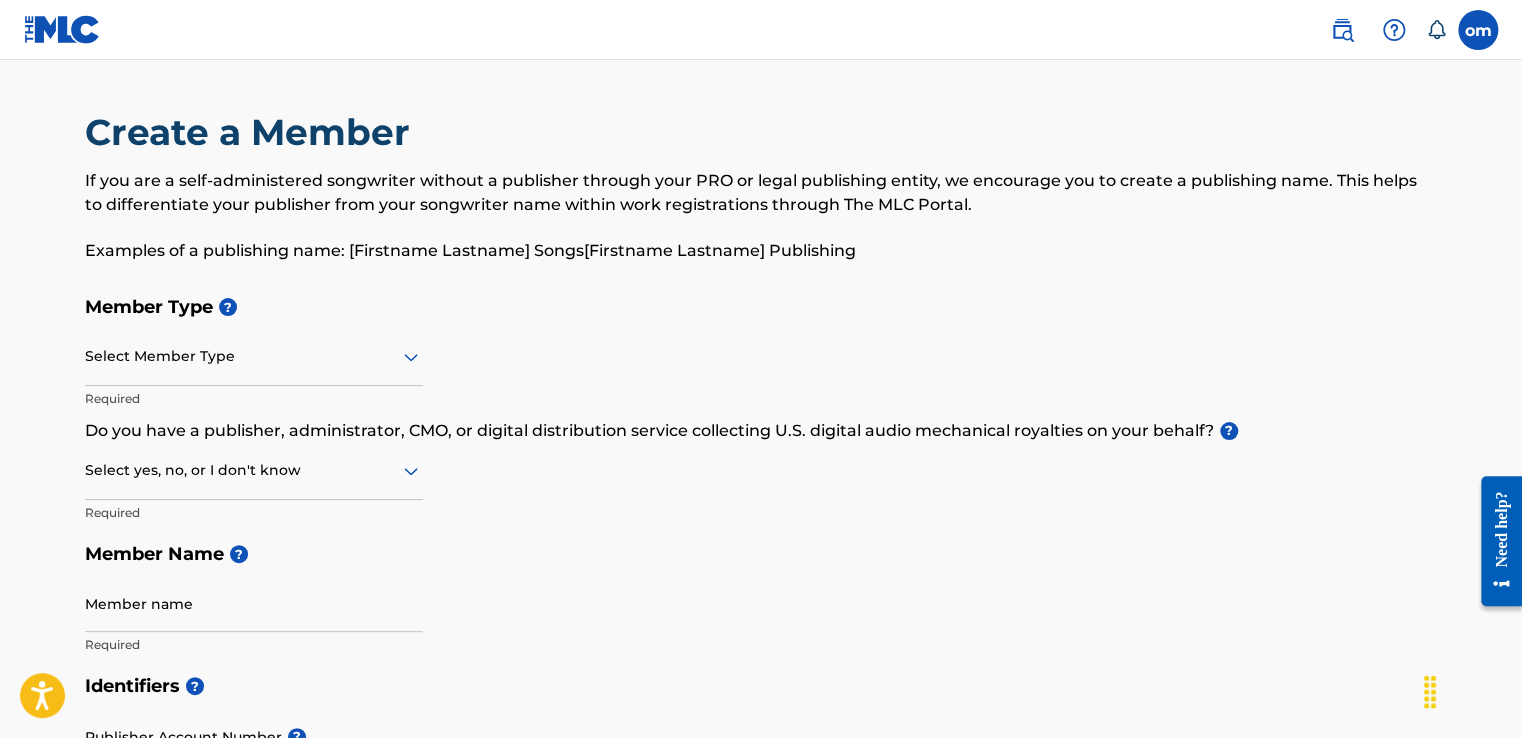 click at bounding box center [62, 29] 